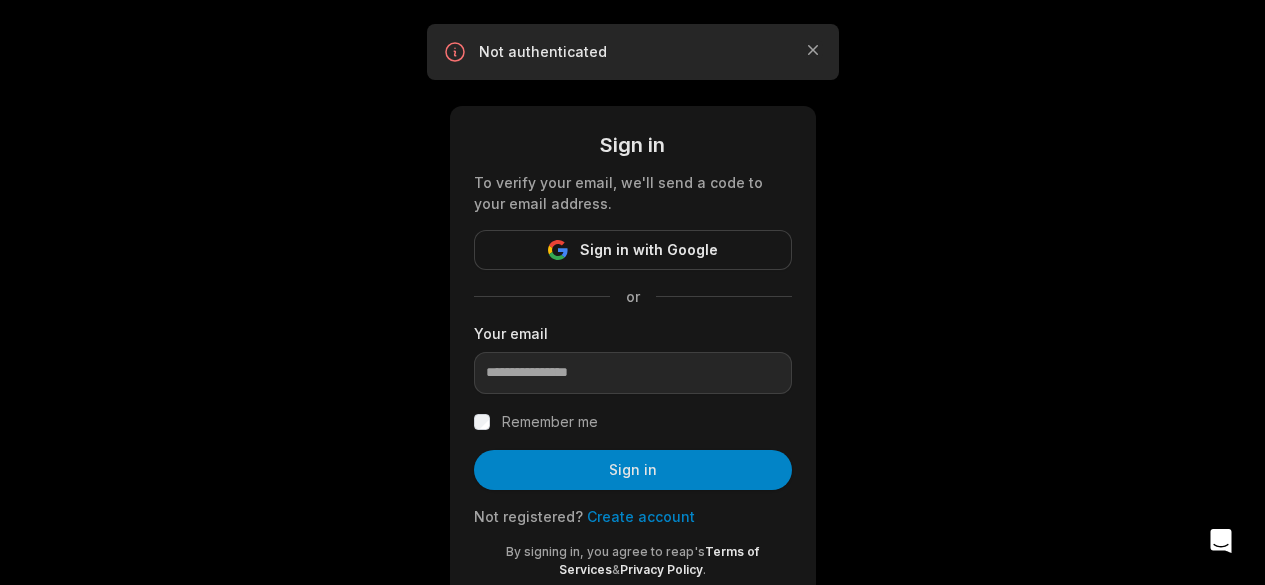 scroll, scrollTop: 0, scrollLeft: 0, axis: both 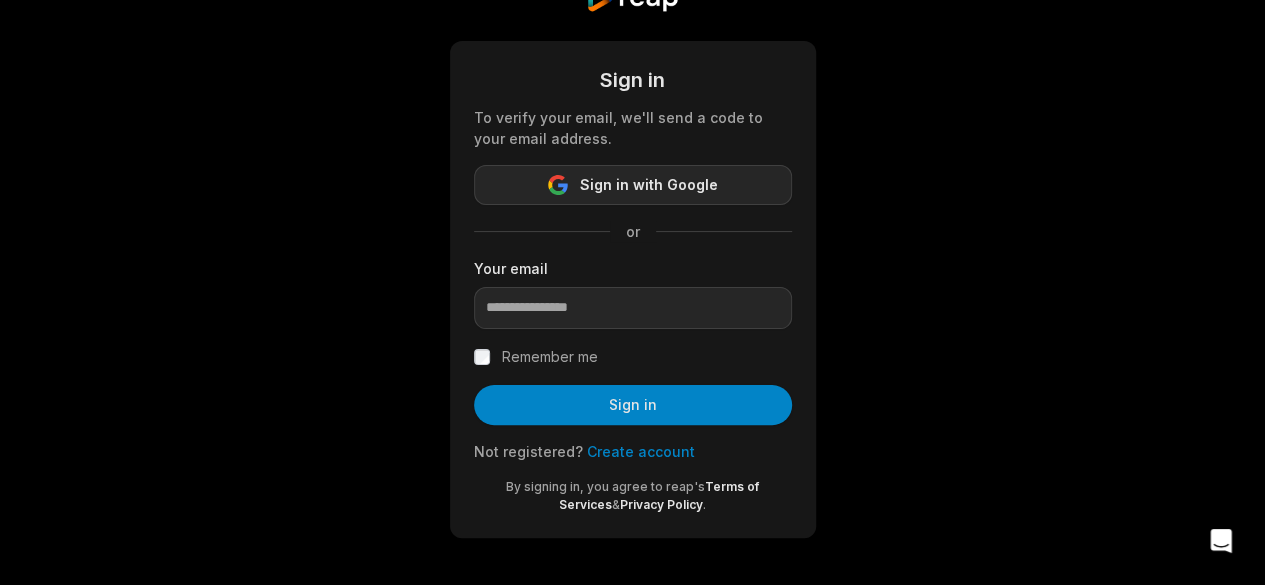 click on "Sign in with Google" at bounding box center [649, 185] 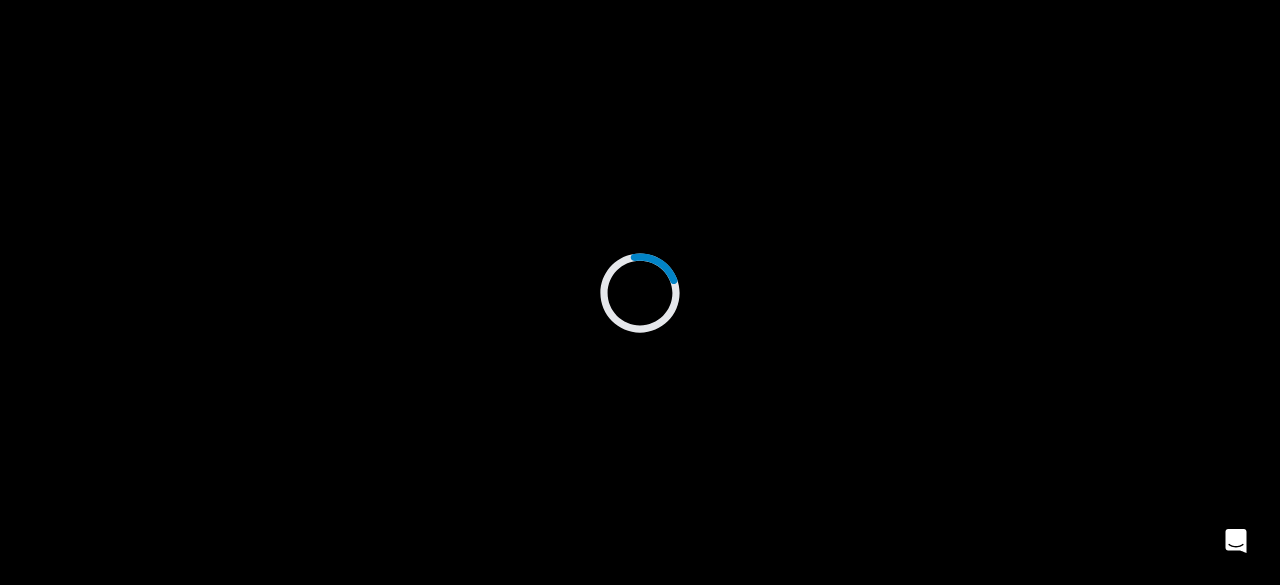scroll, scrollTop: 0, scrollLeft: 0, axis: both 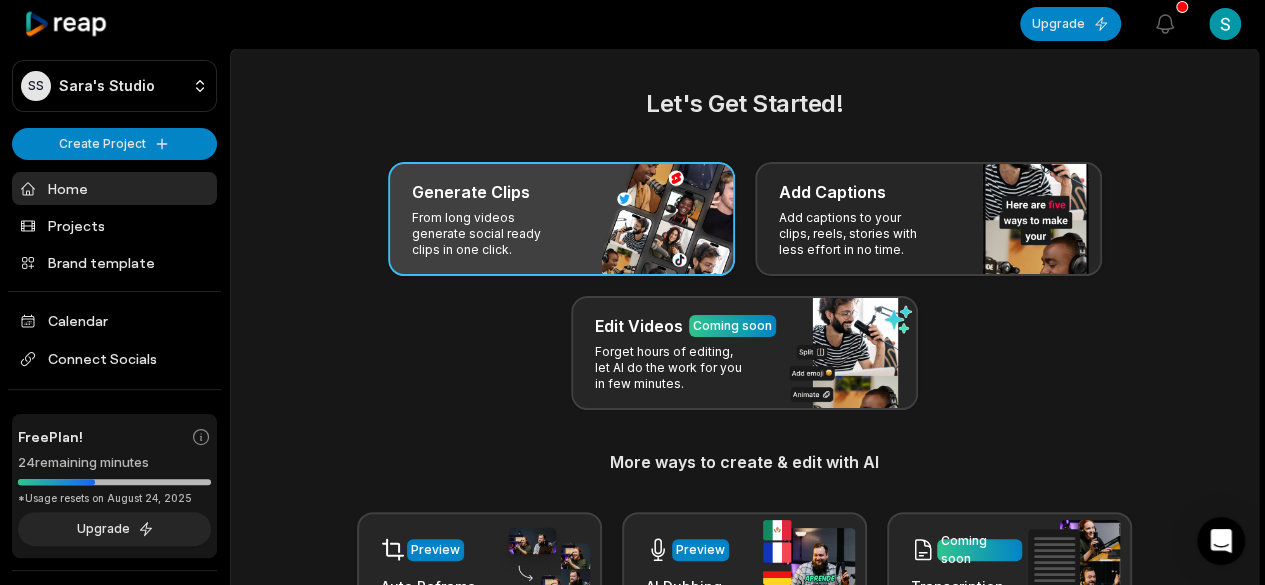 click on "From long videos generate social ready clips in one click." at bounding box center [489, 234] 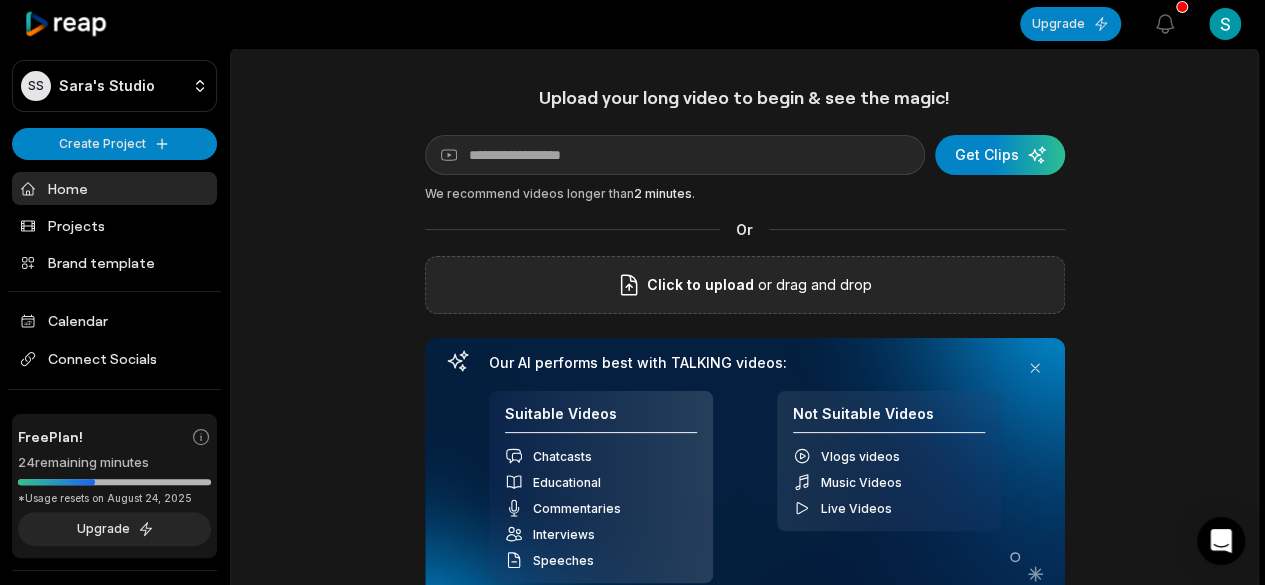 click on "or drag and drop" at bounding box center (813, 285) 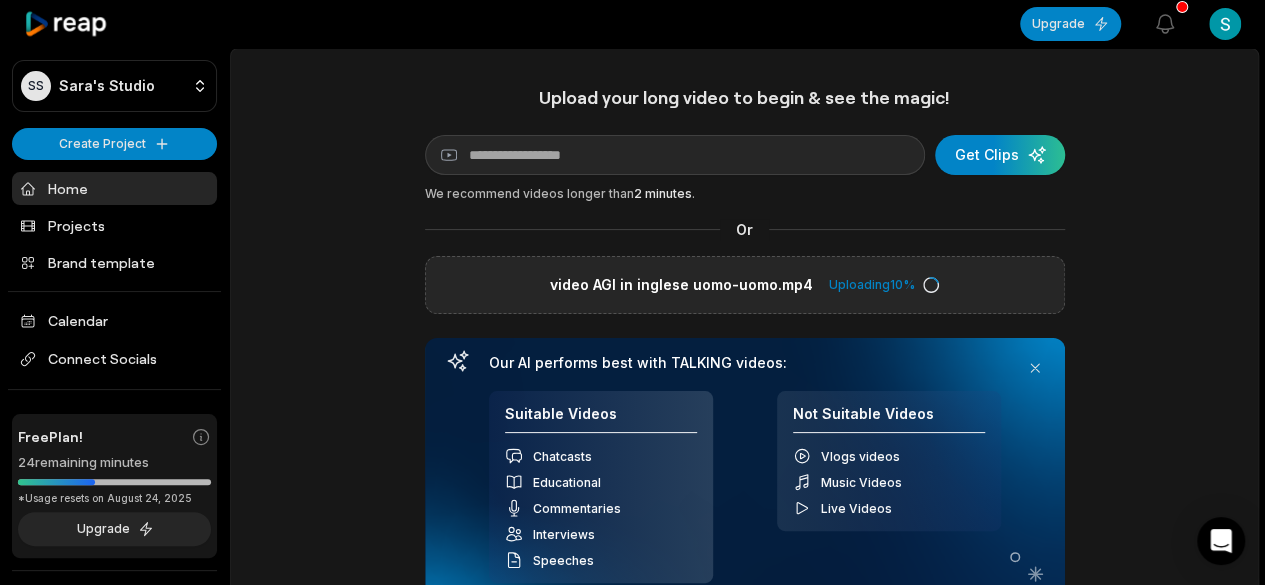 click on "Upload your long video to begin & see the magic! YouTube link Get Clips We recommend videos longer than  2 minutes . Or video AGI in inglese uomo-uomo.mp4 Uploading  10 % Your browser does not support mp4 format. Our AI performs best with TALKING videos: Suitable Videos Chatcasts Educational  Commentaries  Interviews  Speeches Not Suitable Videos Vlogs videos Music Videos Live Videos Recent Projects View all View Clips Clips 02:34 Video INGL influencer Open options 5 days ago View Clips Clips 07:37 Video INGL Frontiere Open options 6 days ago View Clips Clips 04:13 video AGI in inglese uomo-uomo Open options 7 days ago View Clips Clips 07:17 video Euthanasia - pubbl. martedì 22 luglio Open options 7 days ago" at bounding box center (744, 705) 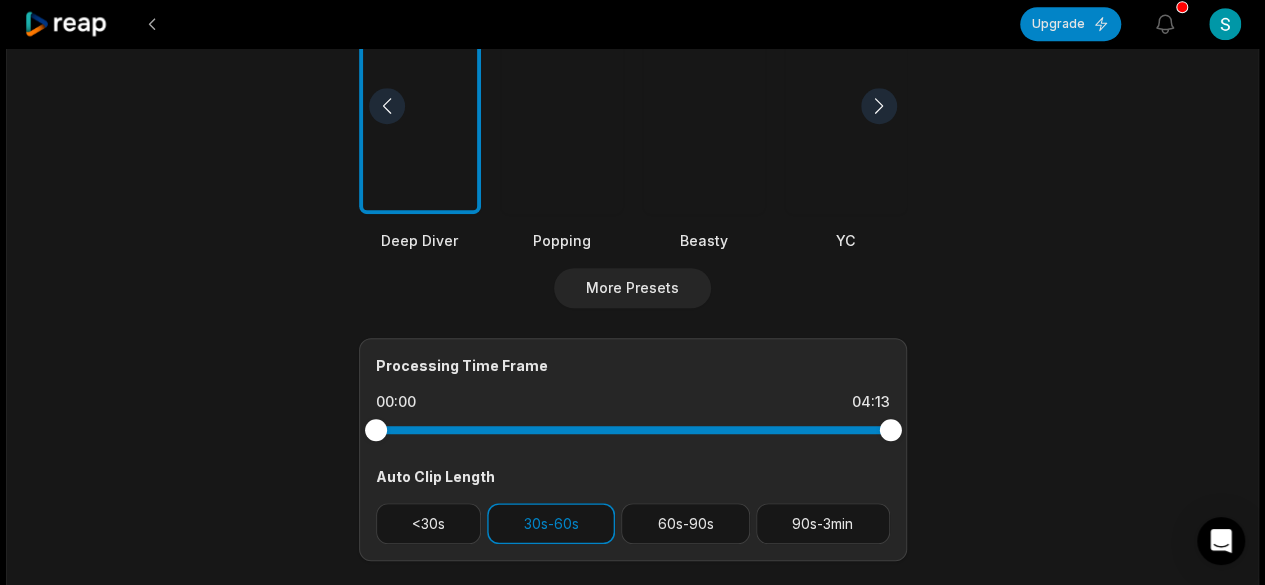 scroll, scrollTop: 800, scrollLeft: 0, axis: vertical 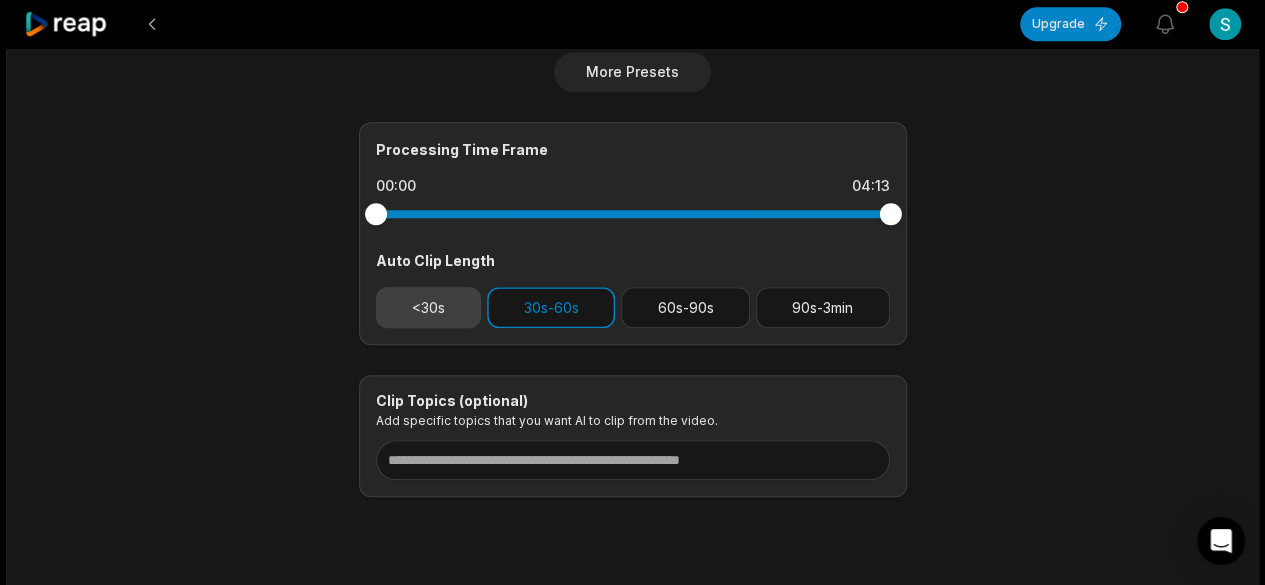 click on "<30s" at bounding box center (429, 307) 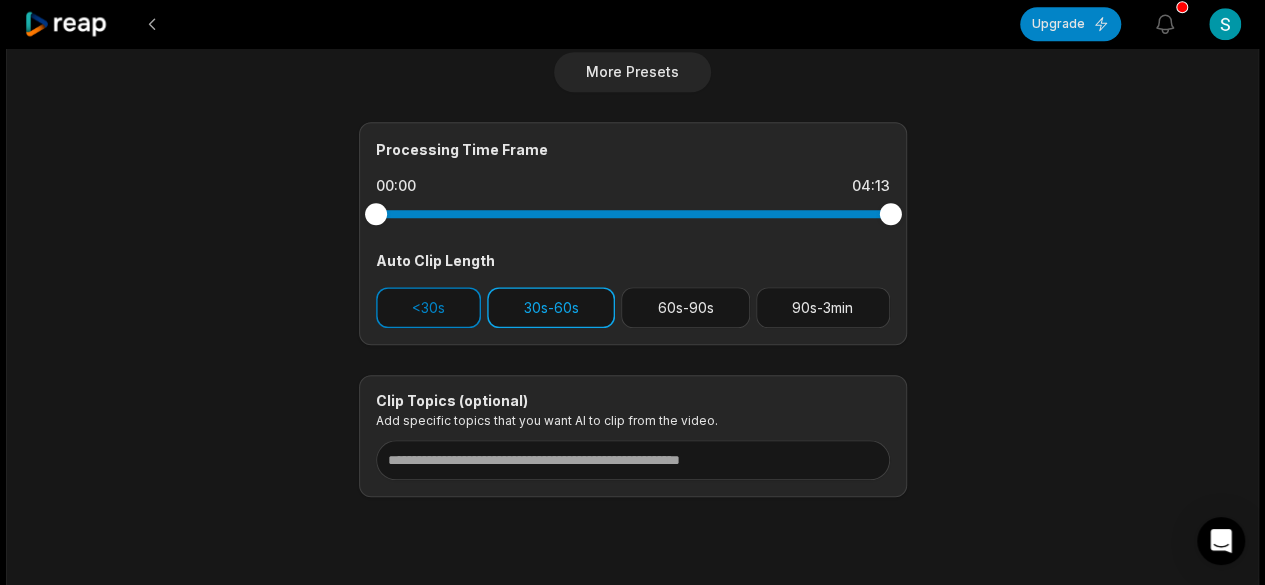 click on "30s-60s" at bounding box center (551, 307) 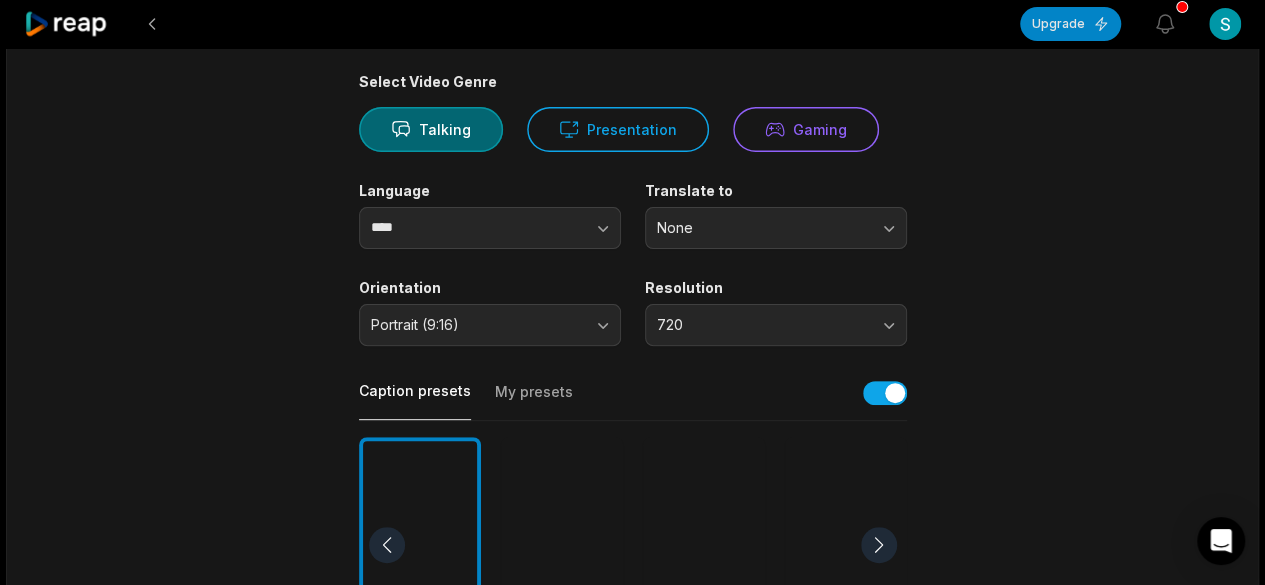 scroll, scrollTop: 53, scrollLeft: 0, axis: vertical 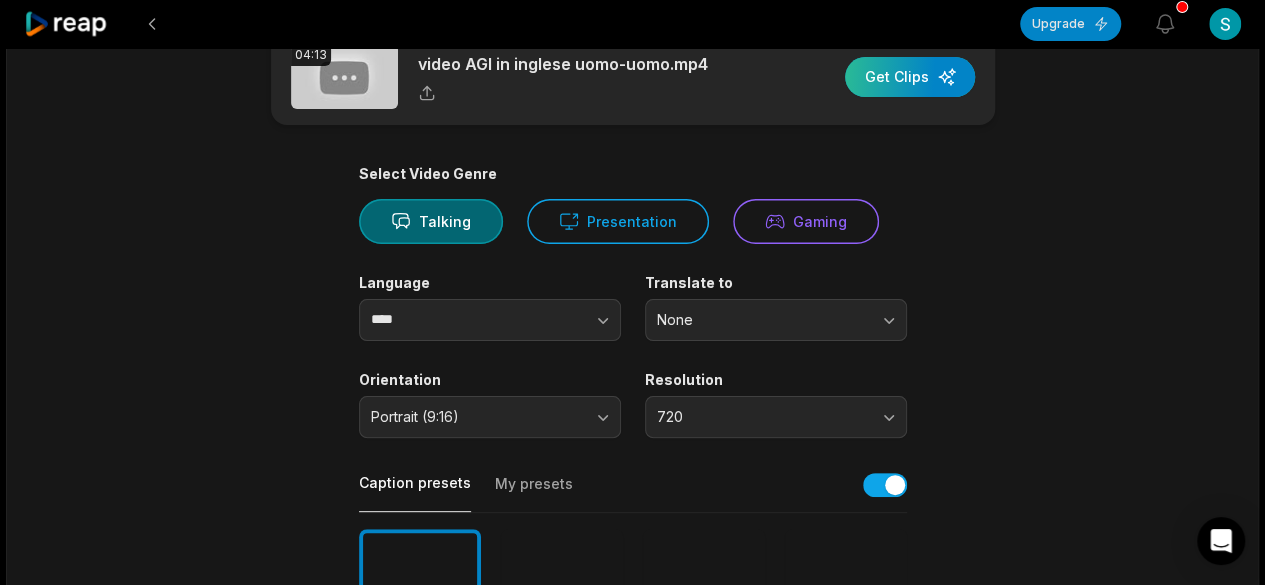 click at bounding box center [910, 77] 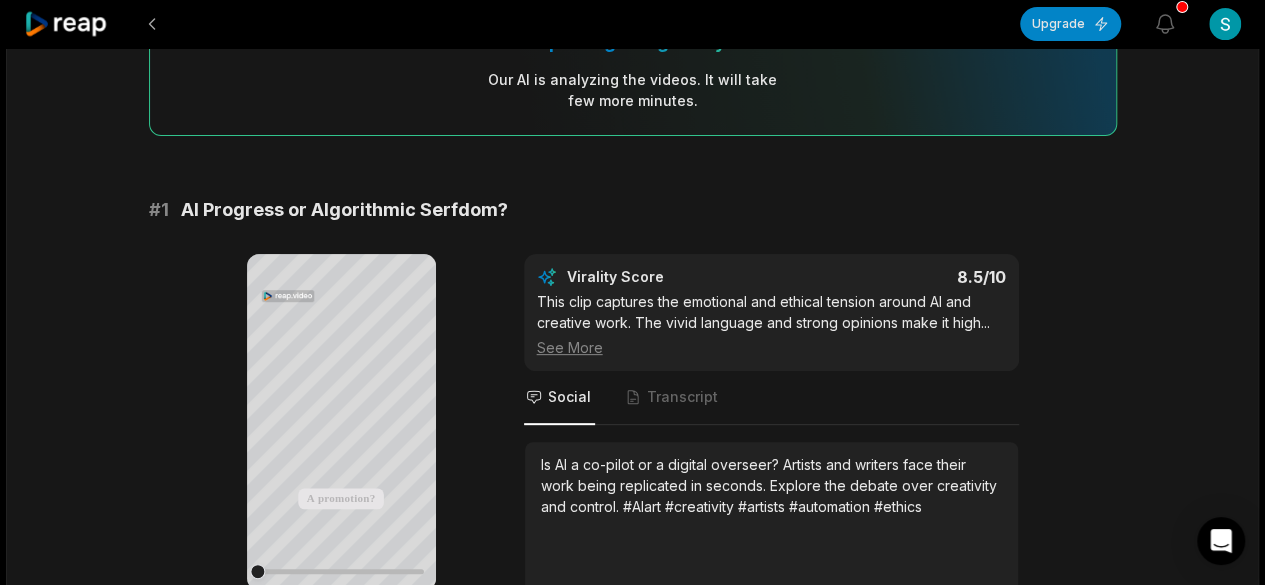 scroll, scrollTop: 400, scrollLeft: 0, axis: vertical 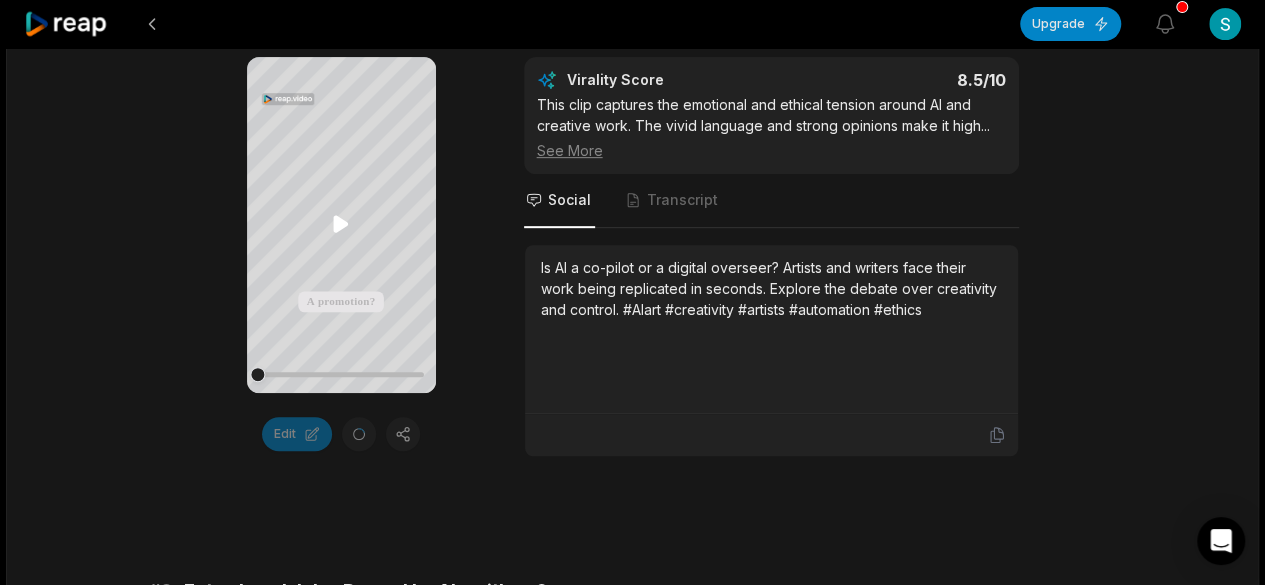 click 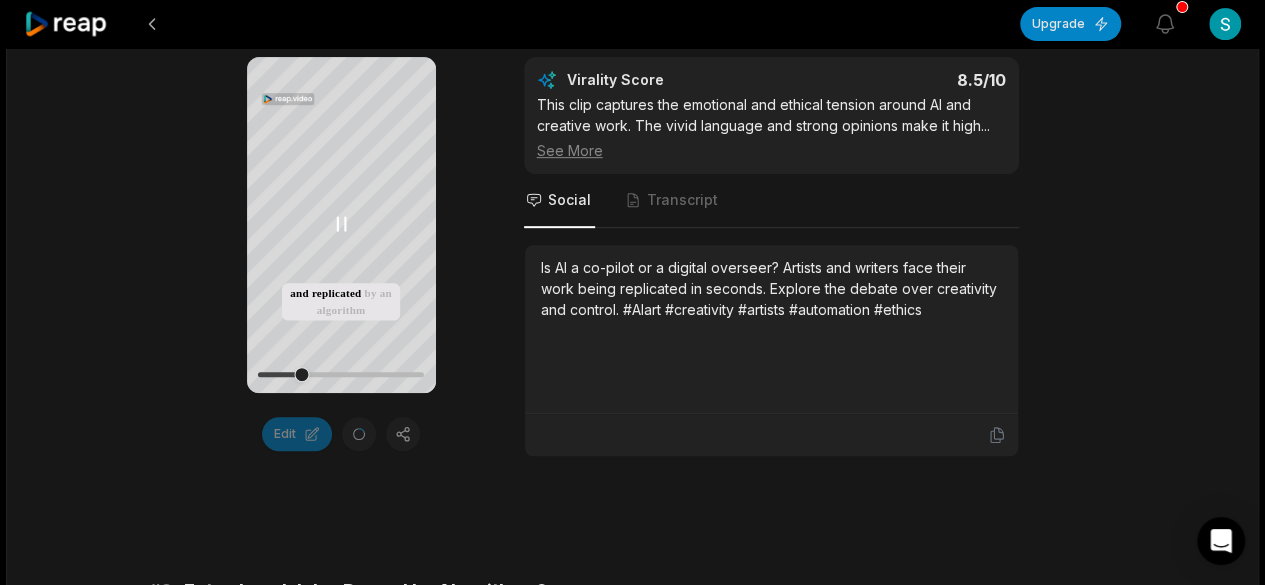 click 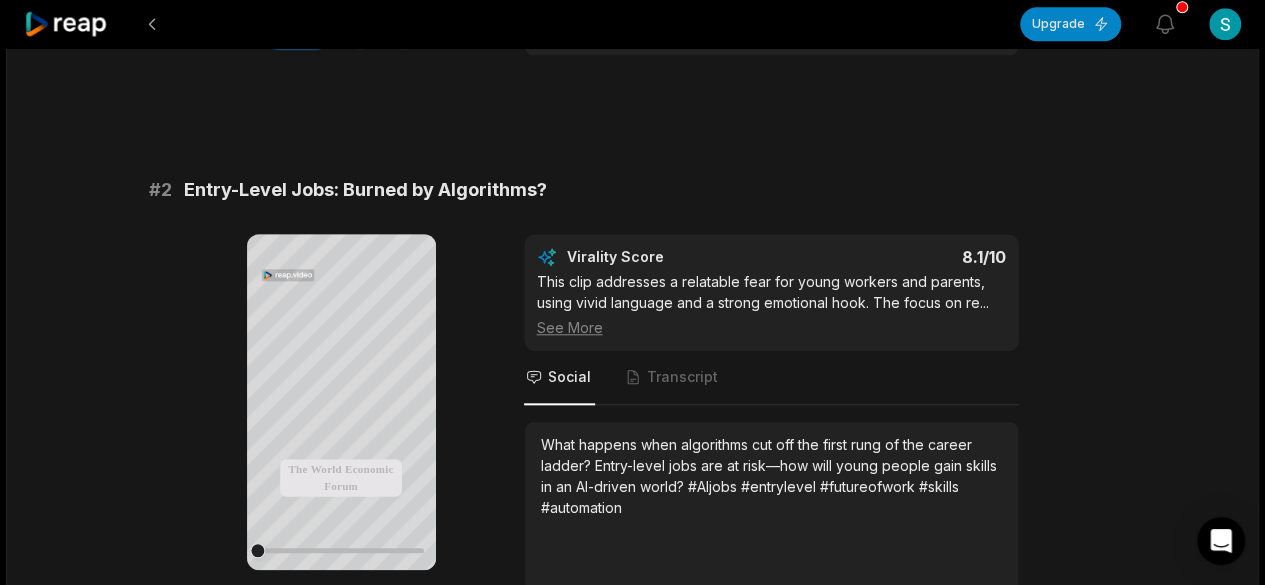 scroll, scrollTop: 900, scrollLeft: 0, axis: vertical 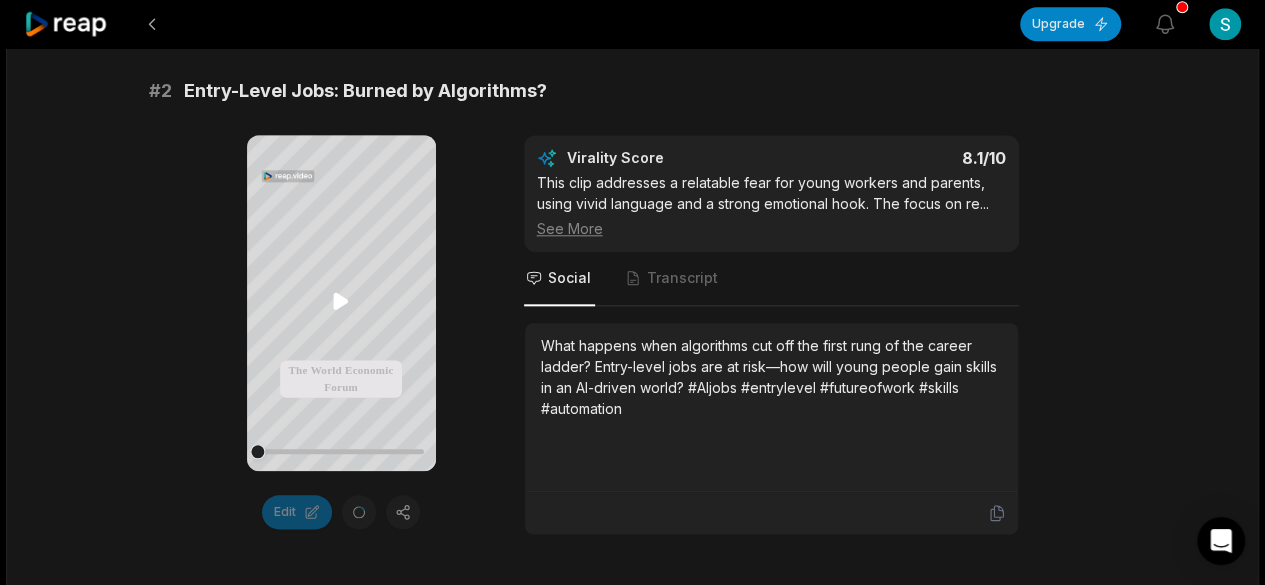 click 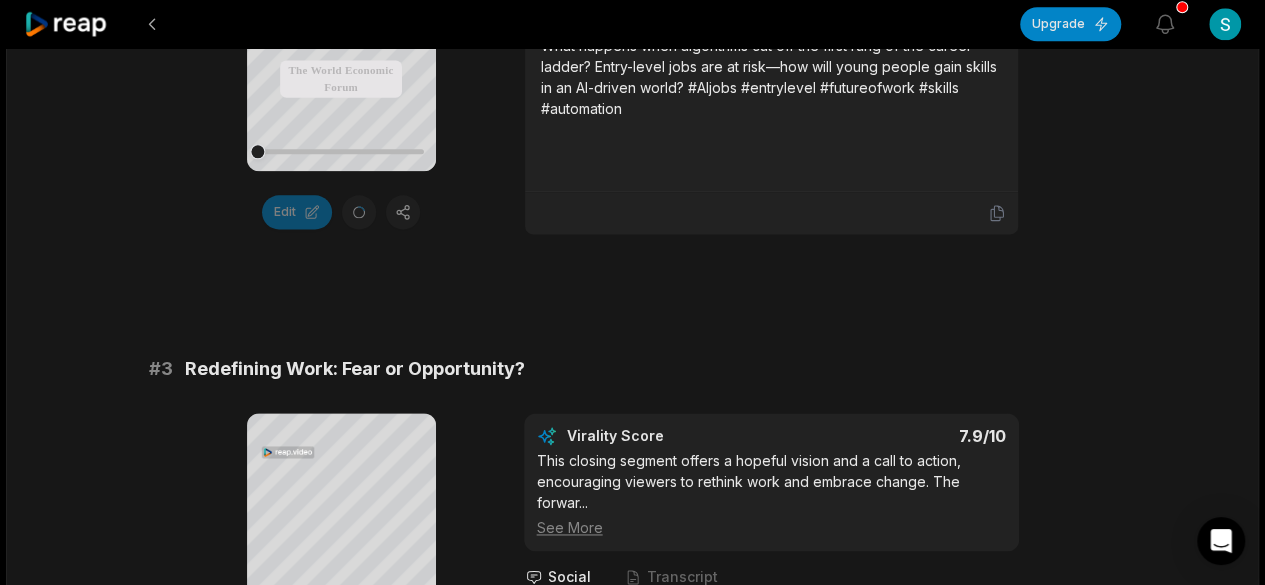 scroll, scrollTop: 1400, scrollLeft: 0, axis: vertical 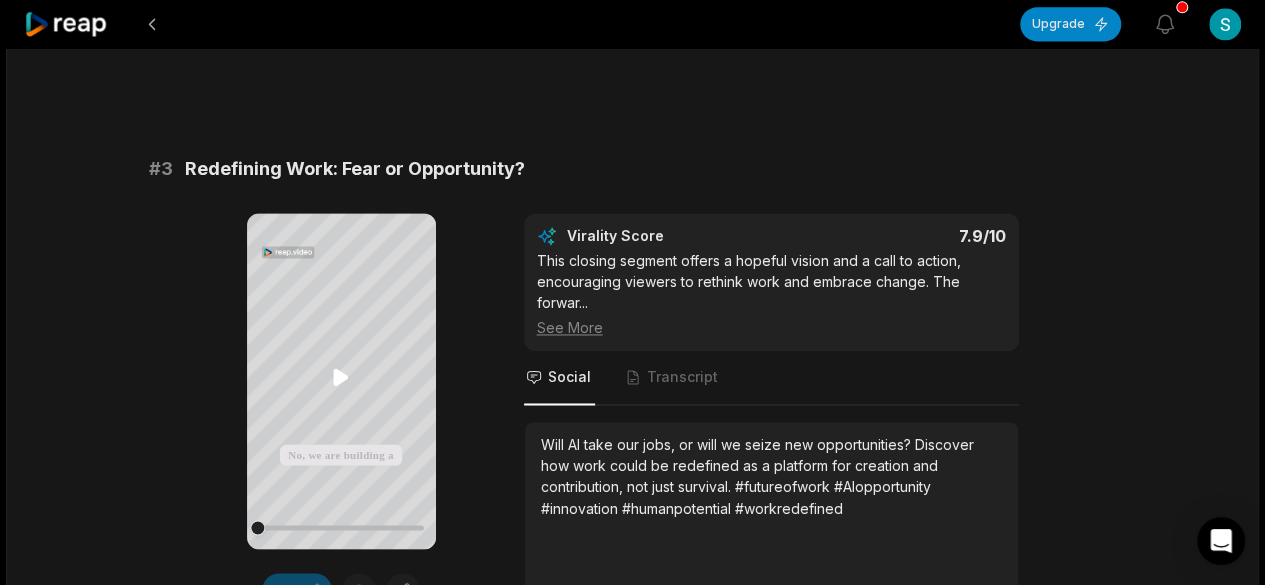 click 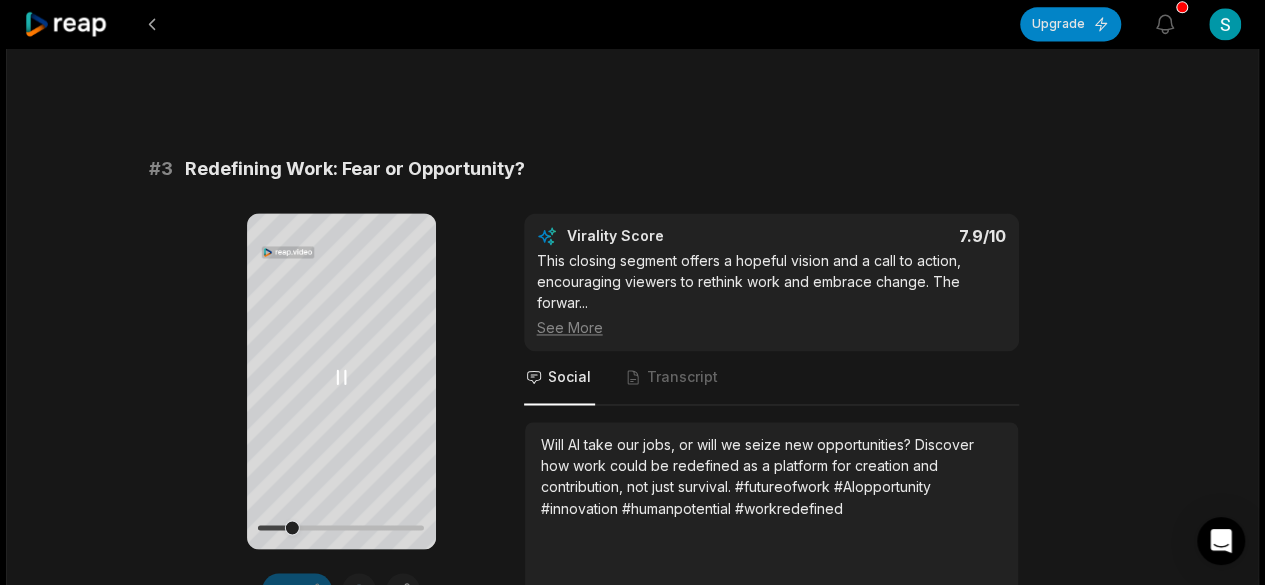 click 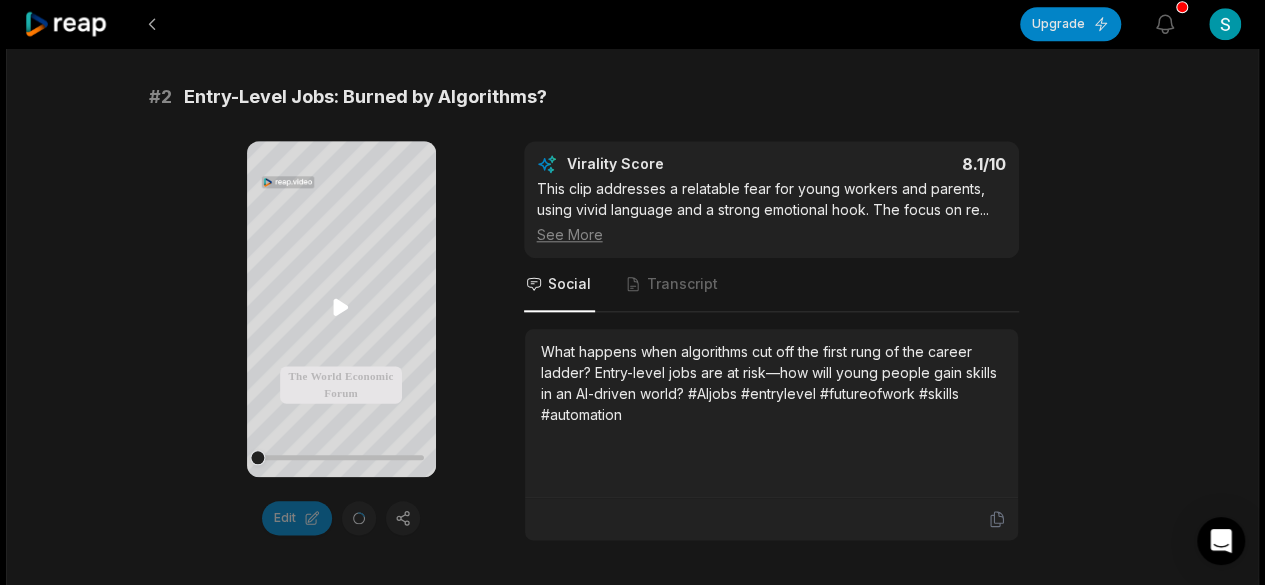 scroll, scrollTop: 800, scrollLeft: 0, axis: vertical 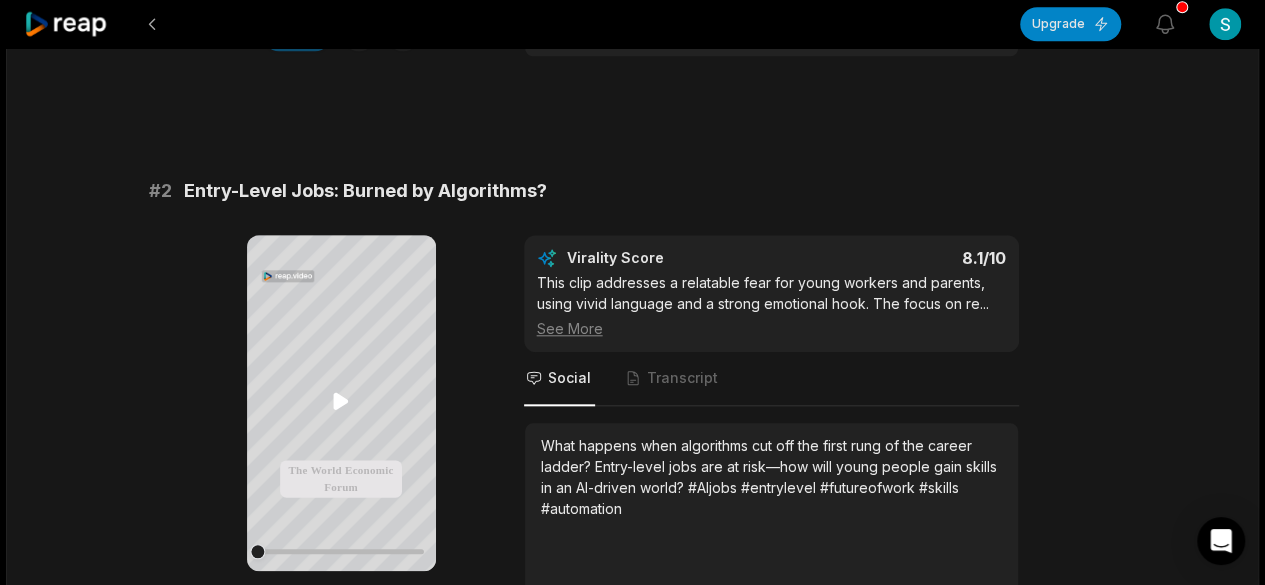 click 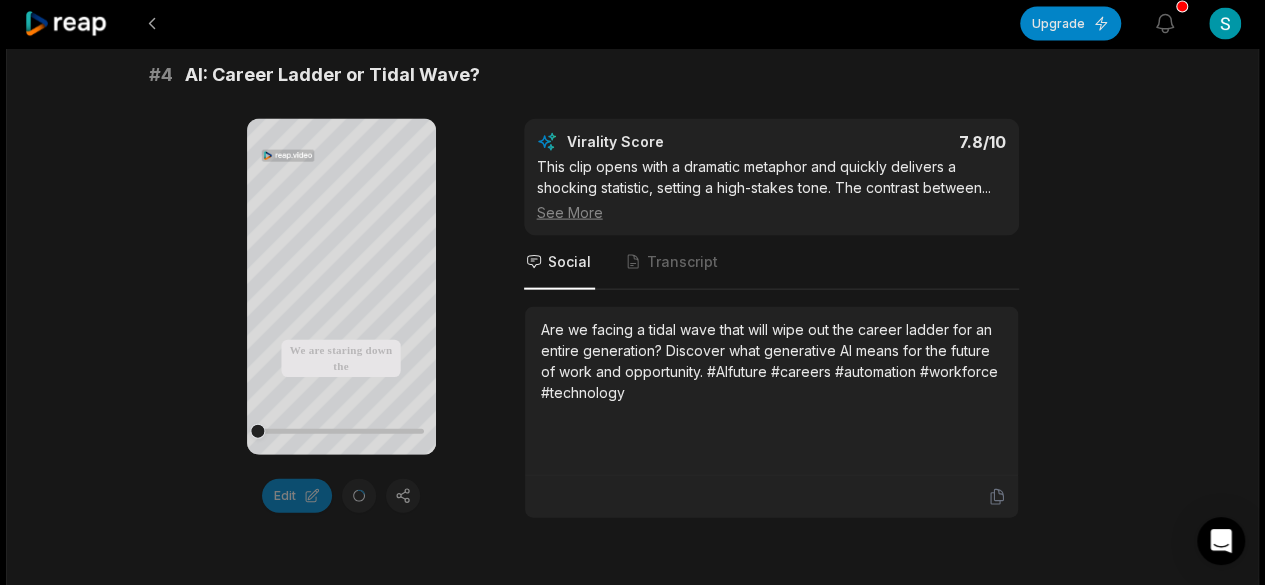 scroll, scrollTop: 2100, scrollLeft: 0, axis: vertical 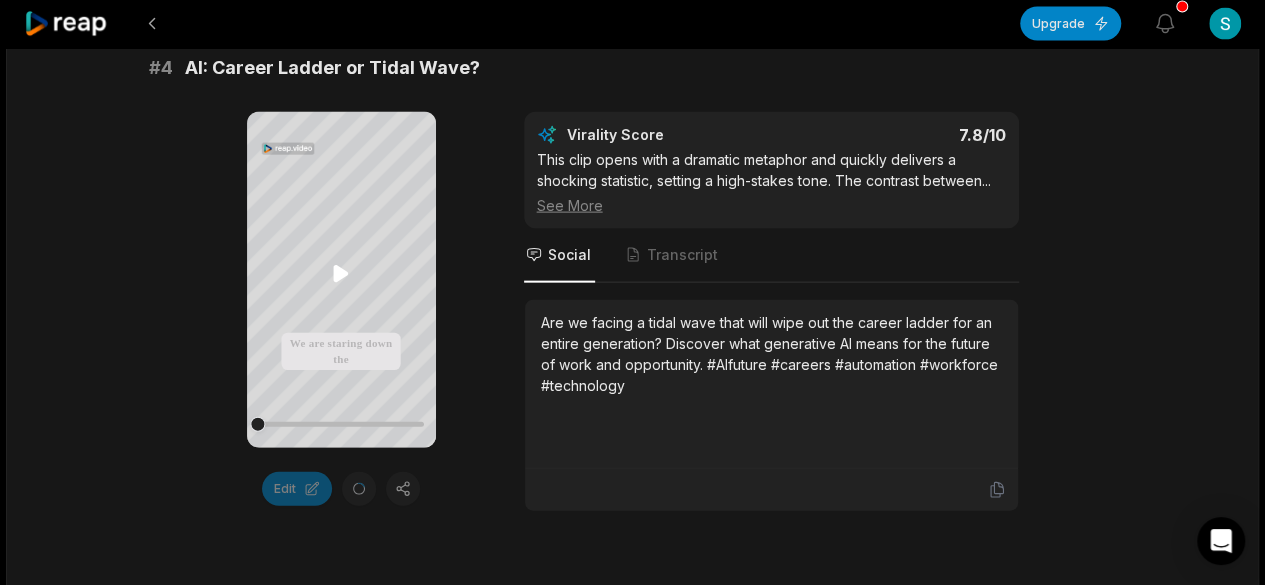 click 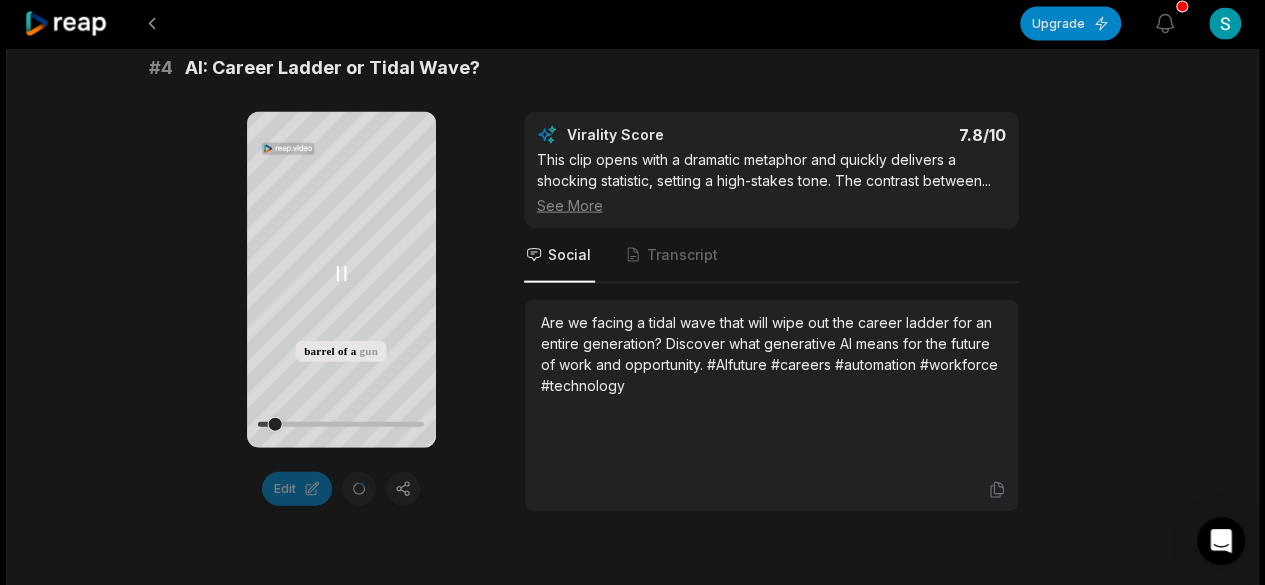 click 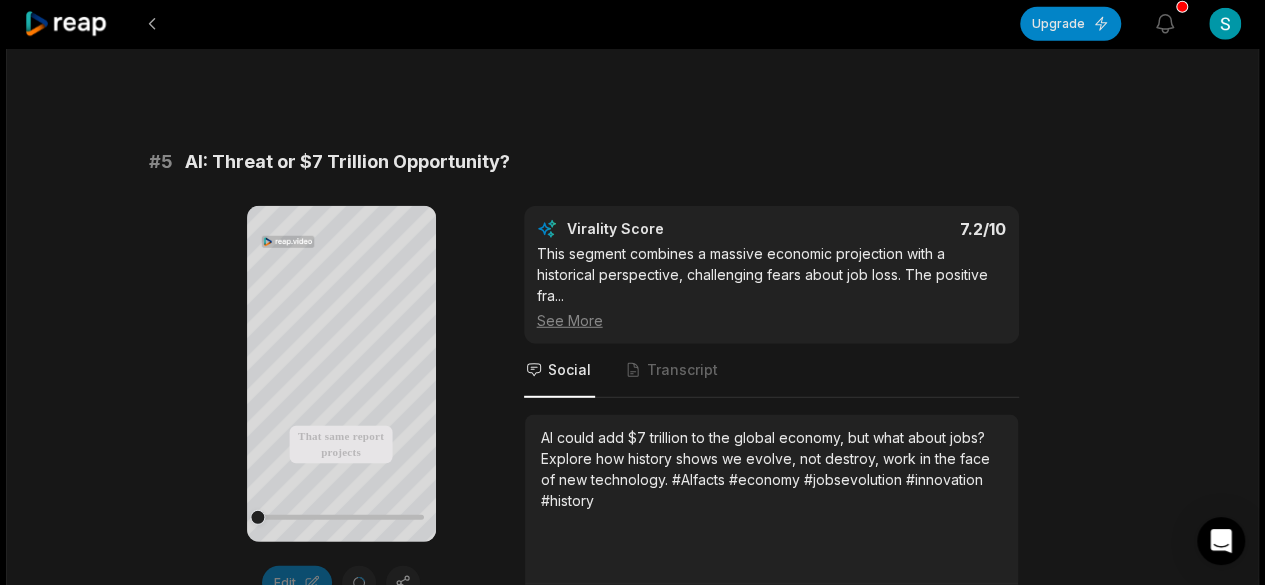 scroll, scrollTop: 2700, scrollLeft: 0, axis: vertical 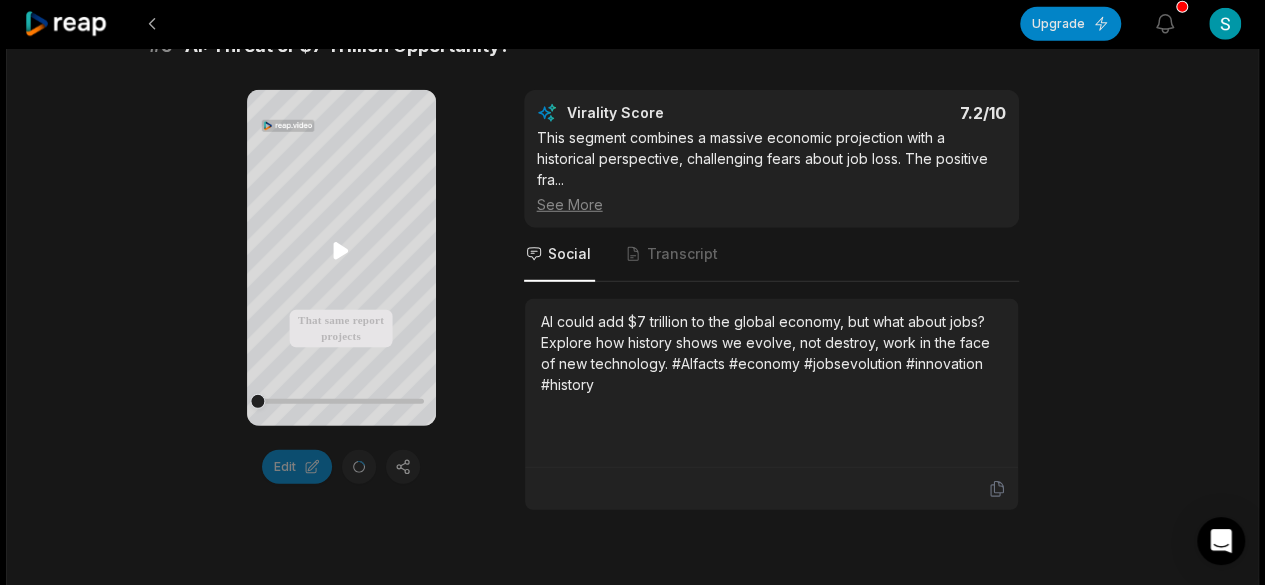 click 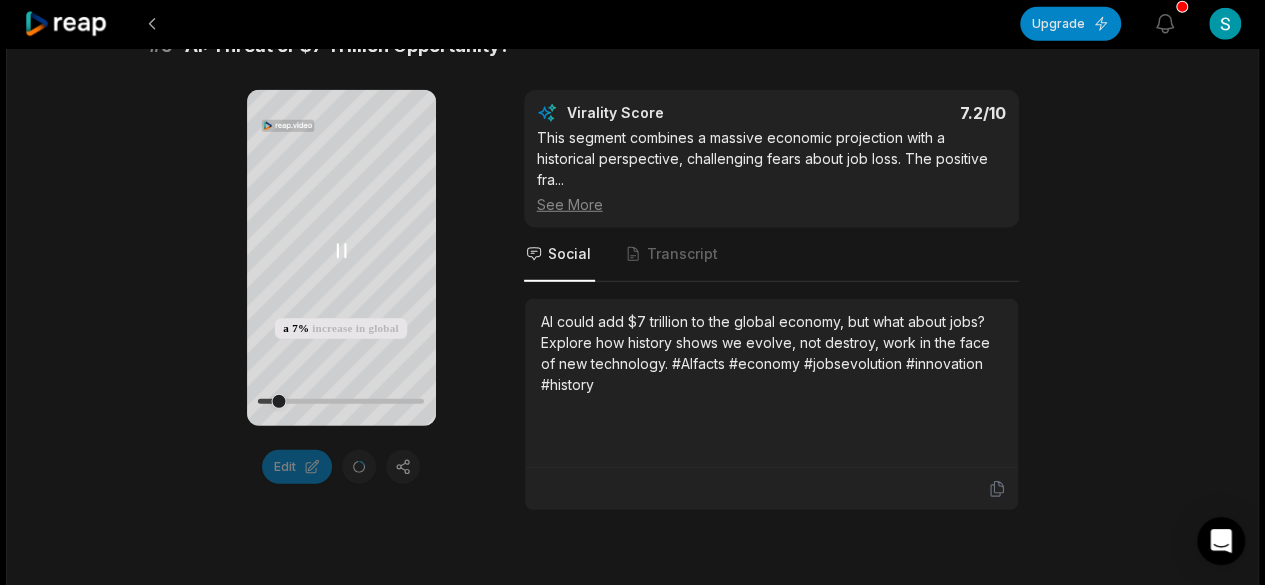 click 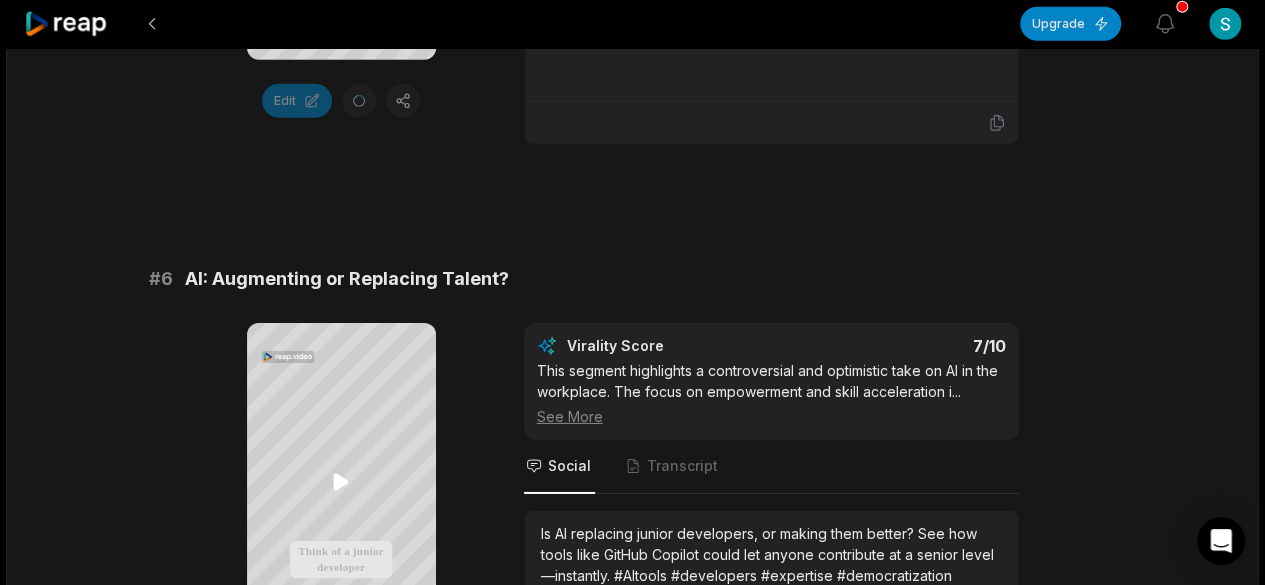scroll, scrollTop: 3200, scrollLeft: 0, axis: vertical 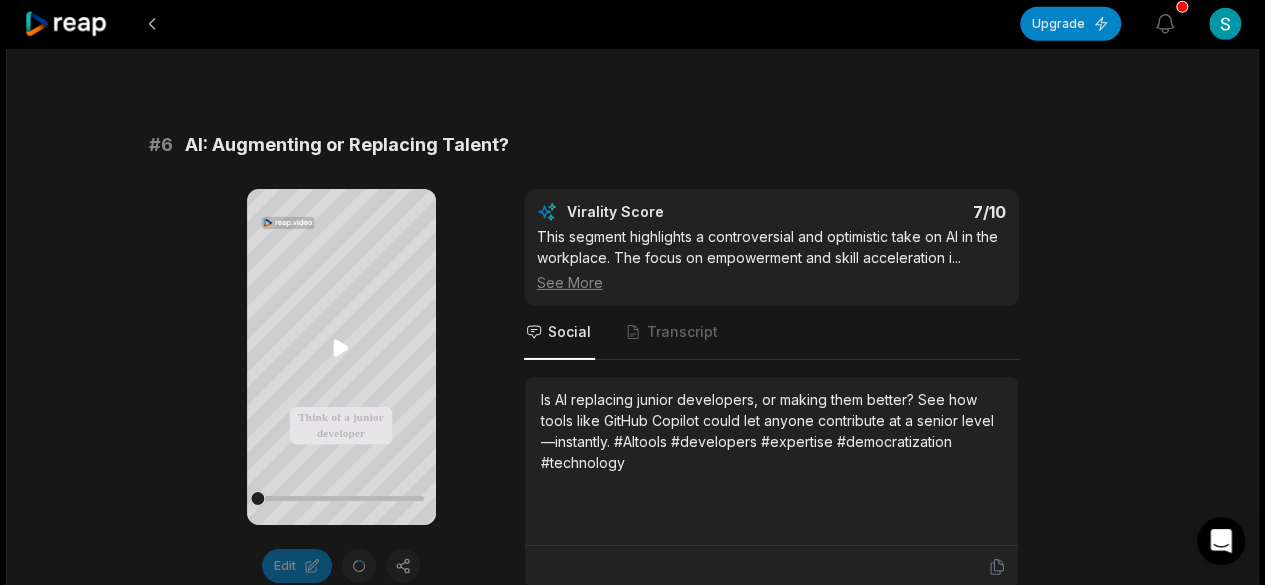 click 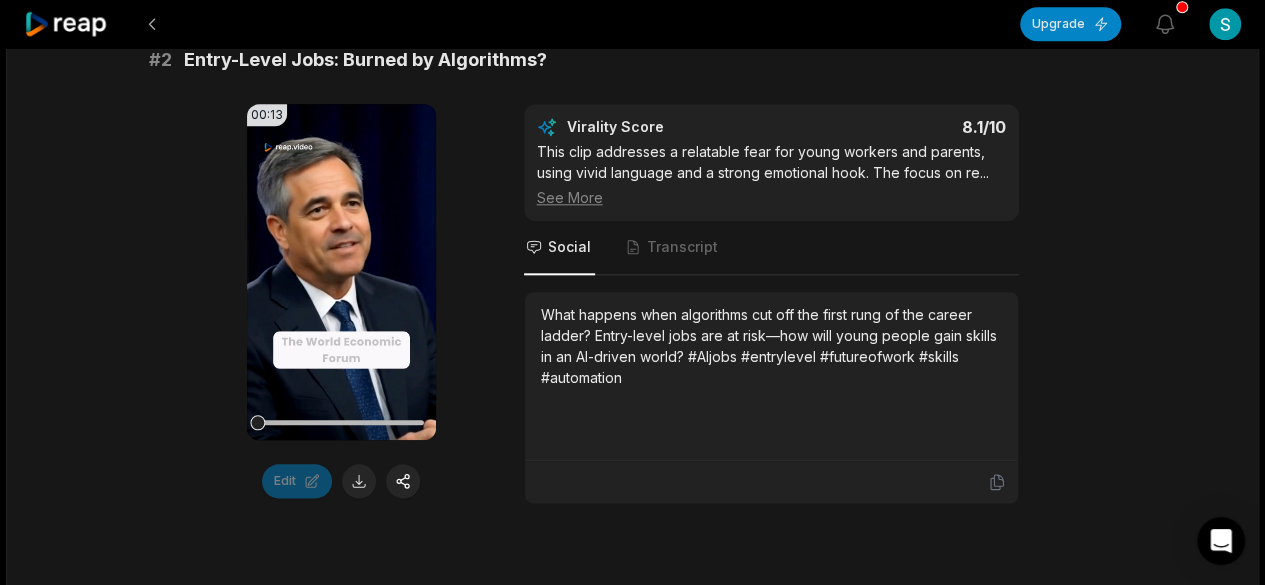 scroll, scrollTop: 900, scrollLeft: 0, axis: vertical 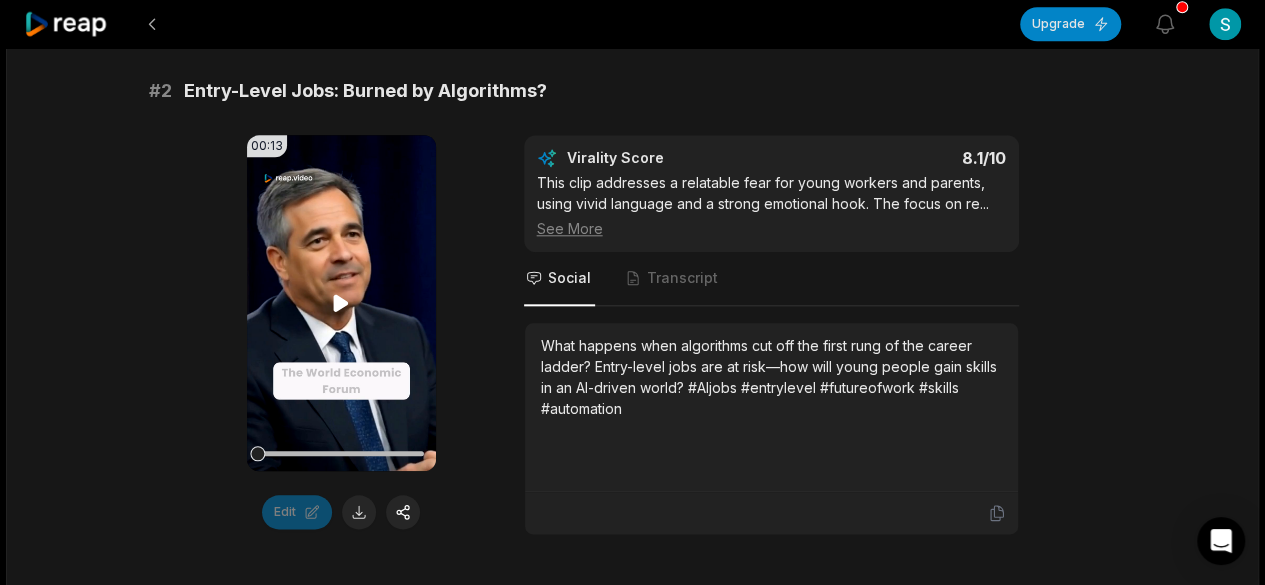 click 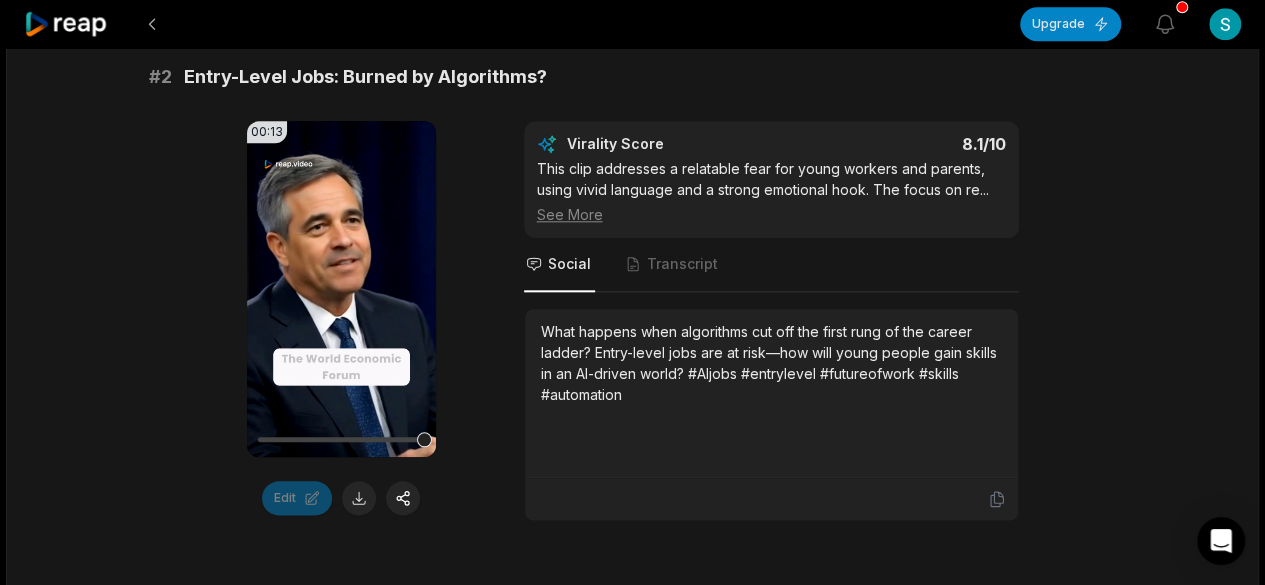 scroll, scrollTop: 1000, scrollLeft: 0, axis: vertical 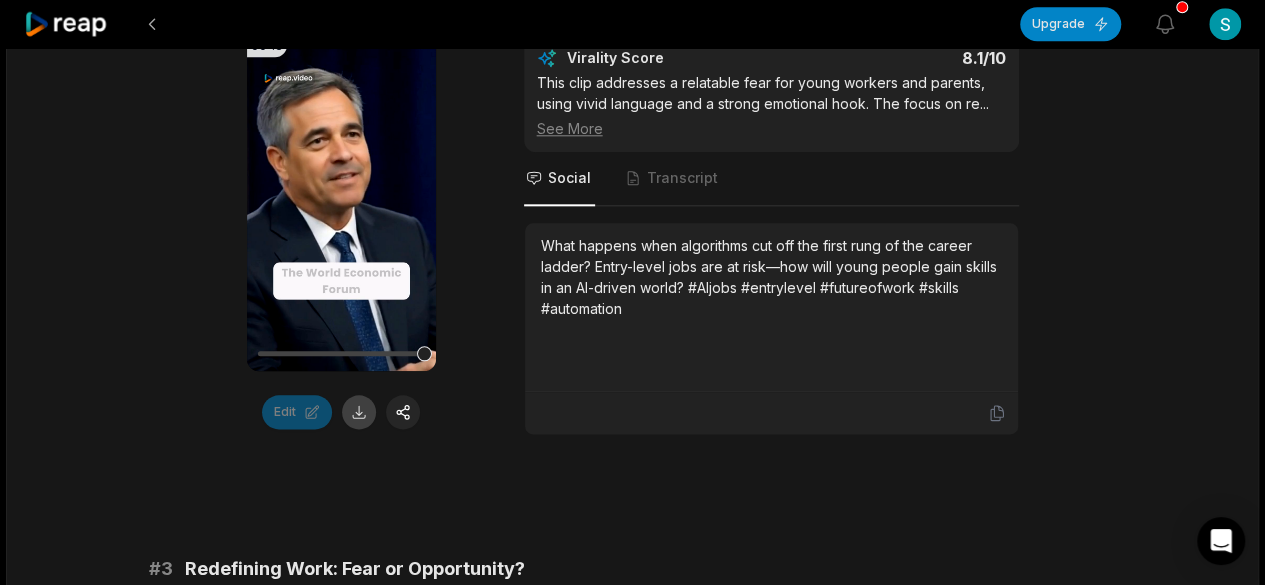 click at bounding box center [359, 412] 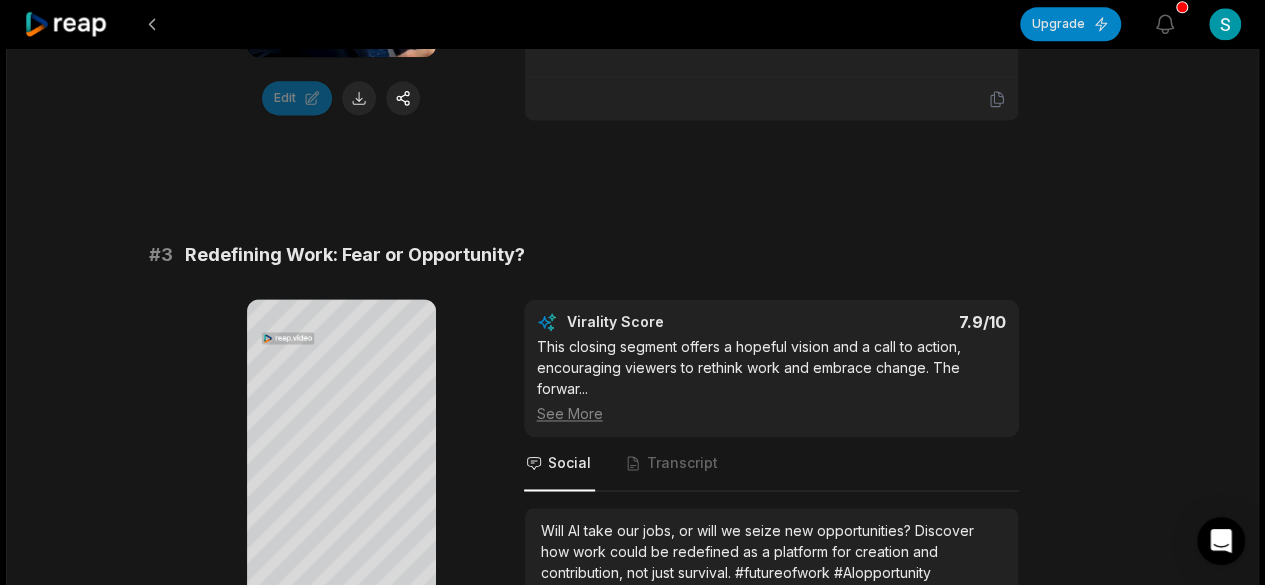 scroll, scrollTop: 1300, scrollLeft: 0, axis: vertical 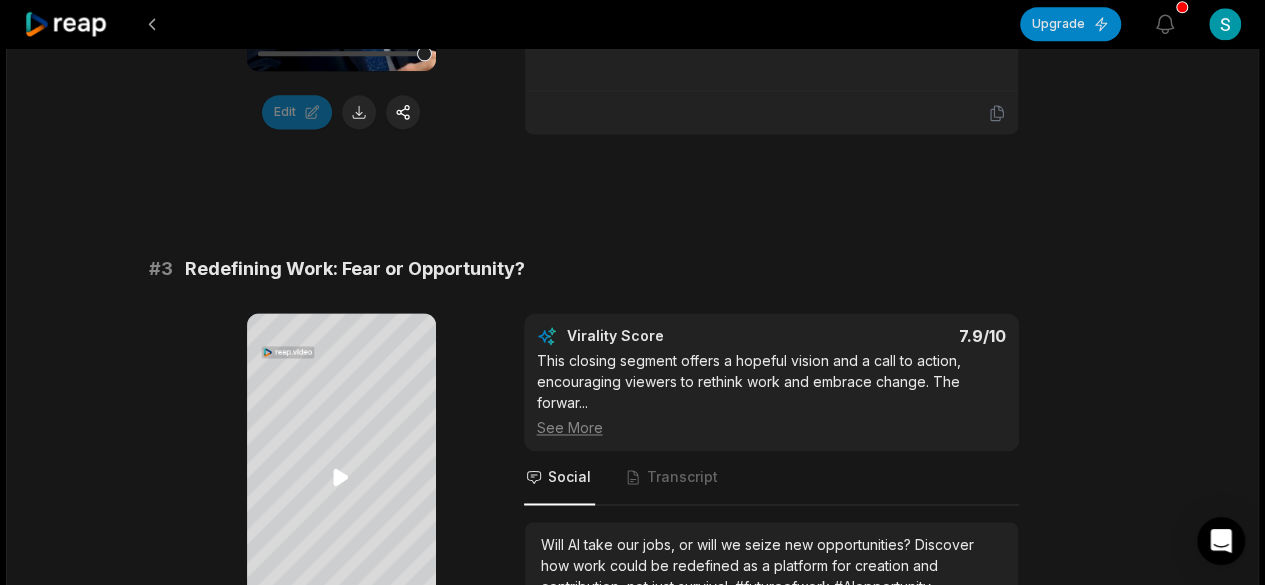 click 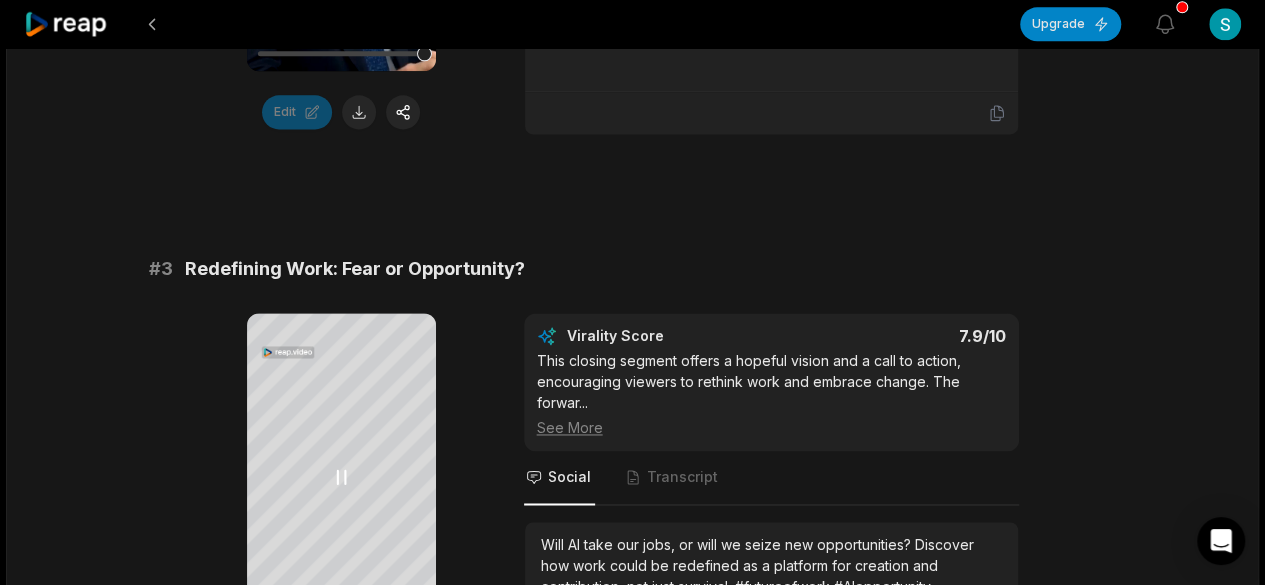 click 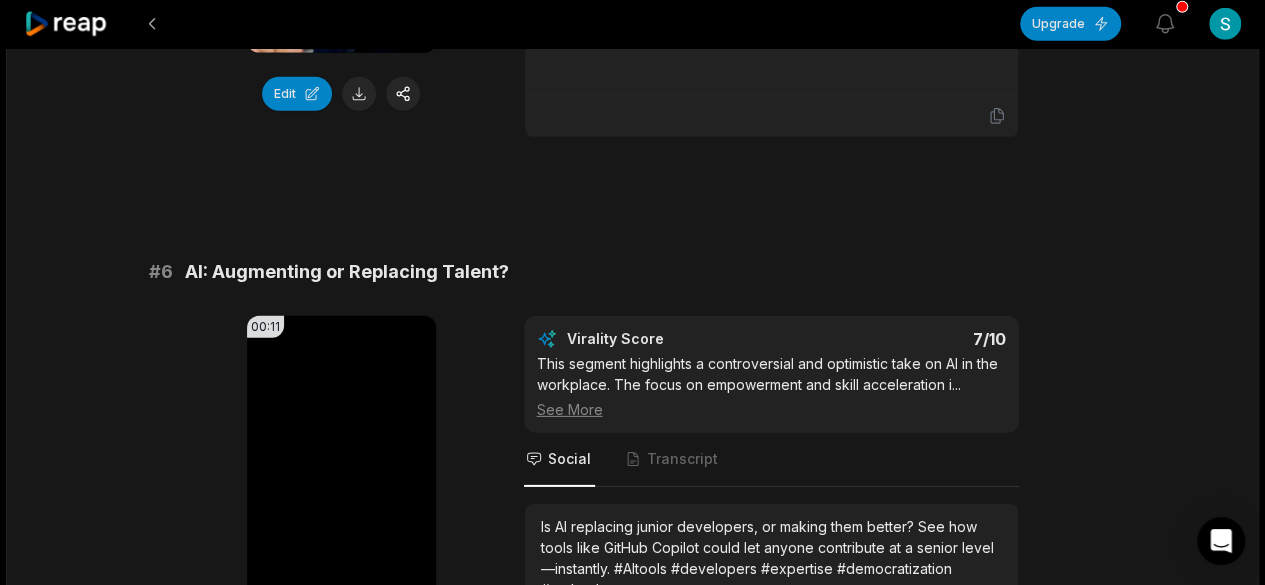 scroll, scrollTop: 2939, scrollLeft: 0, axis: vertical 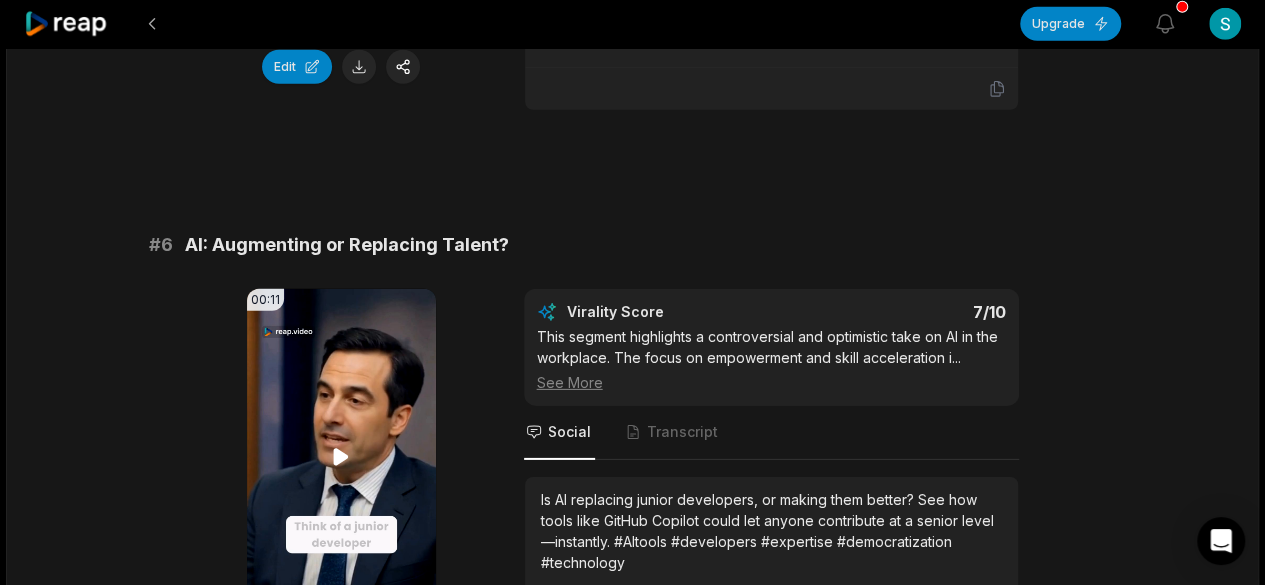 click 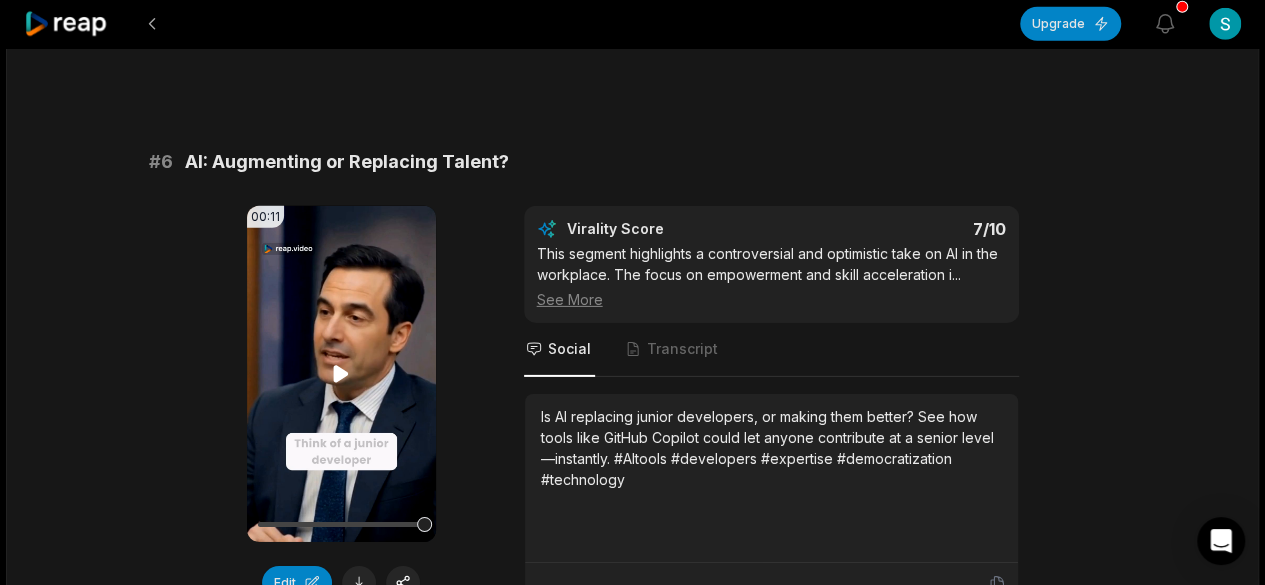 scroll, scrollTop: 3039, scrollLeft: 0, axis: vertical 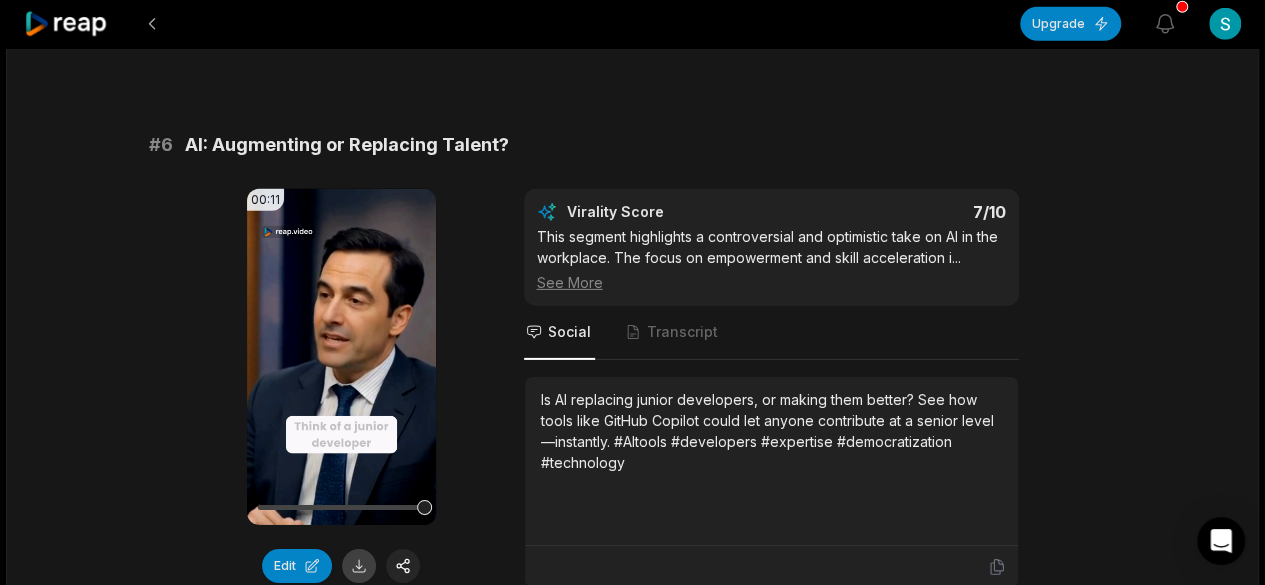 click at bounding box center [359, 566] 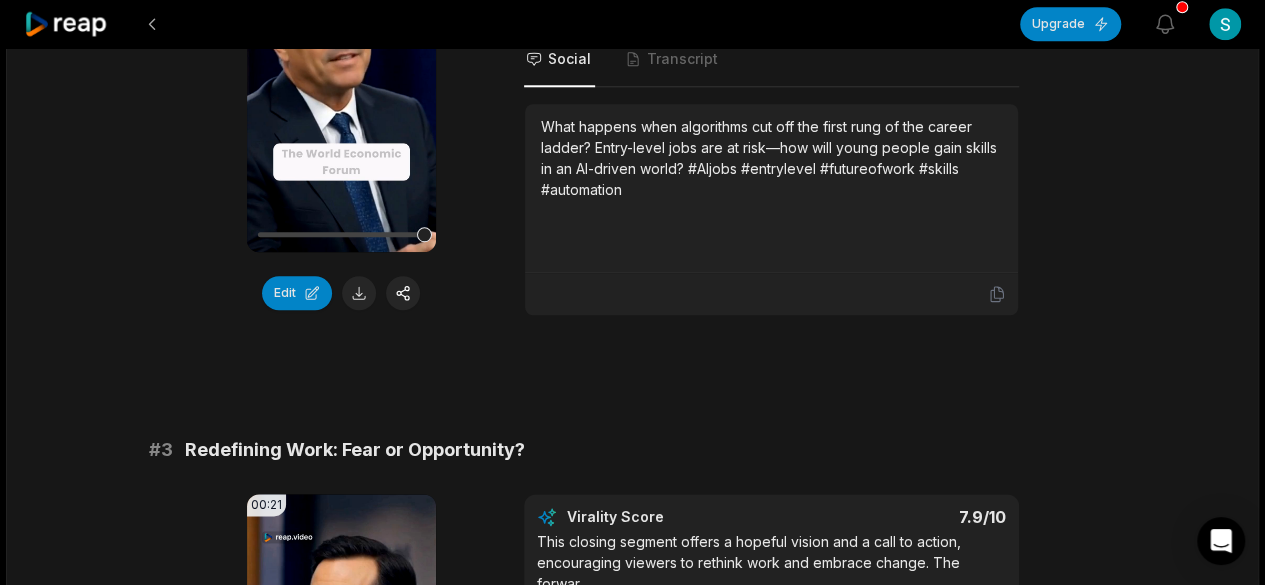 scroll, scrollTop: 739, scrollLeft: 0, axis: vertical 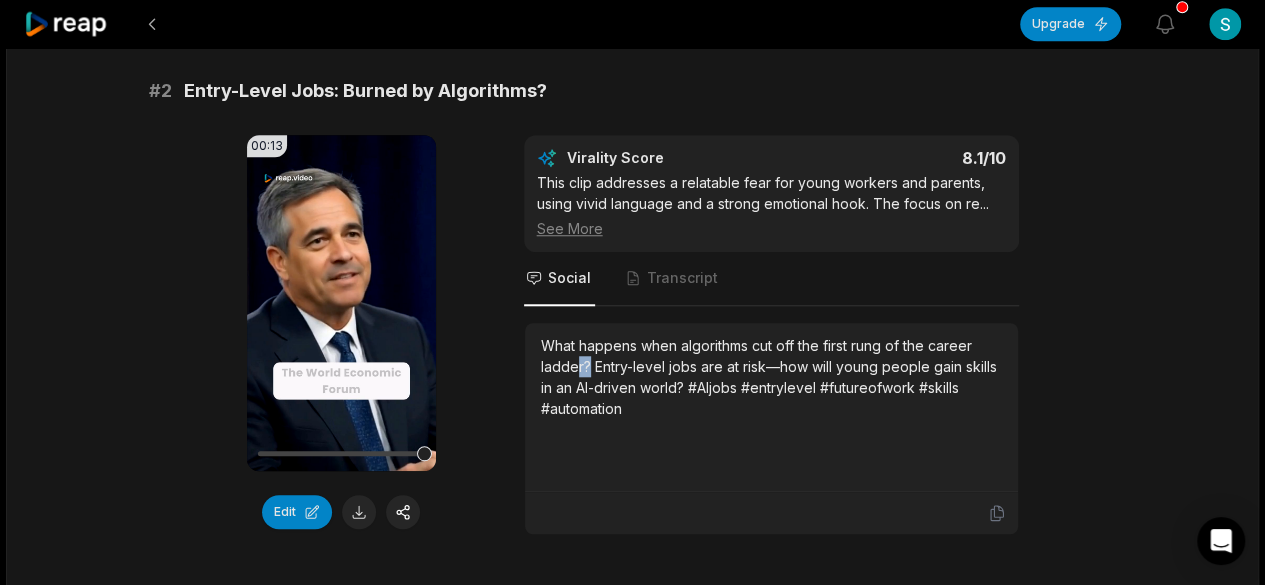 drag, startPoint x: 589, startPoint y: 365, endPoint x: 574, endPoint y: 361, distance: 15.524175 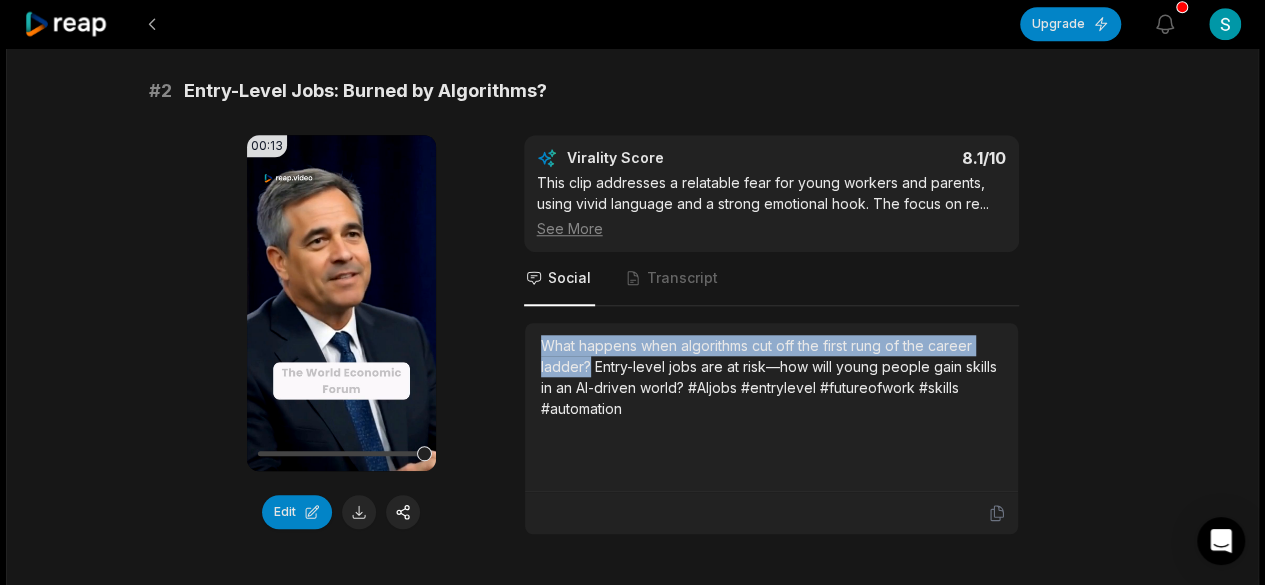 drag, startPoint x: 586, startPoint y: 363, endPoint x: 543, endPoint y: 345, distance: 46.615448 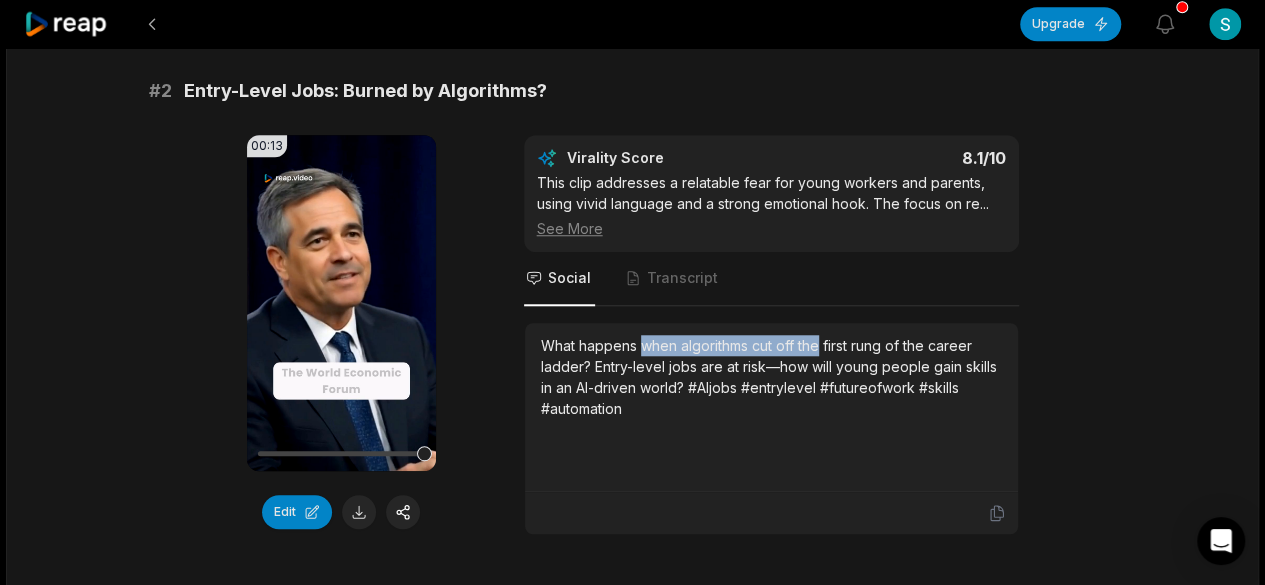 drag, startPoint x: 640, startPoint y: 341, endPoint x: 817, endPoint y: 337, distance: 177.0452 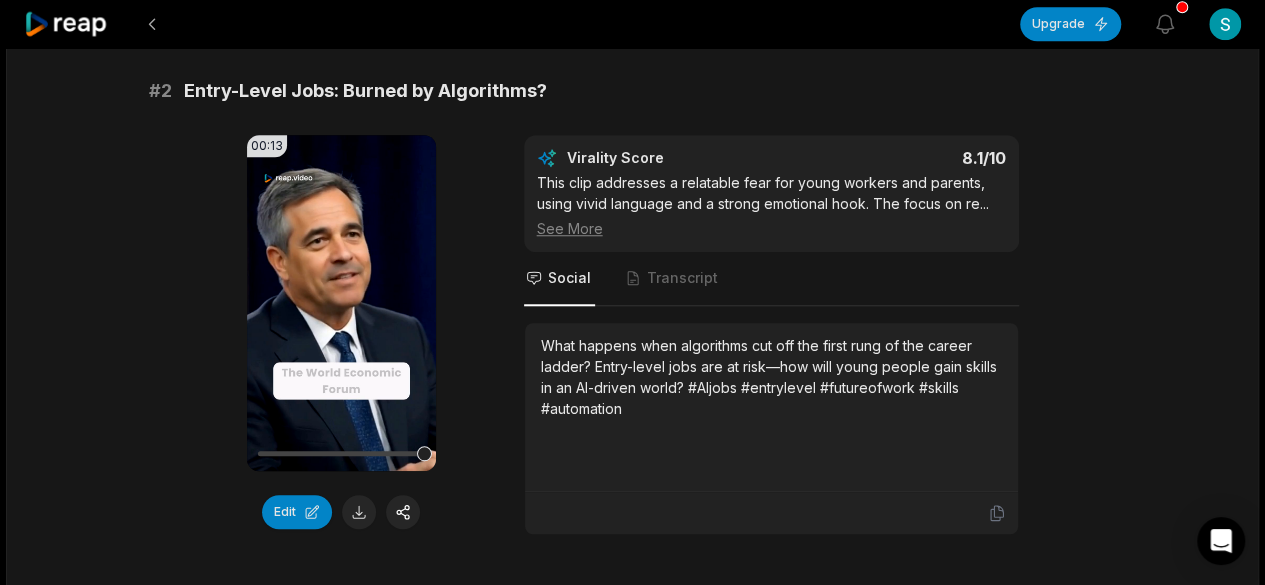 click on "What happens when algorithms cut off the first rung of the career ladder? Entry-level jobs are at risk—how will young people gain skills in an AI-driven world? #AIjobs #entrylevel #futureofwork #skills #automation" at bounding box center [771, 377] 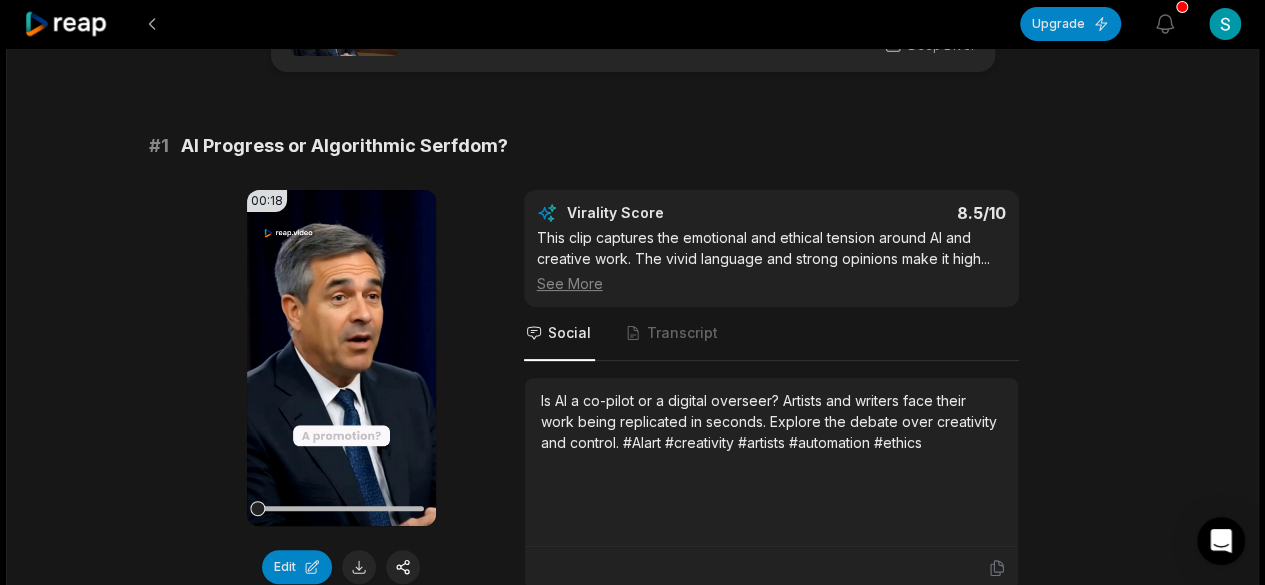 scroll, scrollTop: 0, scrollLeft: 0, axis: both 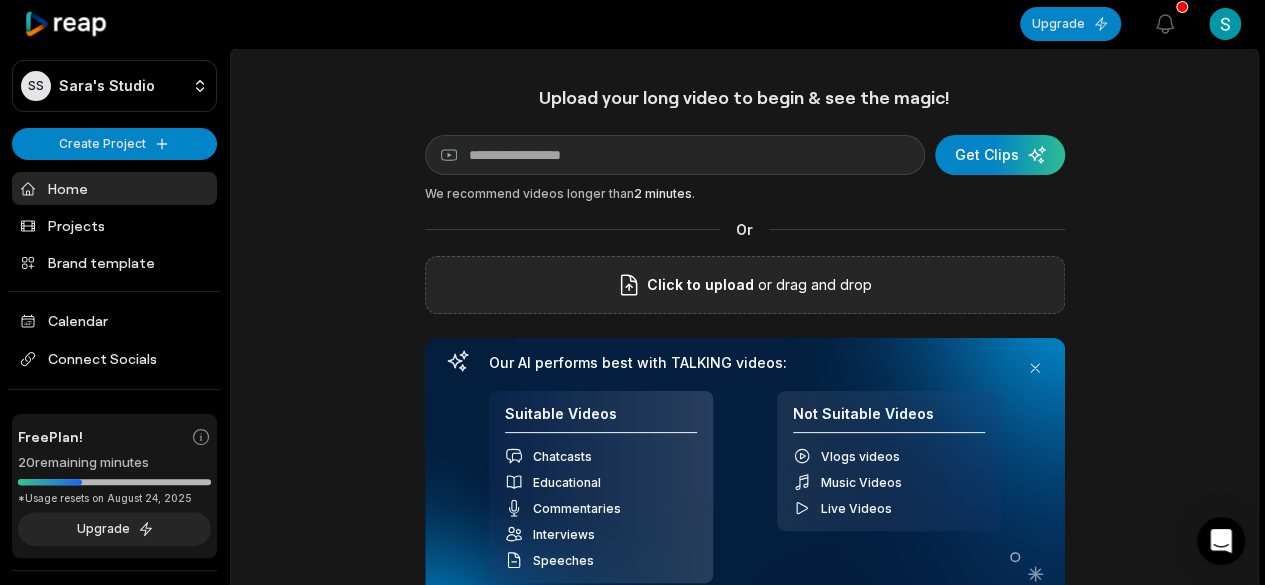 click on "Click to upload" at bounding box center (700, 285) 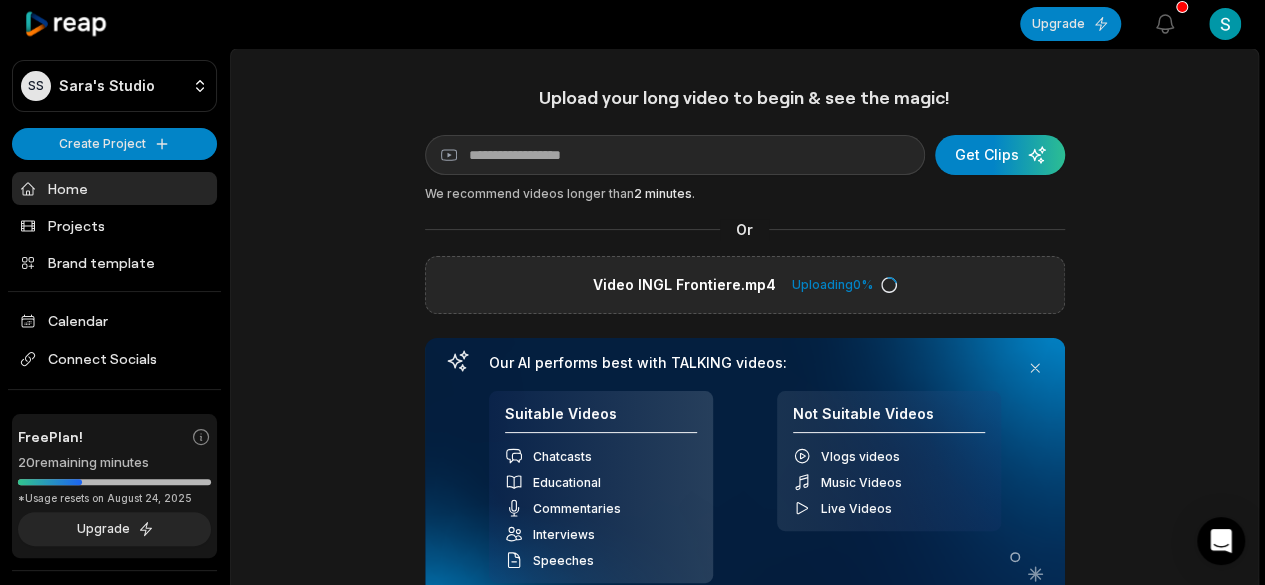 click on "Upload your long video to begin & see the magic! YouTube link Get Clips We recommend videos longer than  2 minutes . Or Video INGL Frontiere.mp4 Uploading  0 % Your browser does not support mp4 format. Our AI performs best with TALKING videos: Suitable Videos Chatcasts Educational  Commentaries  Interviews  Speeches Not Suitable Videos Vlogs videos Music Videos Live Videos Recent Projects View all View Clips Clips 04:13 video AGI in inglese uomo-uomo Open options 40 minutes ago View Clips Clips 02:34 Video INGL influencer Open options 5 days ago View Clips Clips 07:37 Video INGL Frontiere Open options 6 days ago View Clips Clips 04:13 video AGI in inglese uomo-uomo Open options 7 days ago" at bounding box center (744, 705) 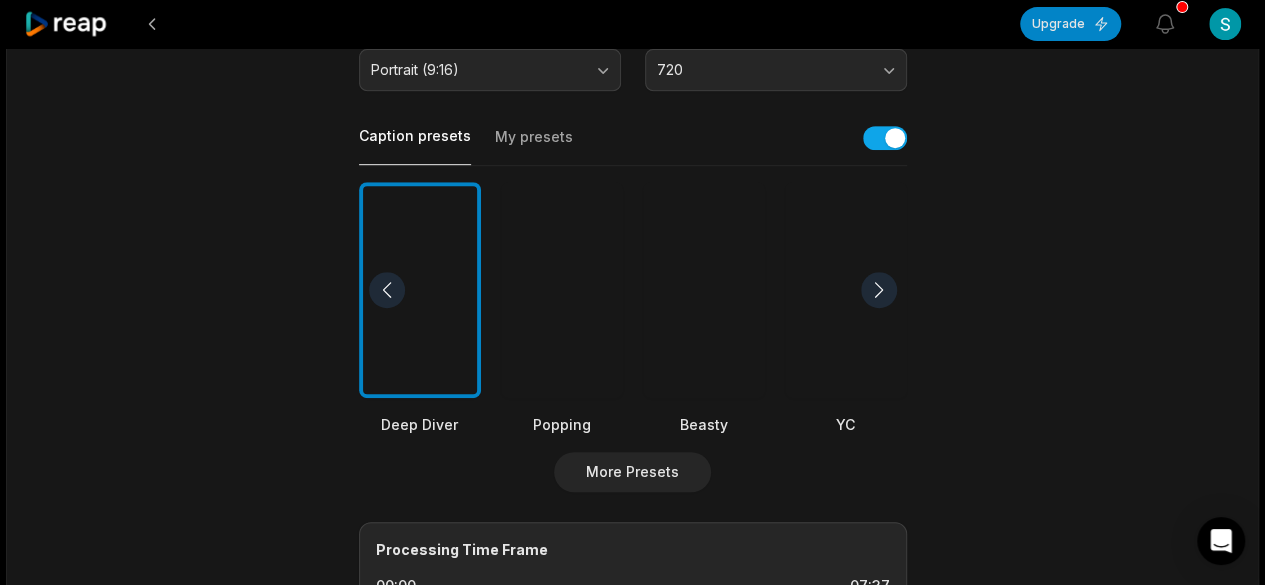 scroll, scrollTop: 0, scrollLeft: 0, axis: both 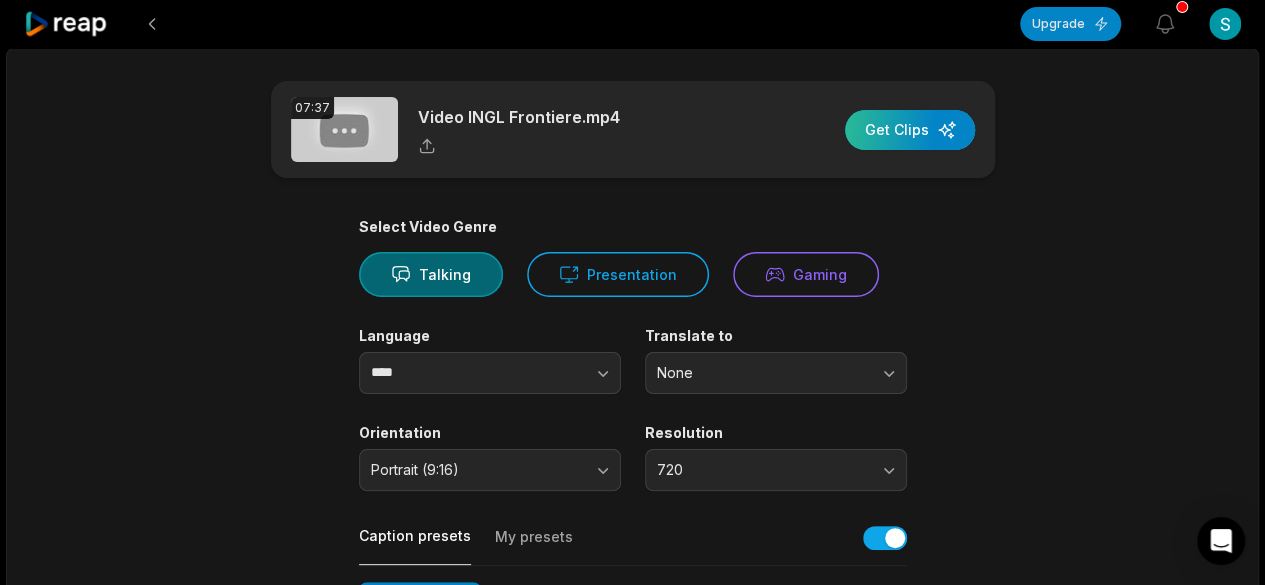 click at bounding box center [910, 130] 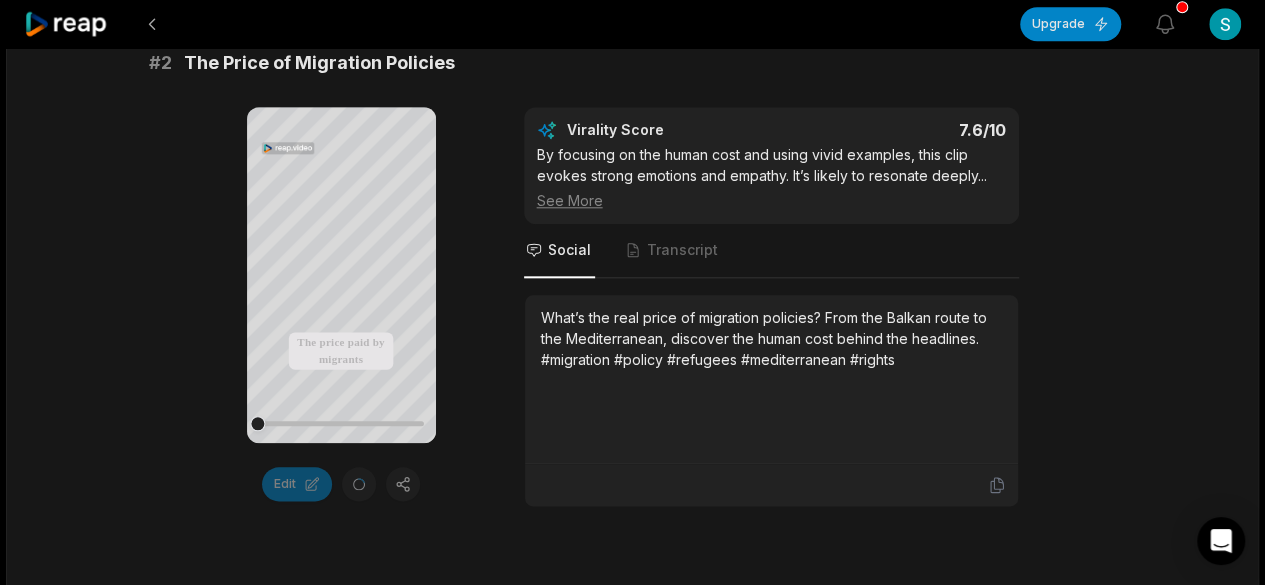 scroll, scrollTop: 900, scrollLeft: 0, axis: vertical 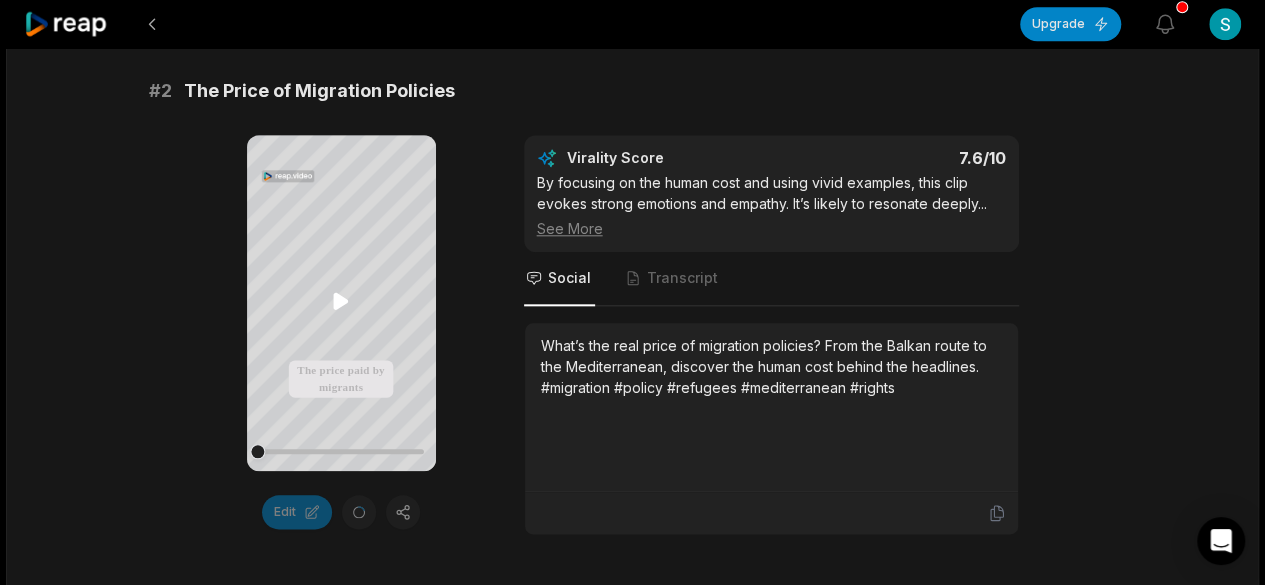 click 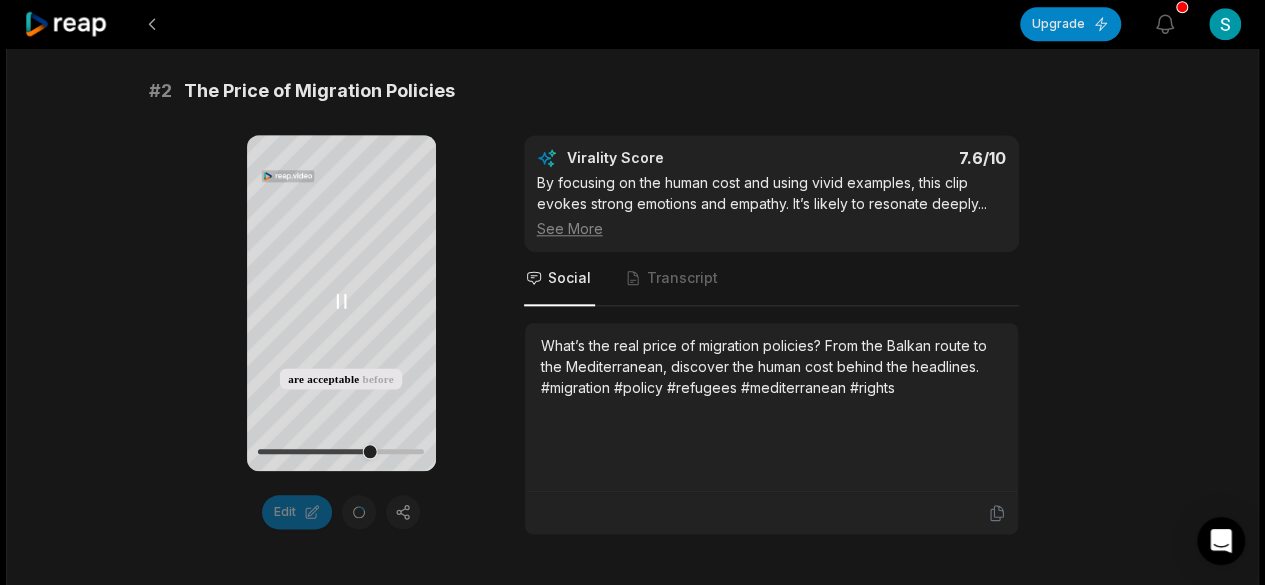 click 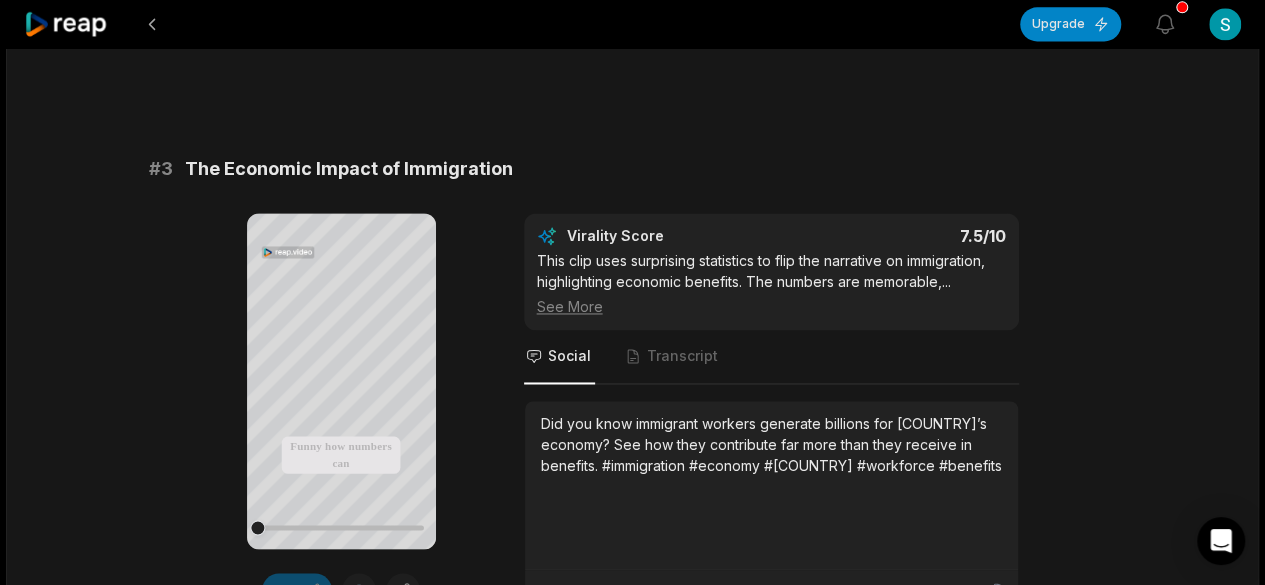 scroll, scrollTop: 1500, scrollLeft: 0, axis: vertical 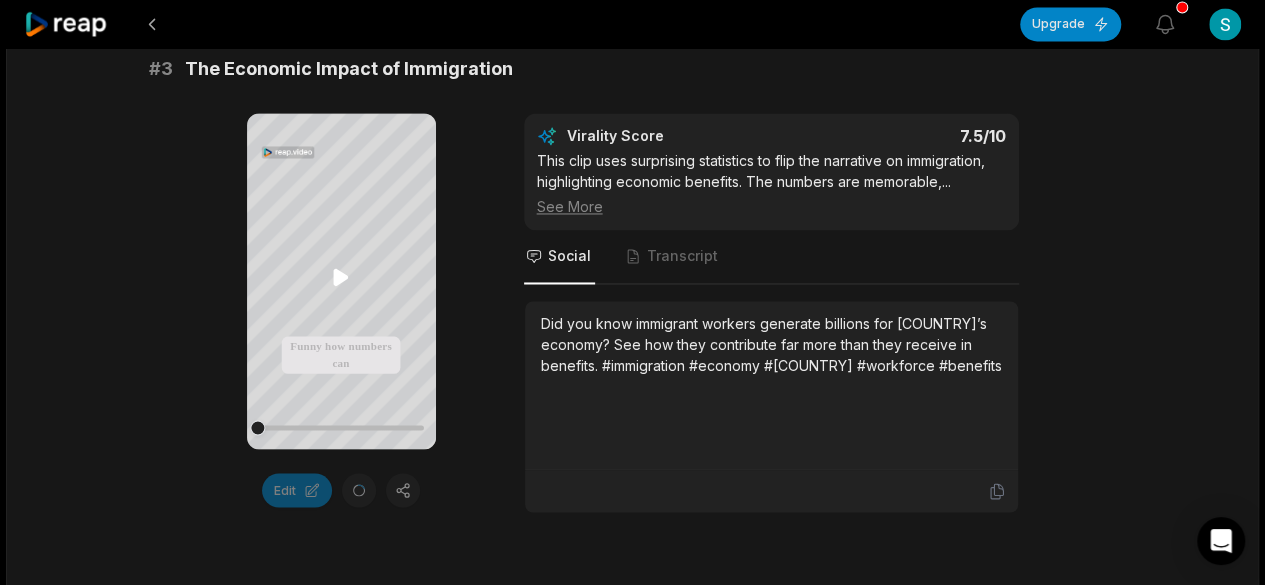 click 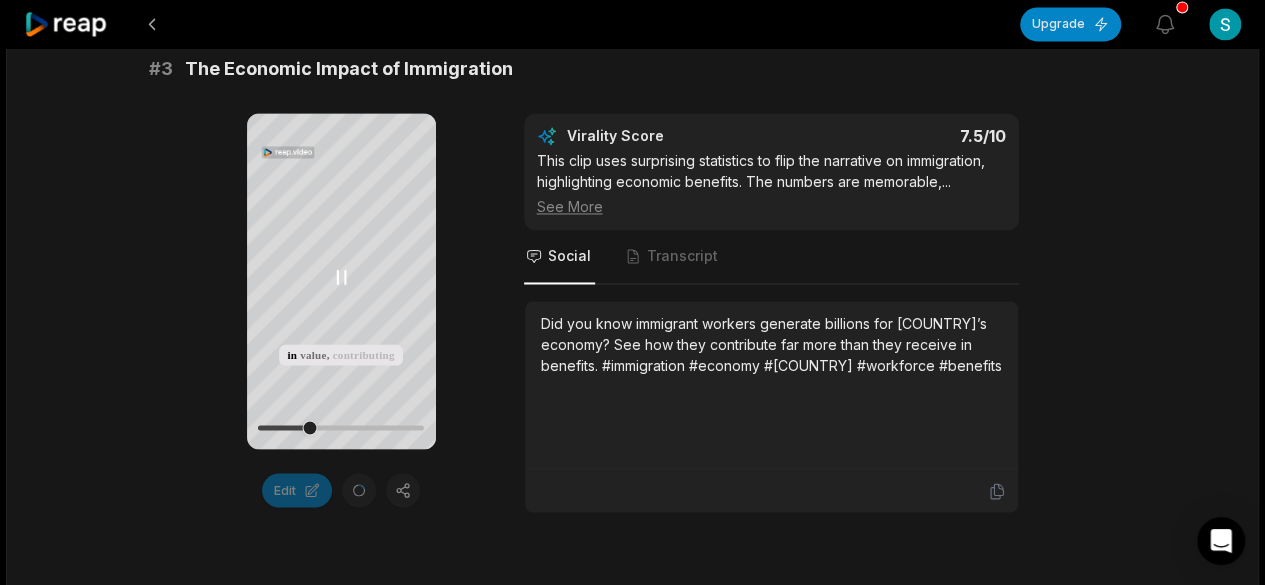 click 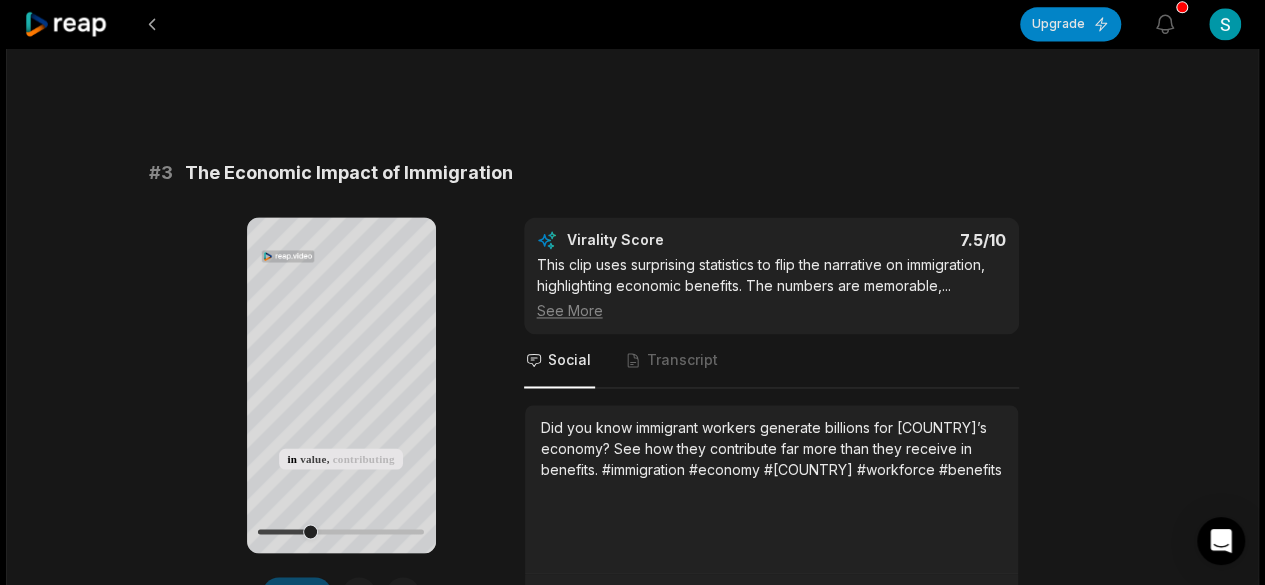 scroll, scrollTop: 1400, scrollLeft: 0, axis: vertical 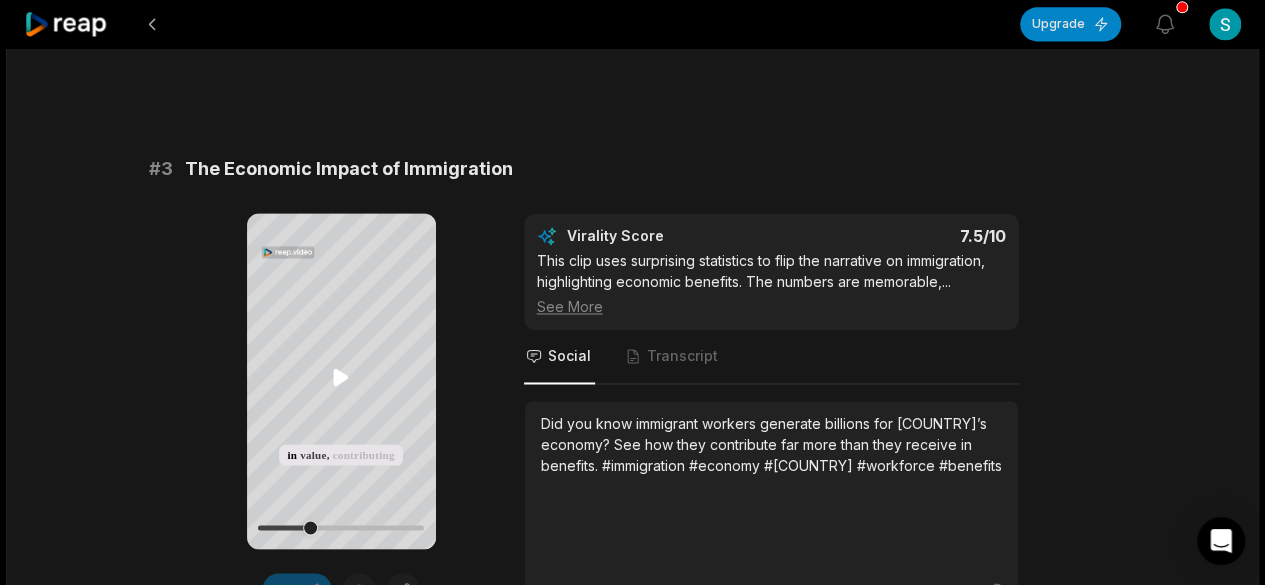 click 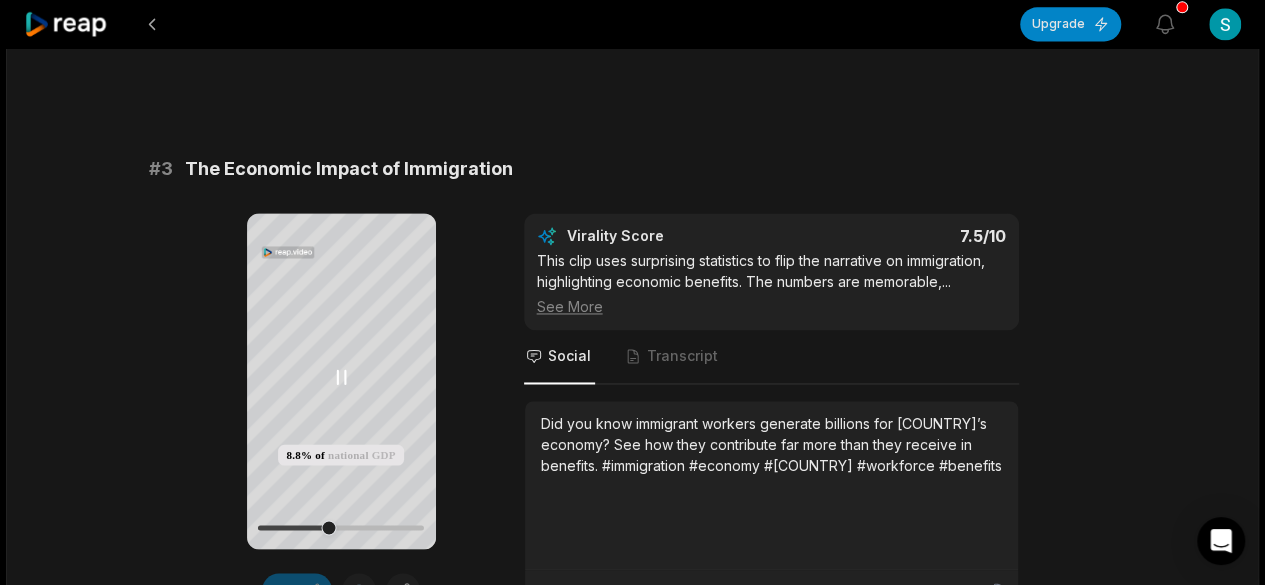 click 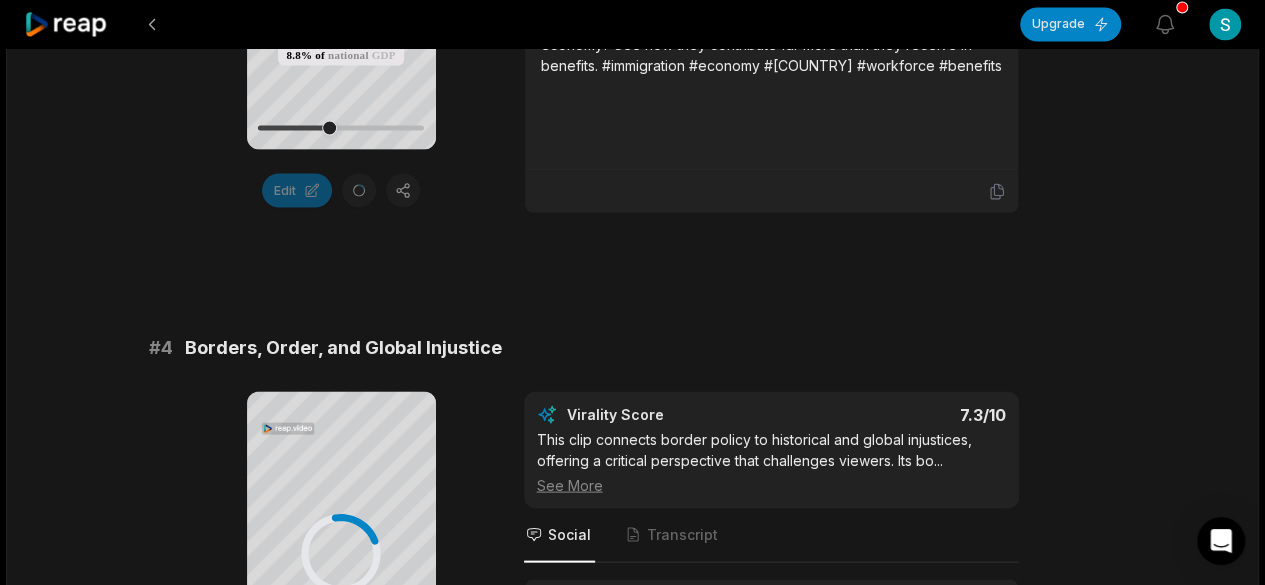 scroll, scrollTop: 2100, scrollLeft: 0, axis: vertical 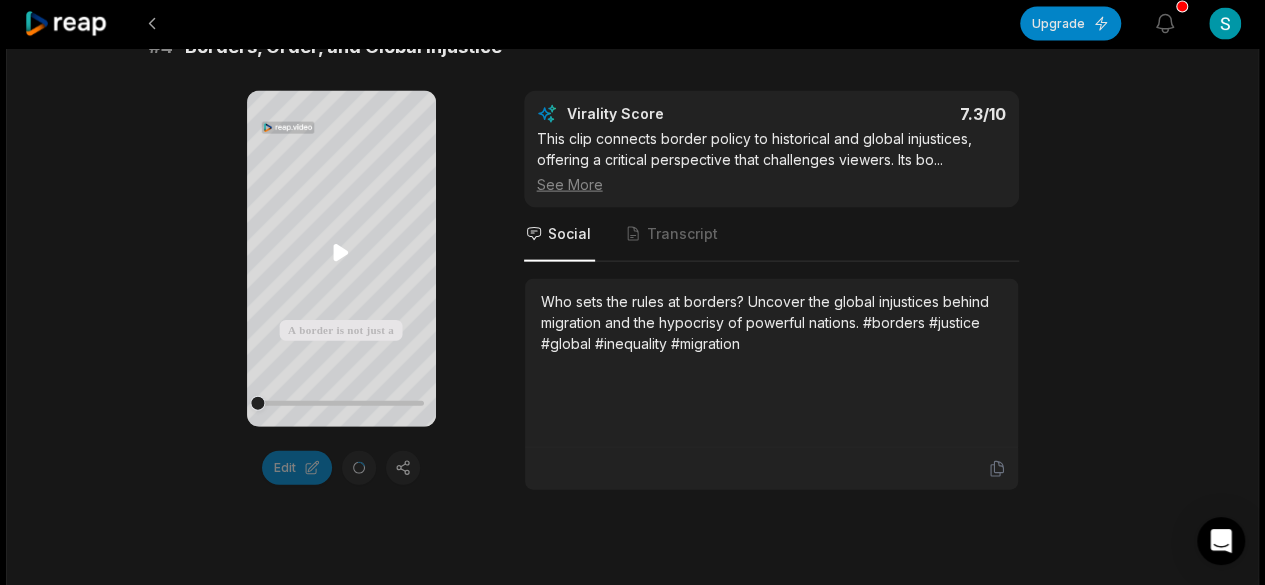 click 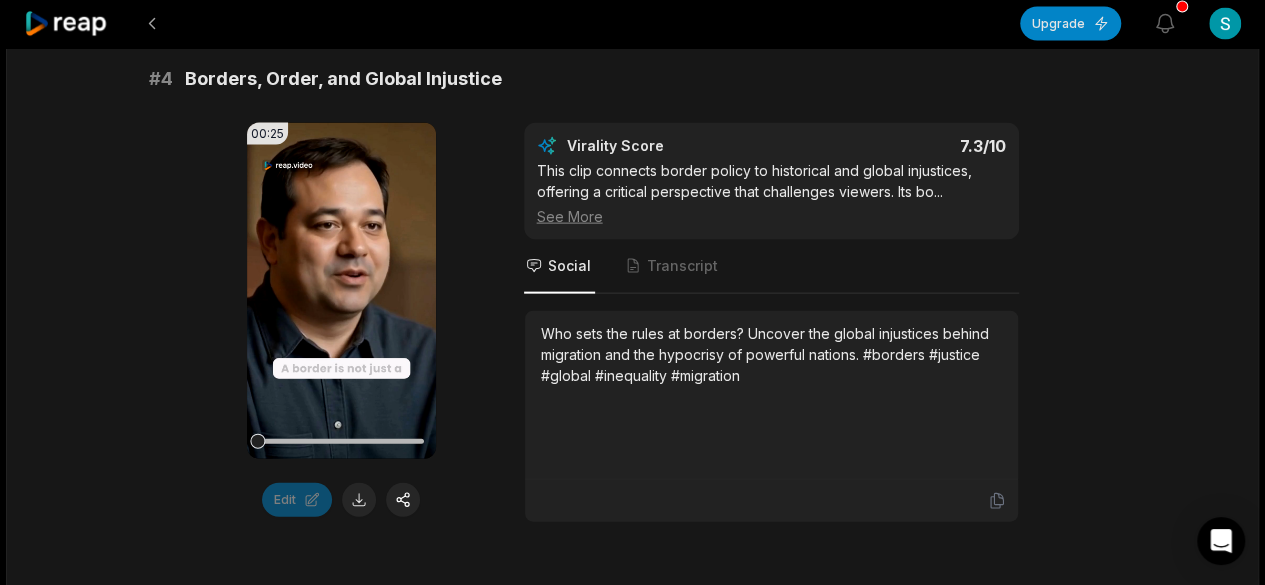 scroll, scrollTop: 2100, scrollLeft: 0, axis: vertical 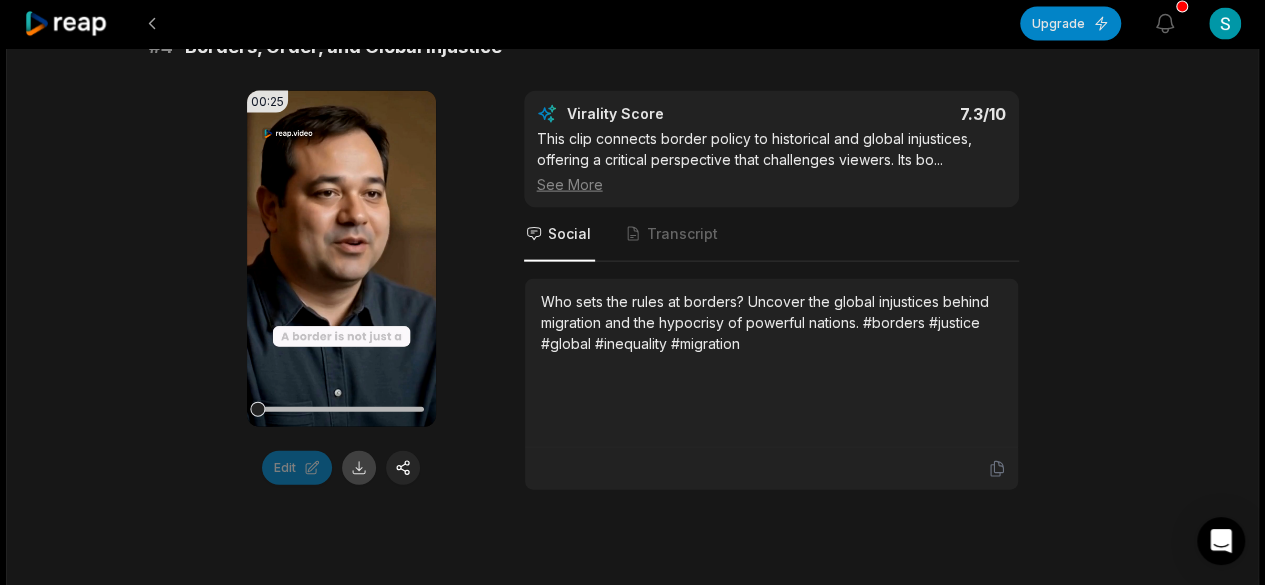 click at bounding box center [359, 468] 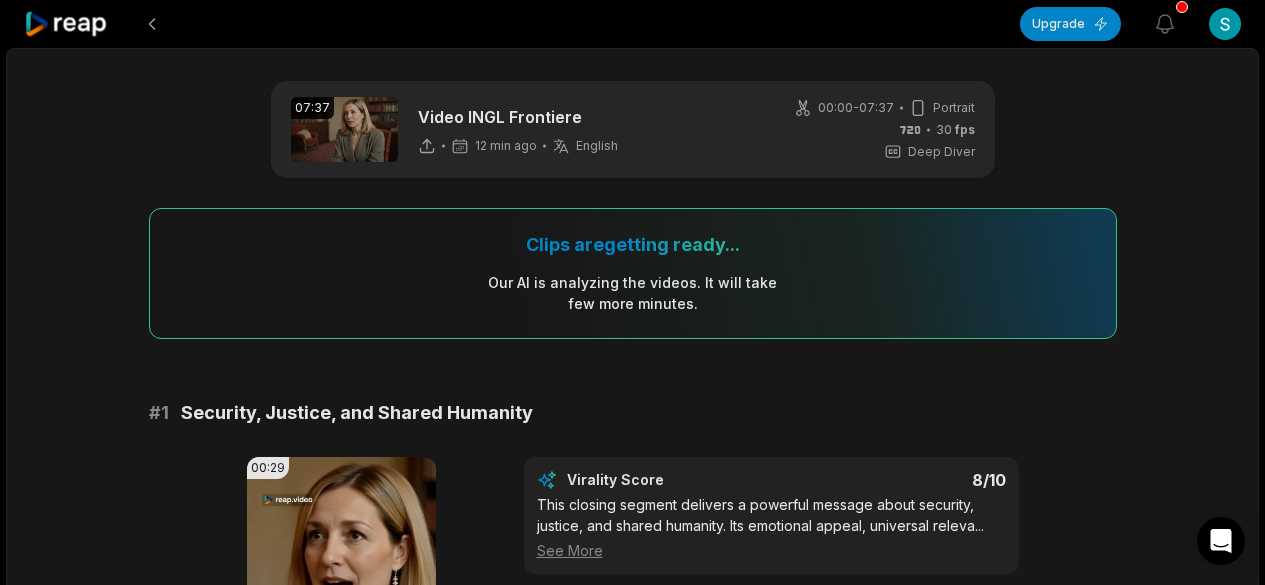 scroll, scrollTop: 2100, scrollLeft: 0, axis: vertical 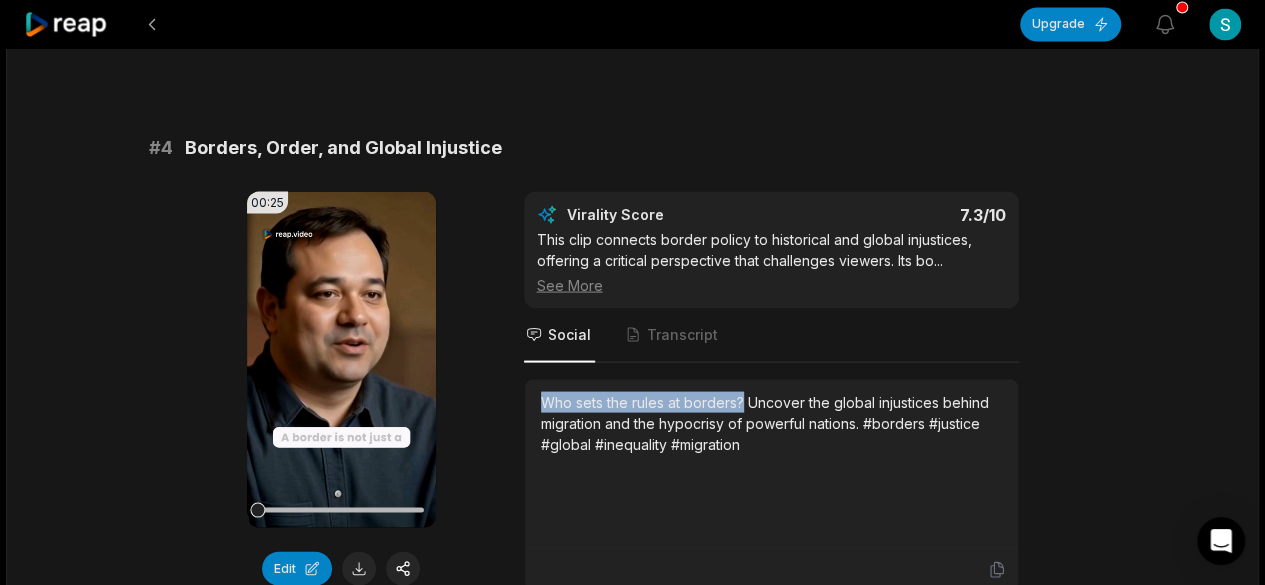 drag, startPoint x: 742, startPoint y: 395, endPoint x: 540, endPoint y: 397, distance: 202.0099 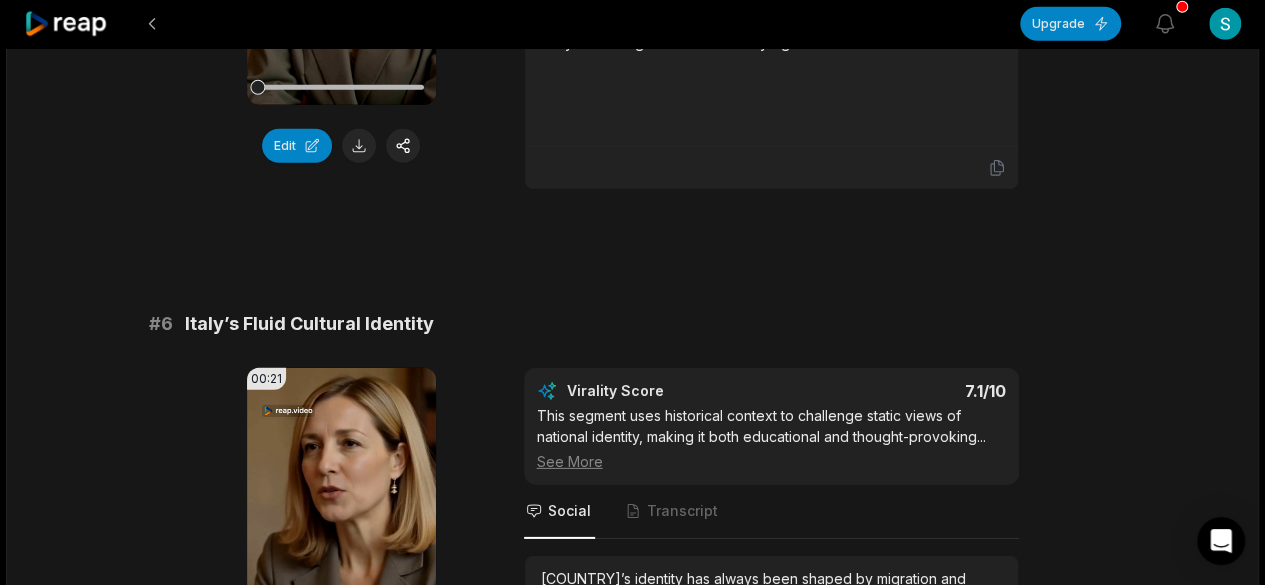 scroll, scrollTop: 3039, scrollLeft: 0, axis: vertical 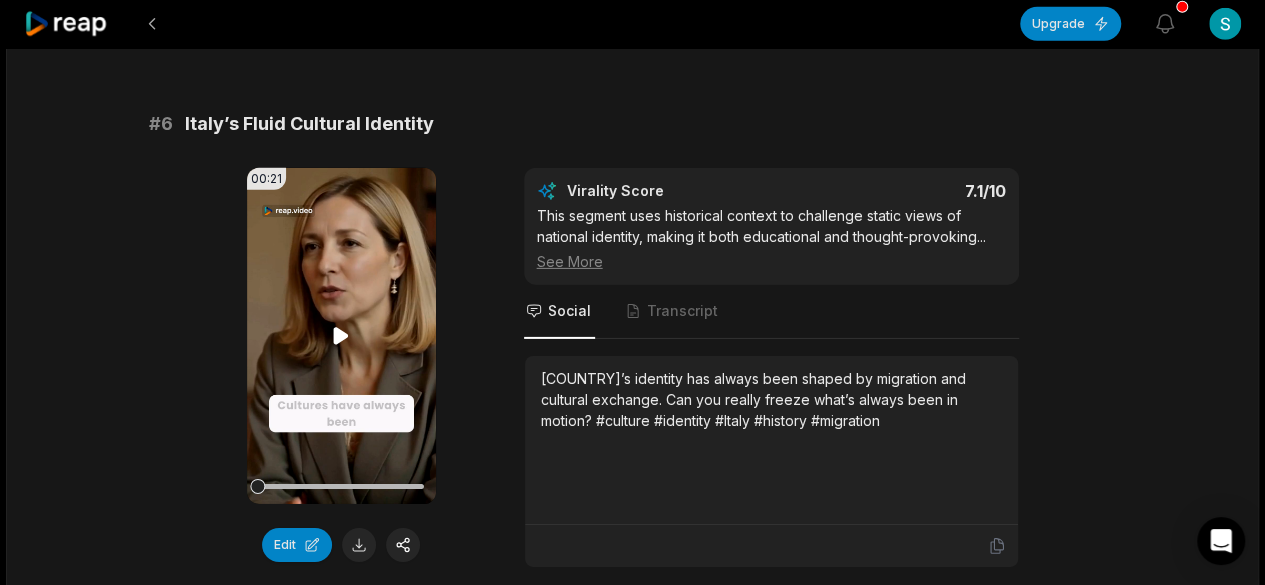 click 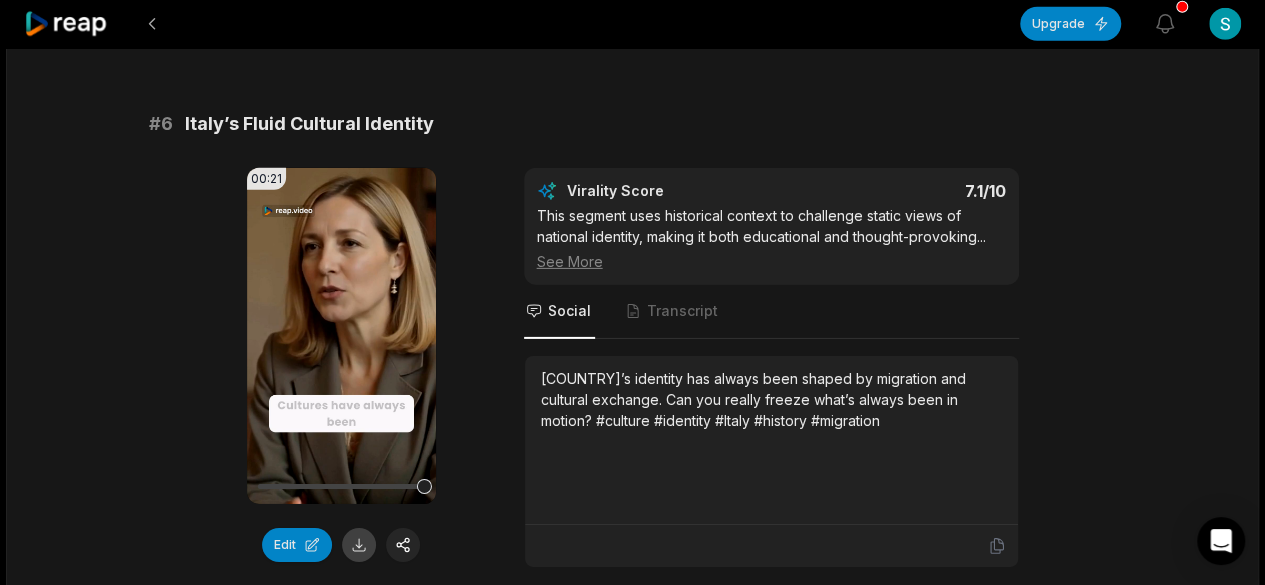 click at bounding box center (359, 545) 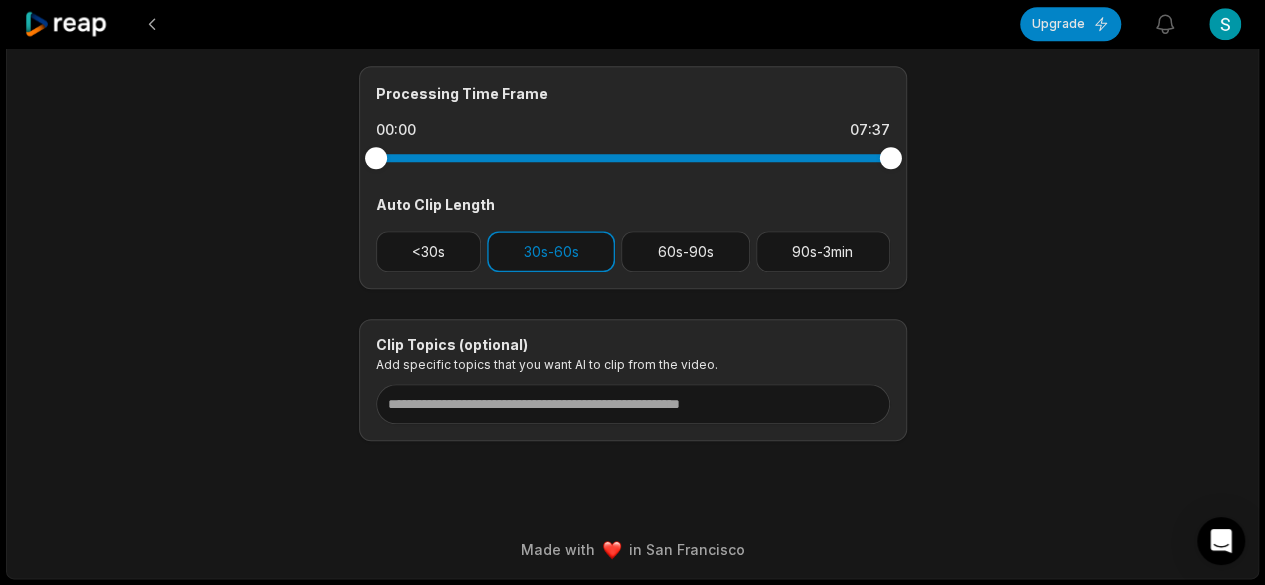 scroll, scrollTop: 0, scrollLeft: 0, axis: both 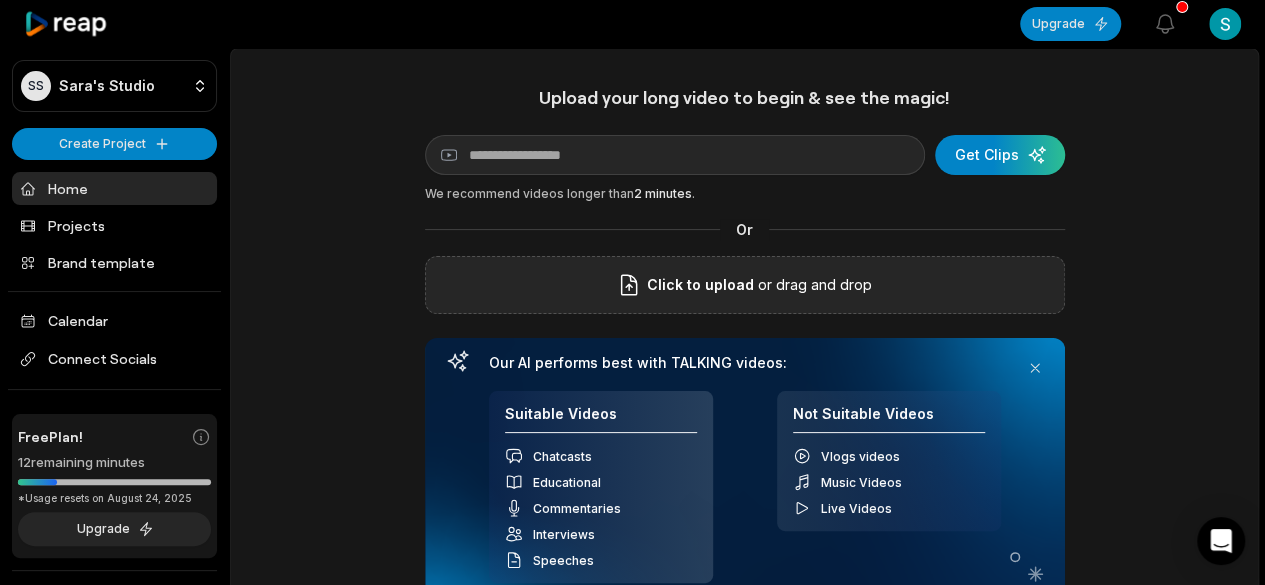 click on "Click to upload" at bounding box center [700, 285] 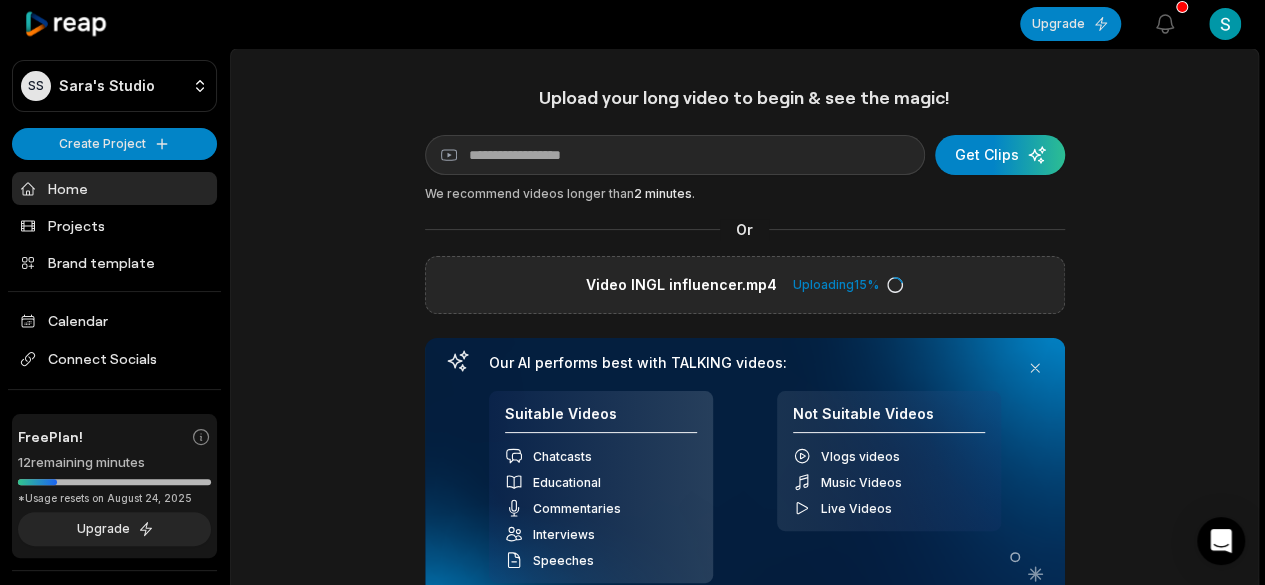 click on "Upload your long video to begin & see the magic! YouTube link Get Clips We recommend videos longer than  2 minutes . Or Video INGL influencer.mp4 Uploading  15 % Your browser does not support mp4 format. Our AI performs best with TALKING videos: Suitable Videos Chatcasts Educational  Commentaries  Interviews  Speeches Not Suitable Videos Vlogs videos Music Videos Live Videos Recent Projects View all View Clips Clips 07:37 Video INGL Frontiere Open options 37 minutes ago View Clips Clips 04:13 video AGI in inglese uomo-uomo Open options an hour ago View Clips Clips 02:34 Video INGL influencer Open options 5 days ago View Clips Clips 07:37 Video INGL Frontiere Open options 6 days ago" at bounding box center (744, 705) 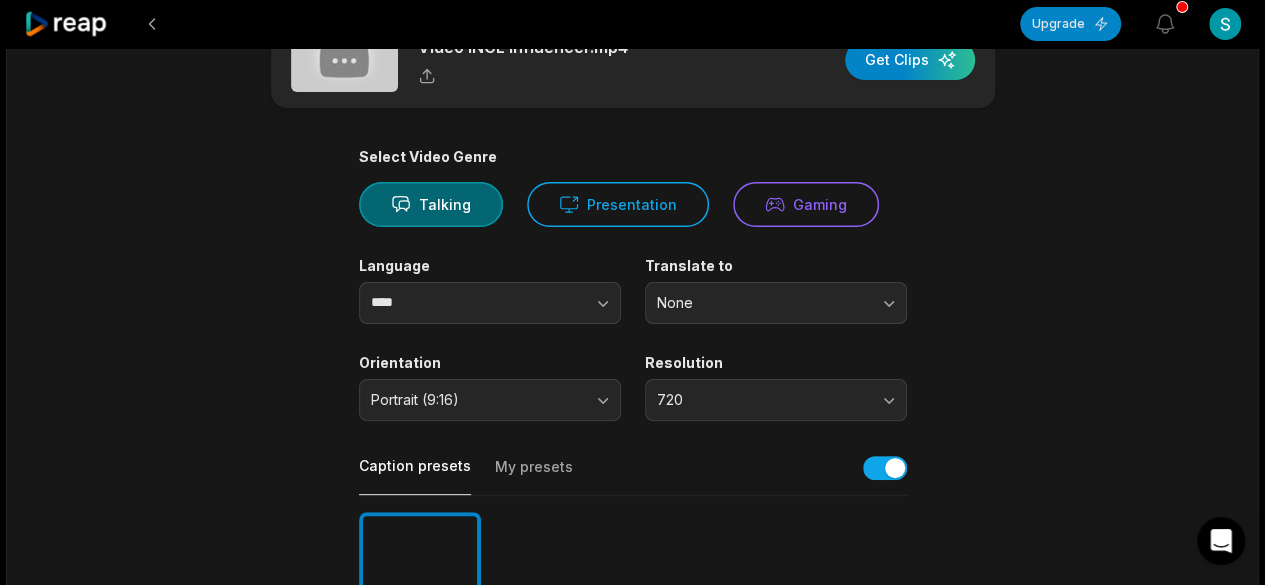 scroll, scrollTop: 0, scrollLeft: 0, axis: both 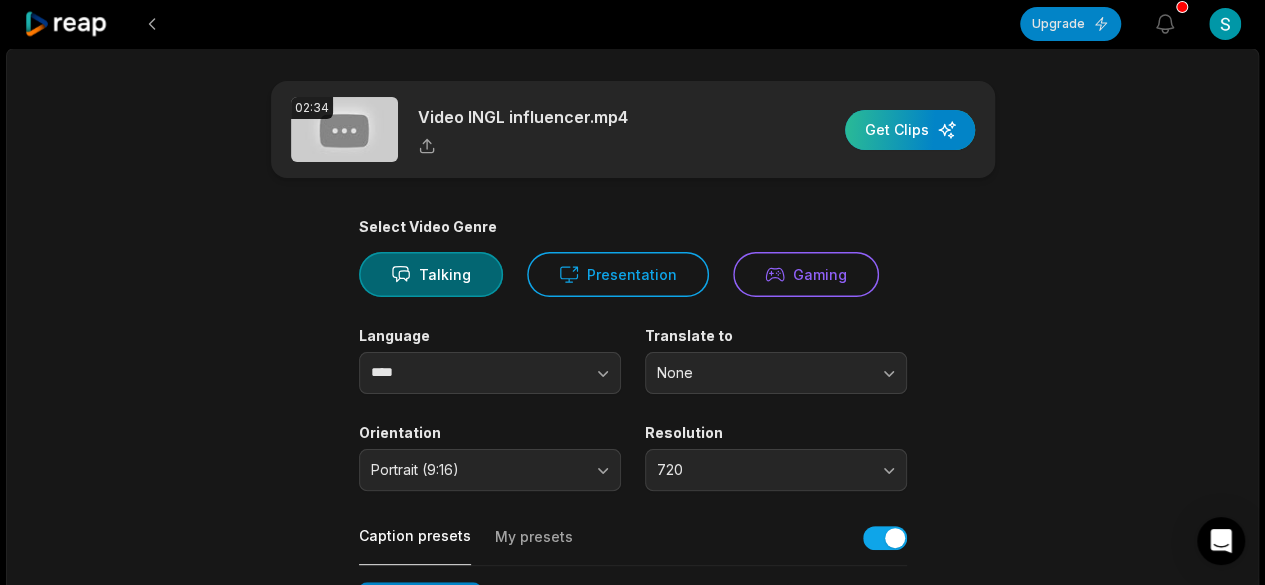 click at bounding box center (910, 130) 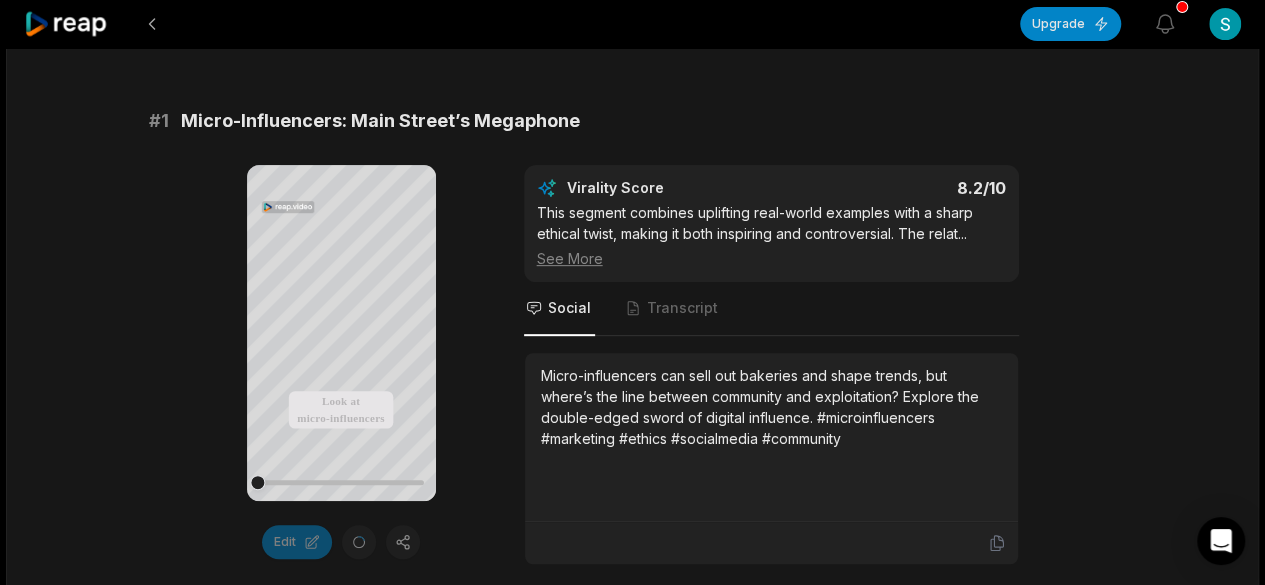 scroll, scrollTop: 300, scrollLeft: 0, axis: vertical 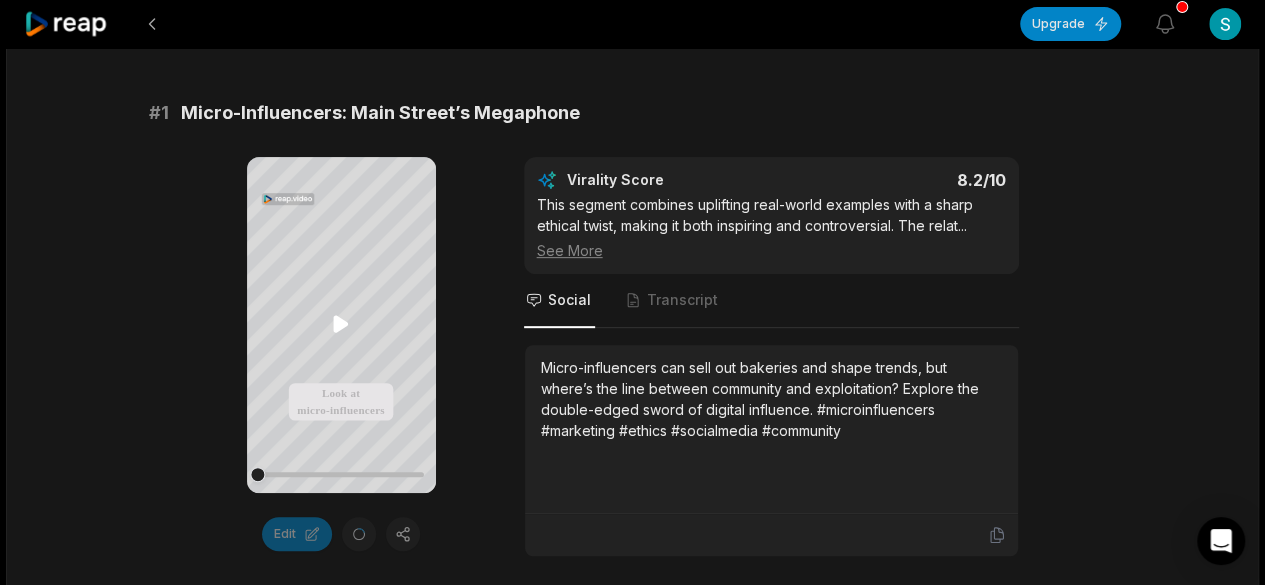 click 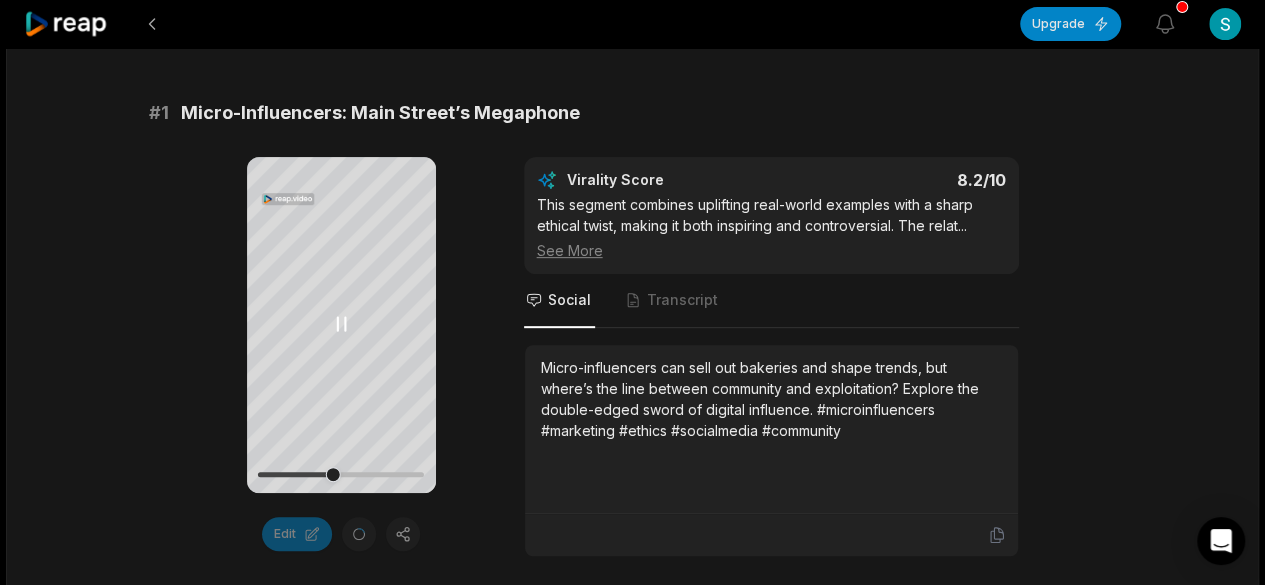 click 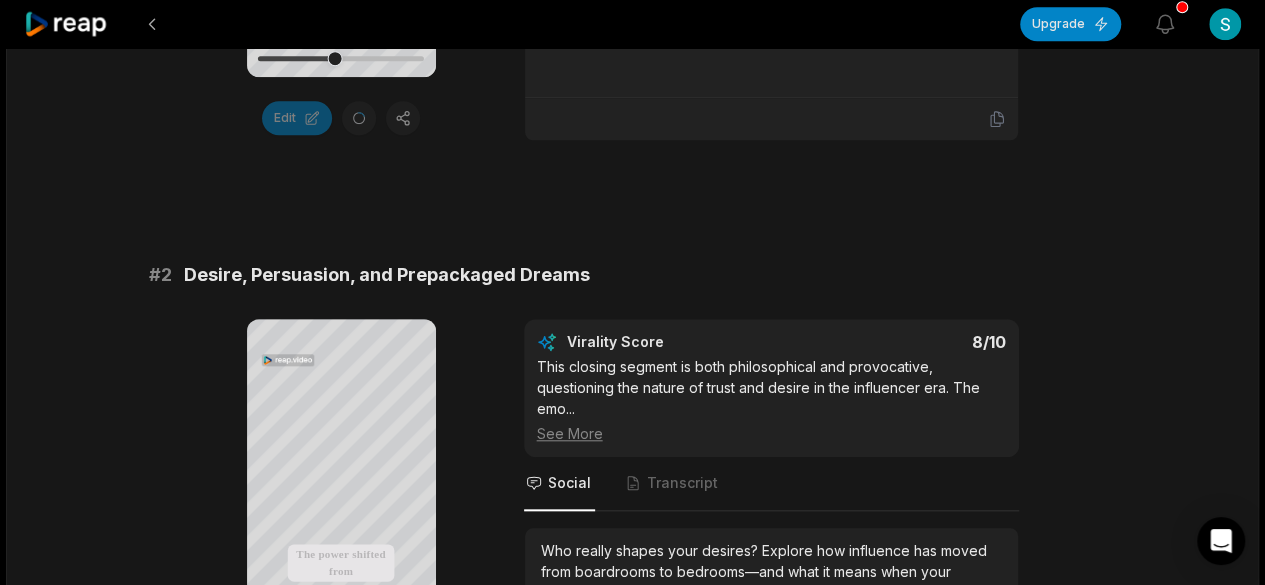 scroll, scrollTop: 800, scrollLeft: 0, axis: vertical 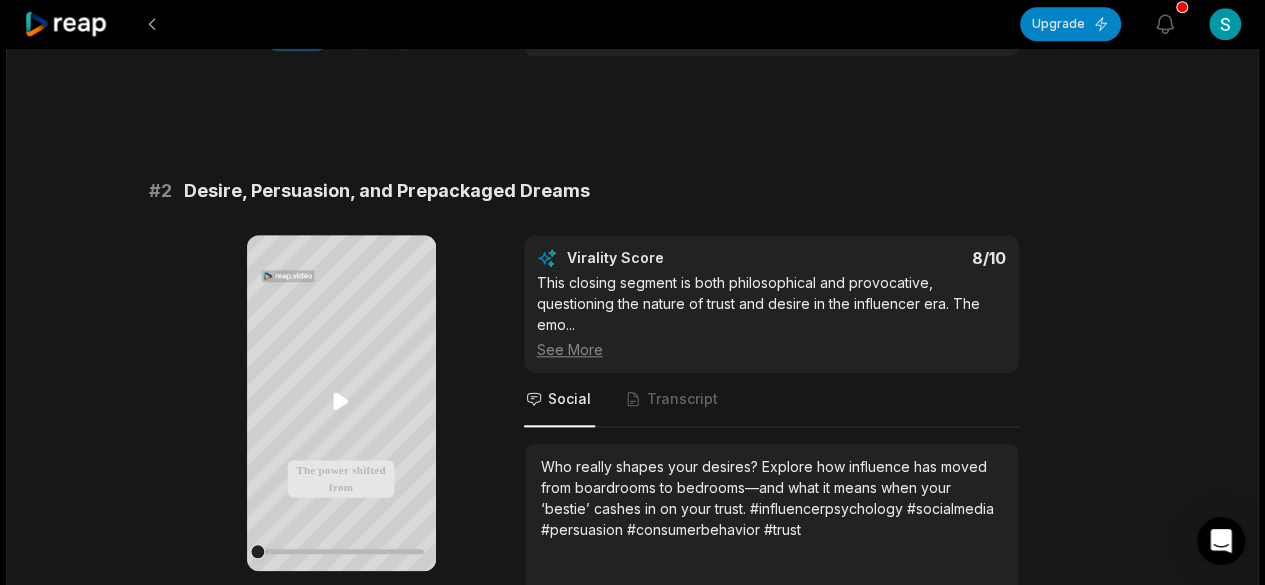 click 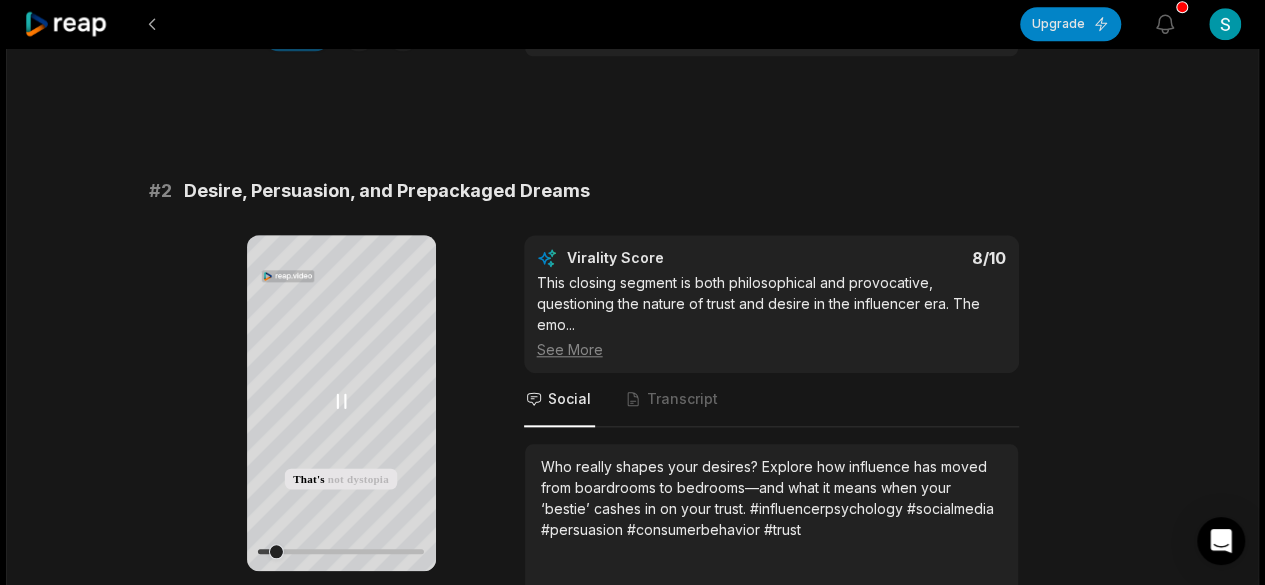 click 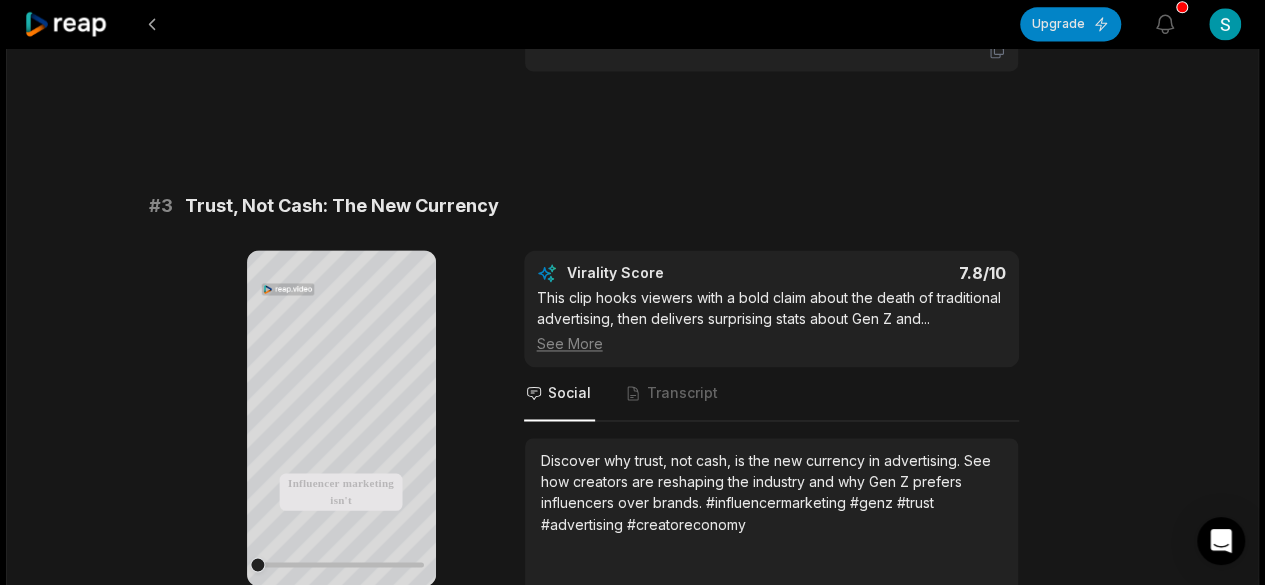 scroll, scrollTop: 1400, scrollLeft: 0, axis: vertical 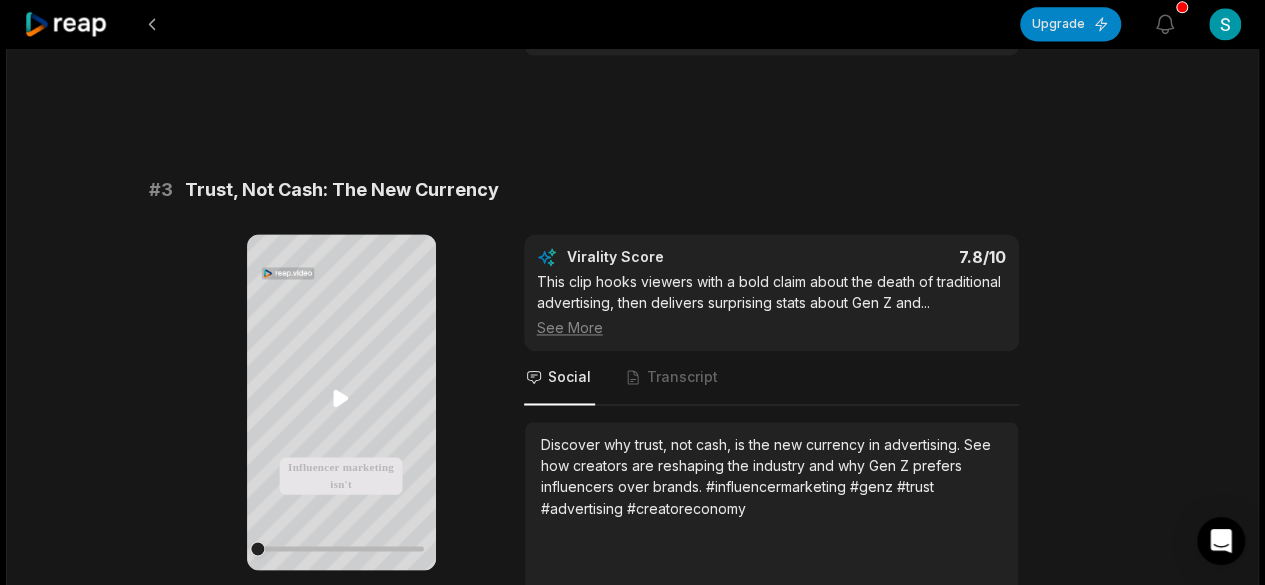 click 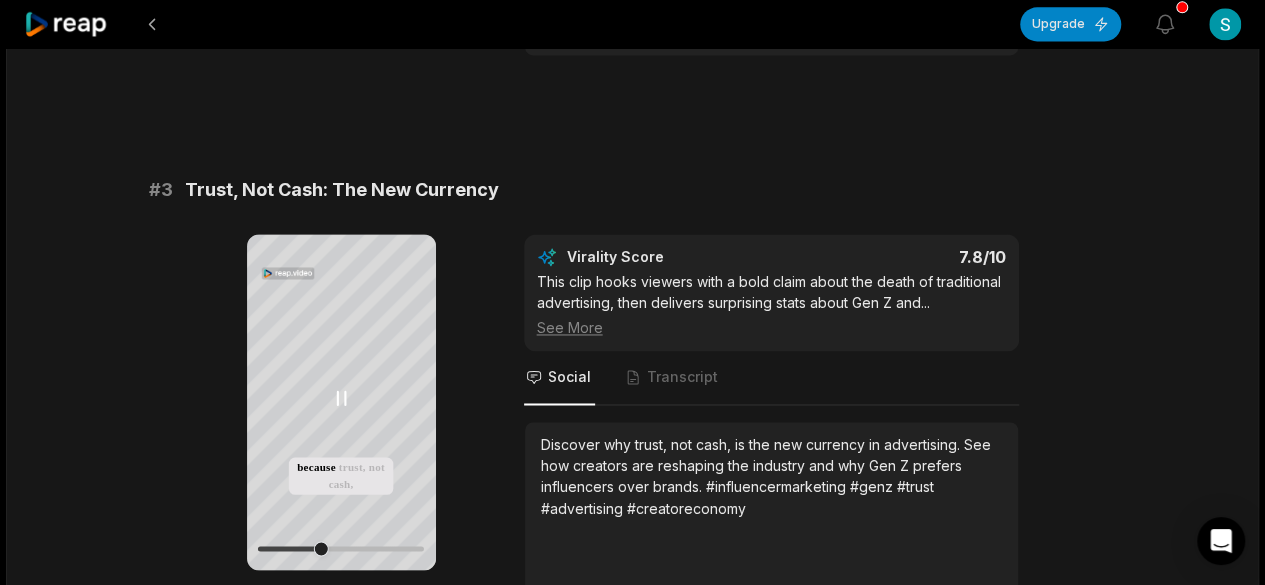 click 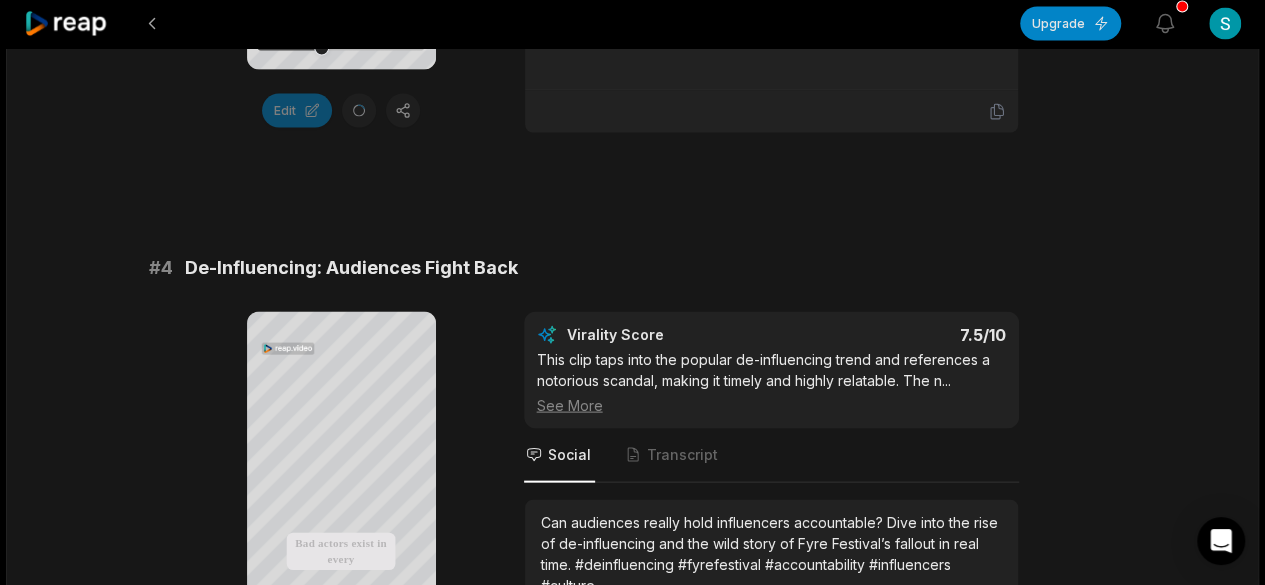 scroll, scrollTop: 2000, scrollLeft: 0, axis: vertical 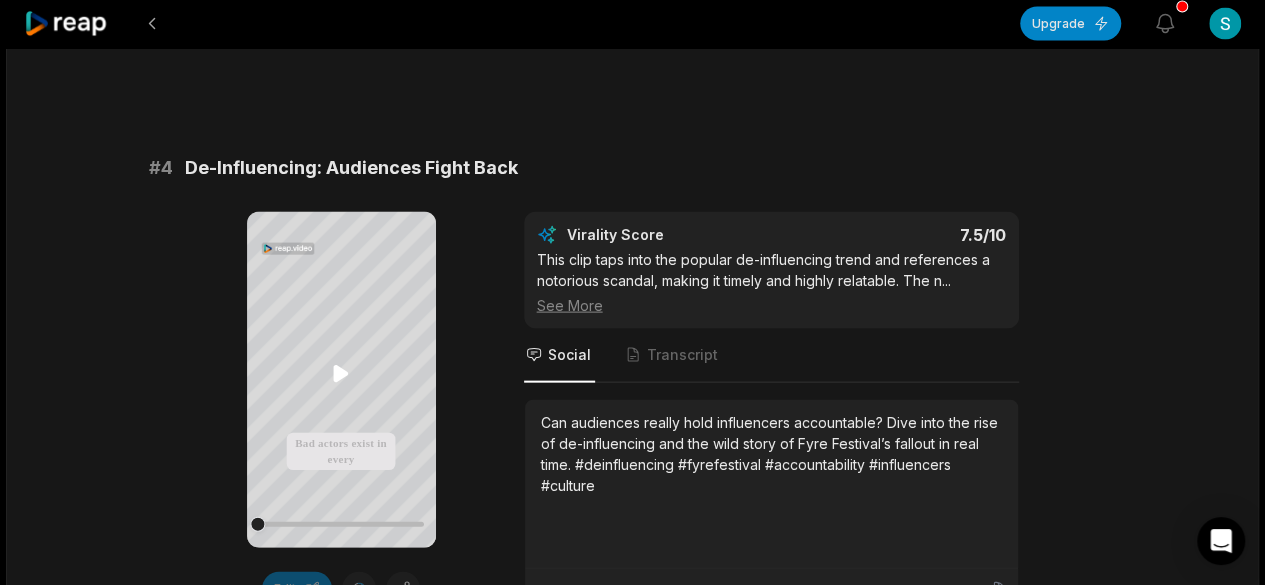 click 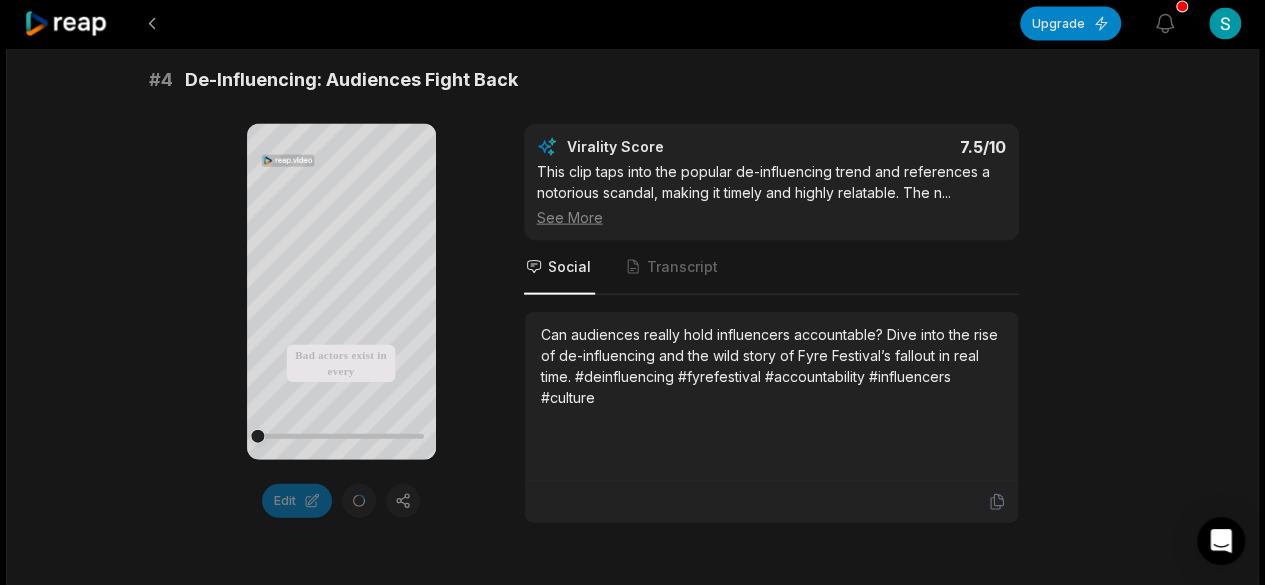 scroll, scrollTop: 2100, scrollLeft: 0, axis: vertical 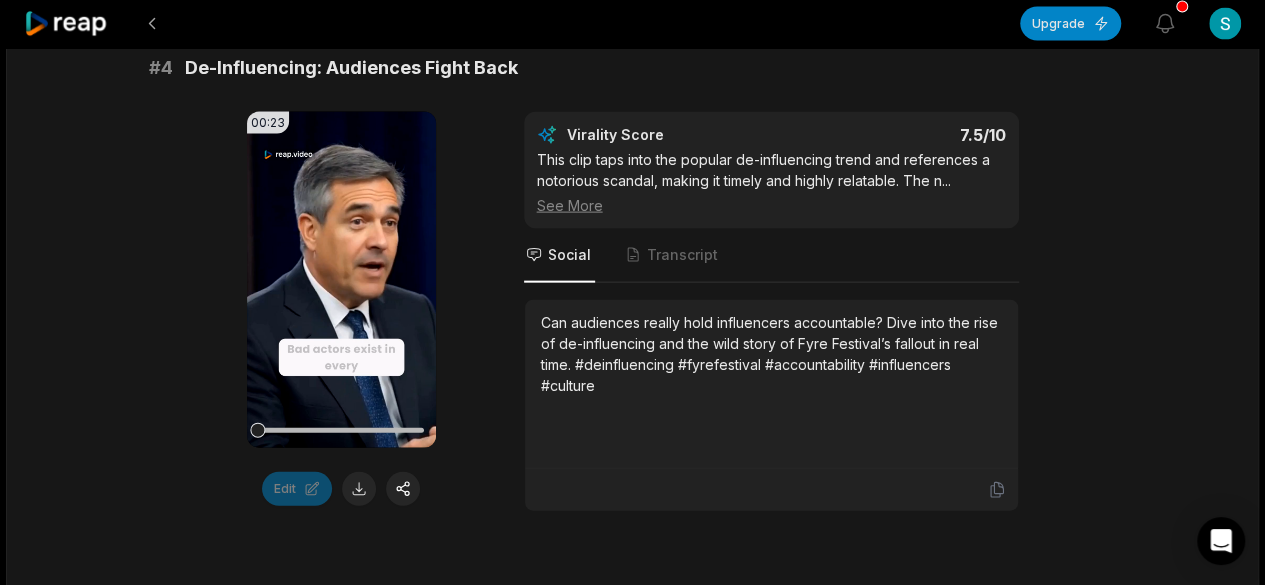 click at bounding box center [359, 489] 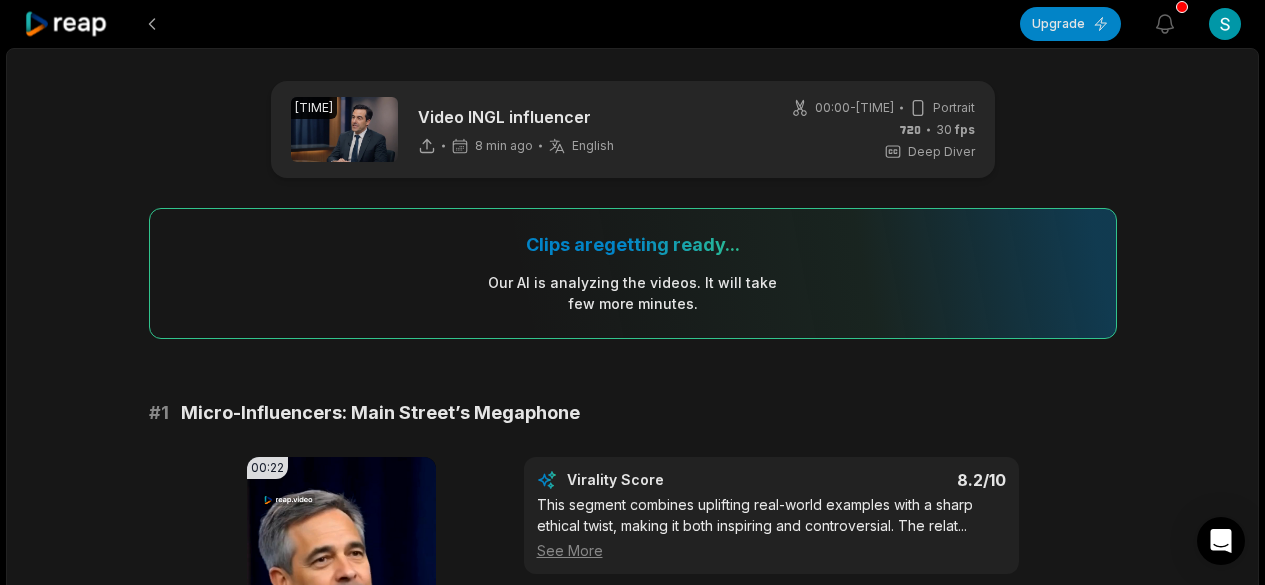 scroll, scrollTop: 2100, scrollLeft: 0, axis: vertical 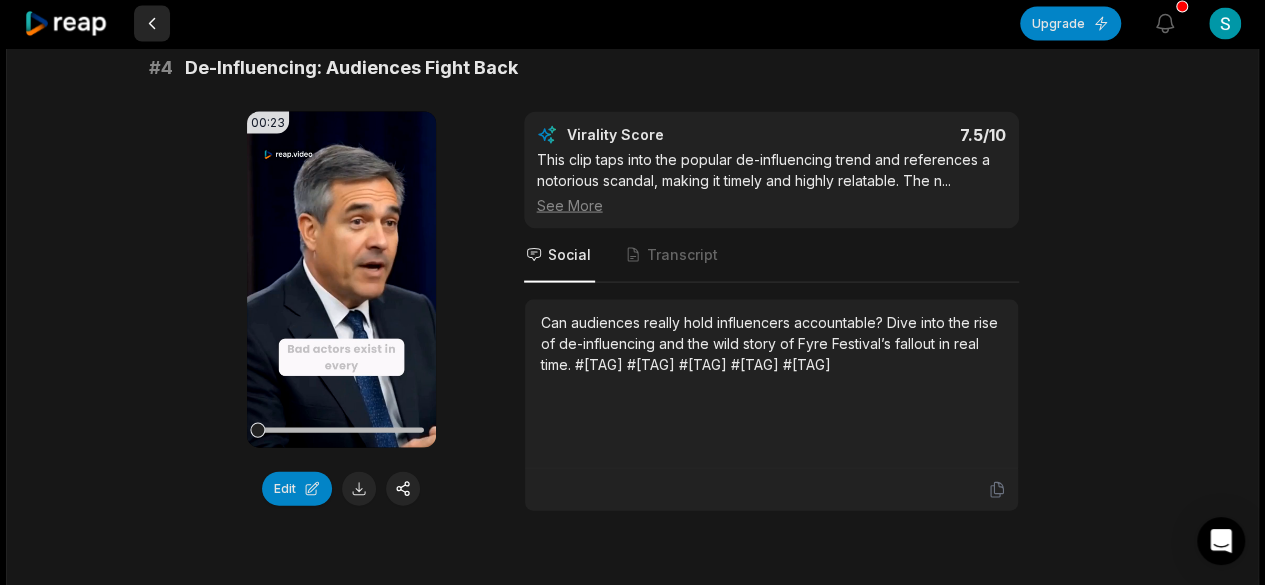 click at bounding box center [152, 24] 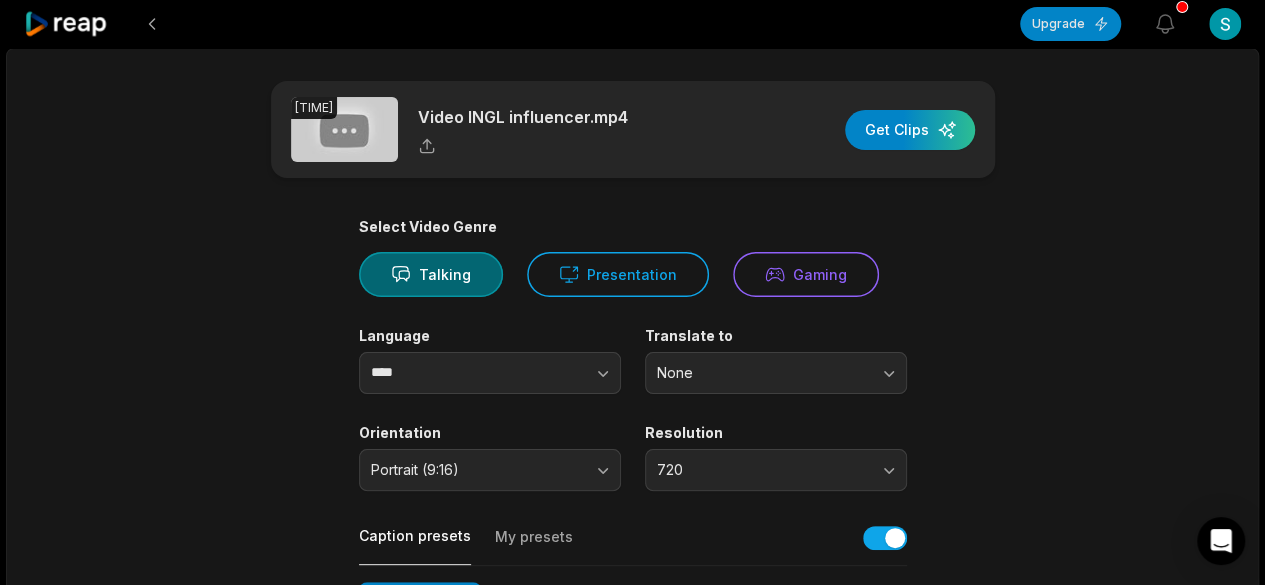 click at bounding box center (152, 24) 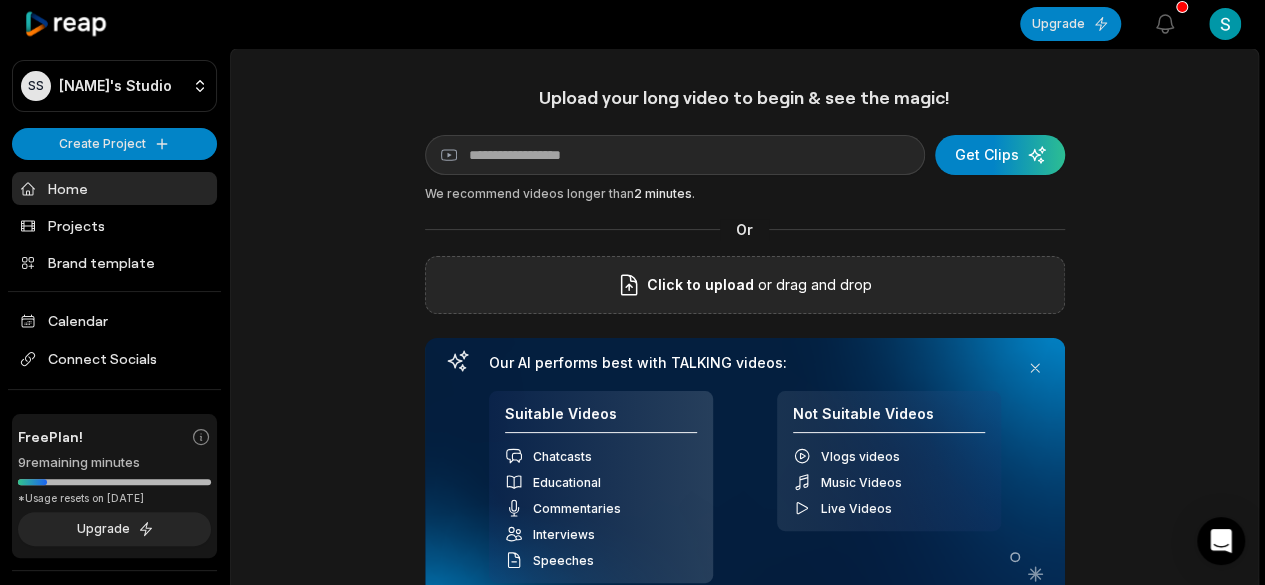 click on "Click to upload" at bounding box center [700, 285] 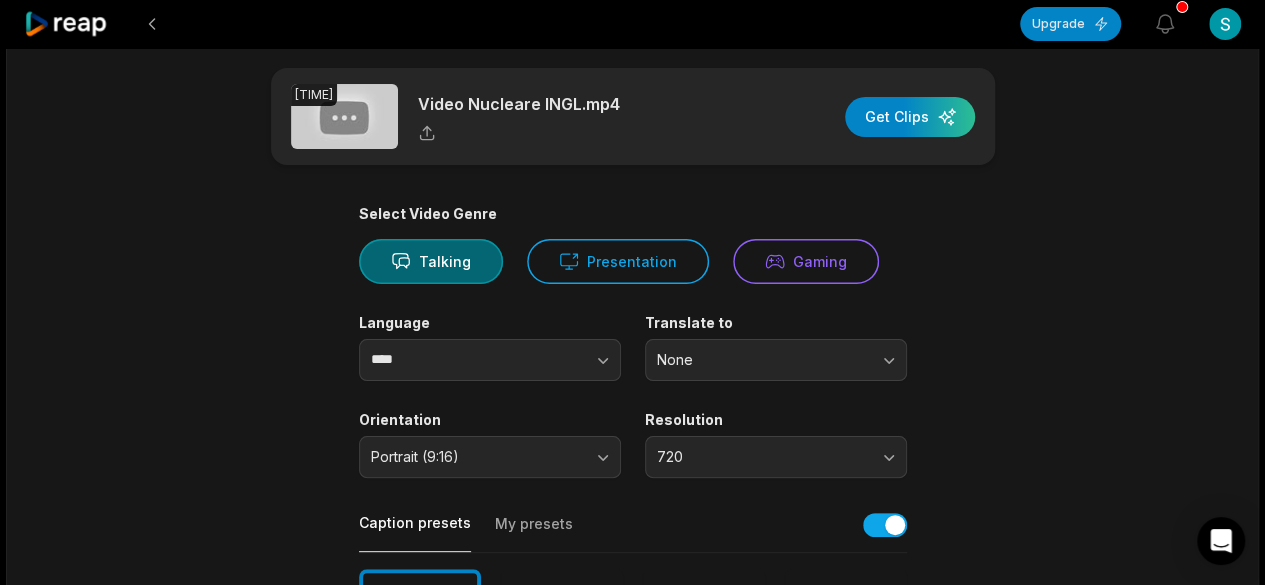 scroll, scrollTop: 0, scrollLeft: 0, axis: both 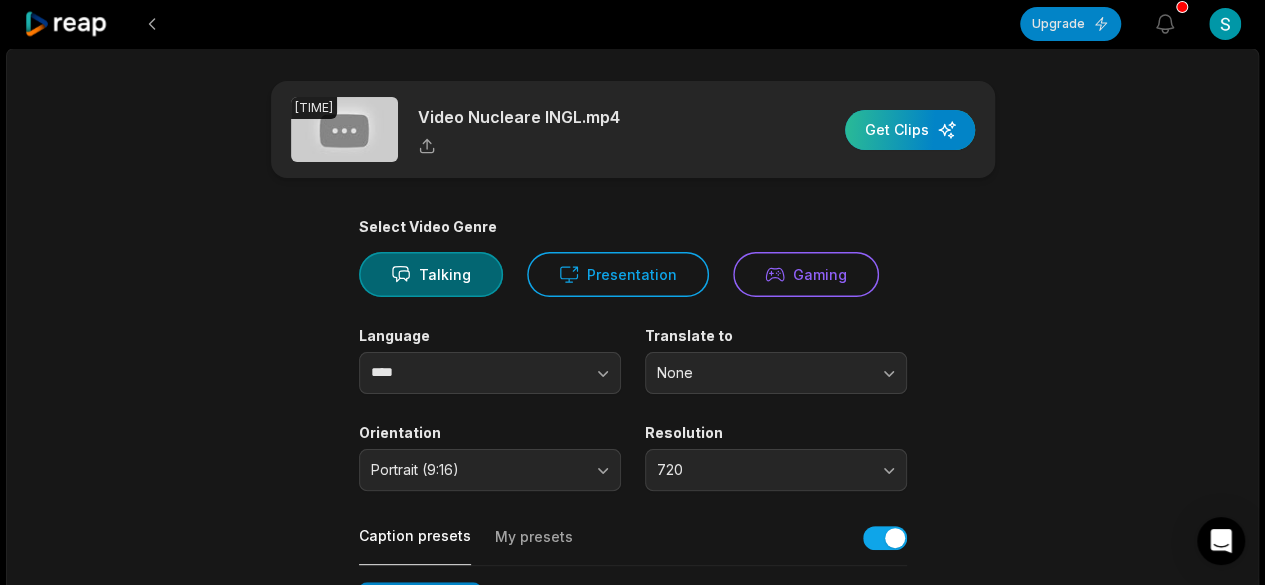 click at bounding box center (910, 130) 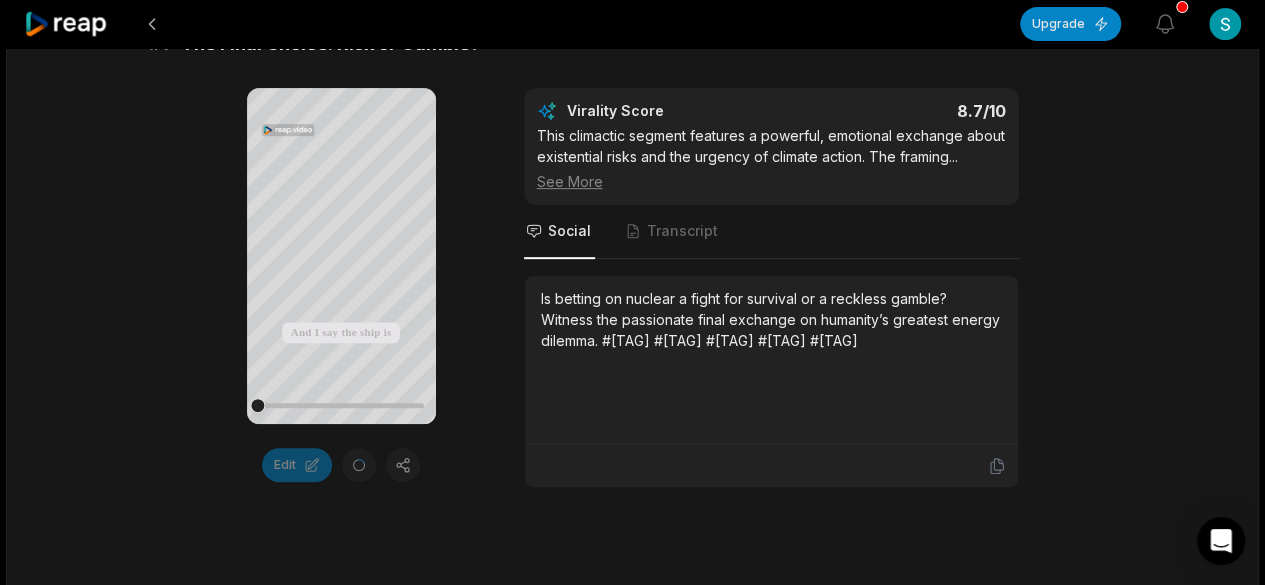 scroll, scrollTop: 400, scrollLeft: 0, axis: vertical 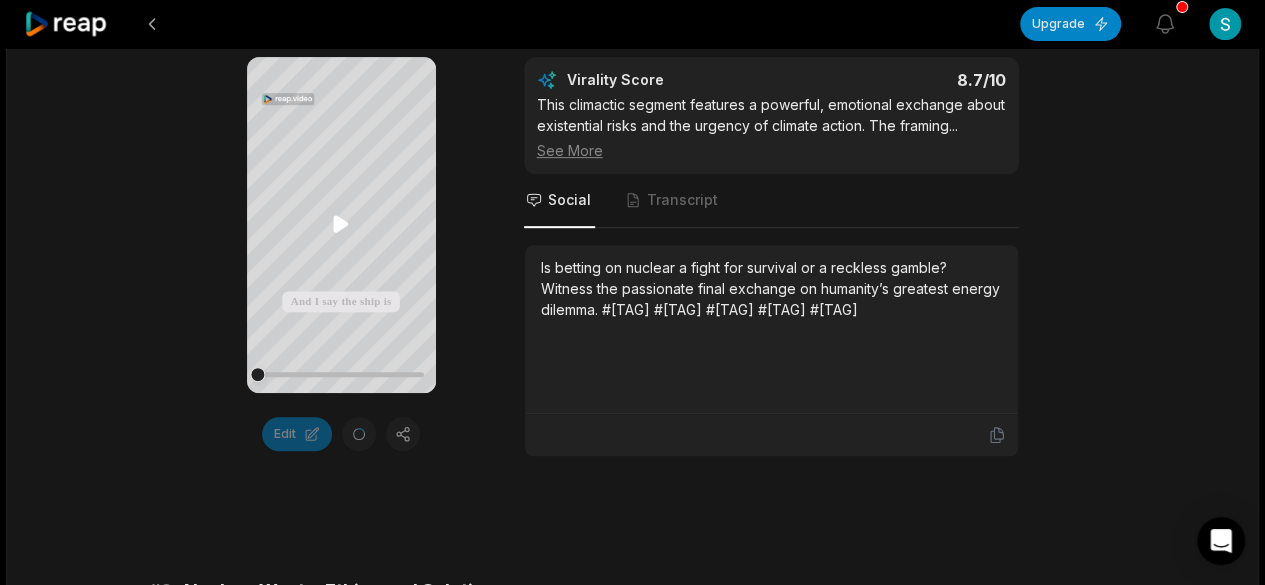 click 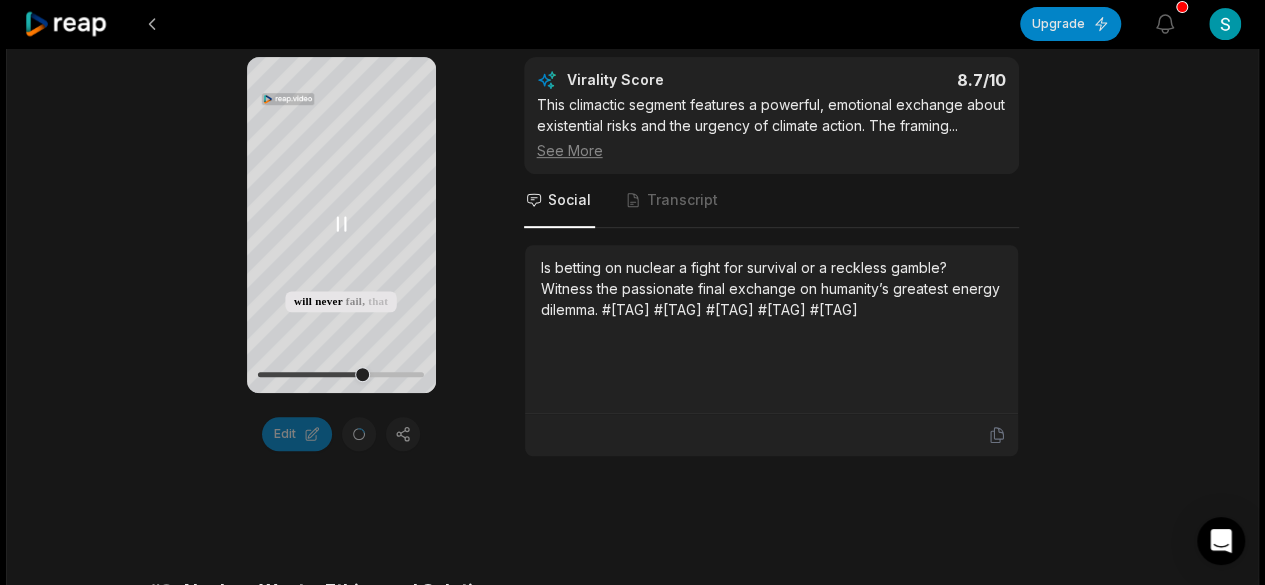 click 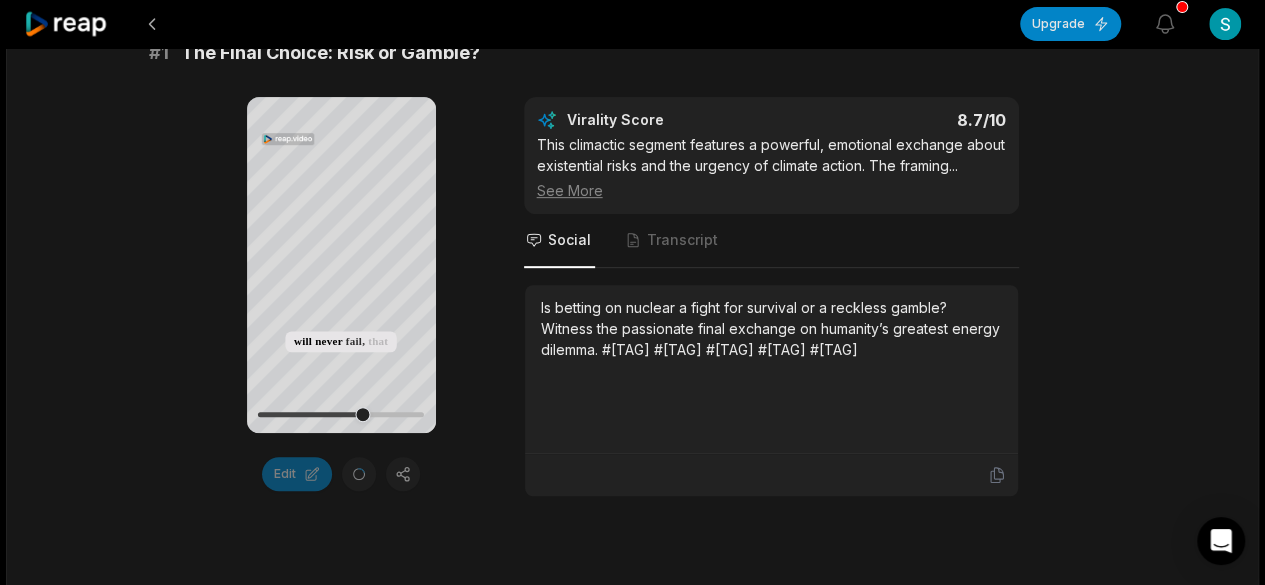 scroll, scrollTop: 300, scrollLeft: 0, axis: vertical 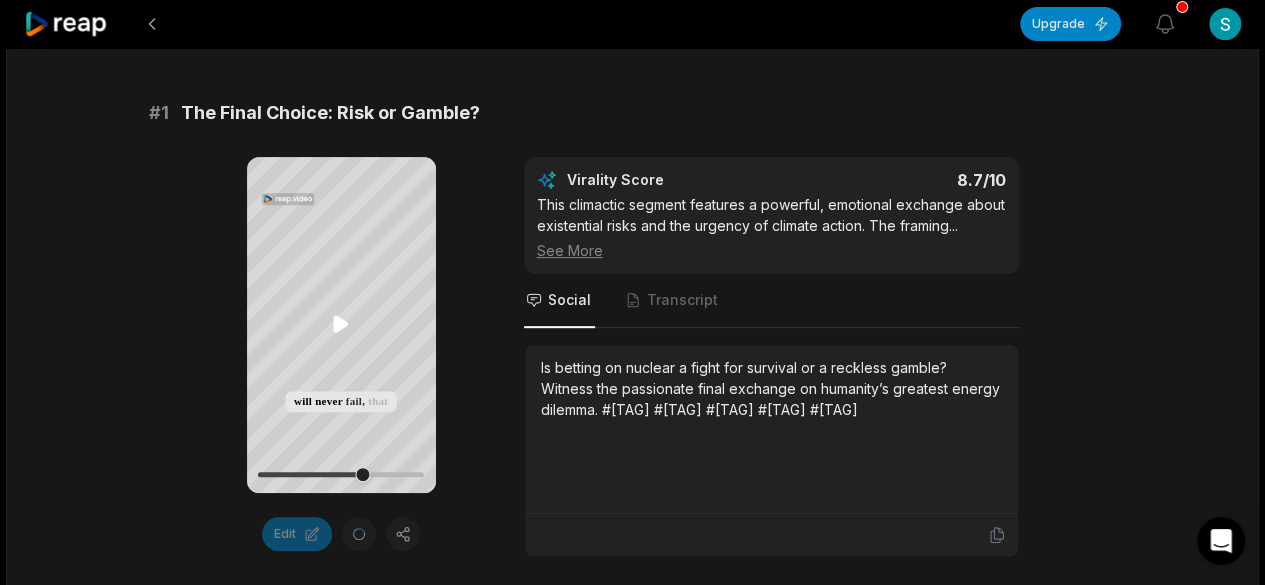 click 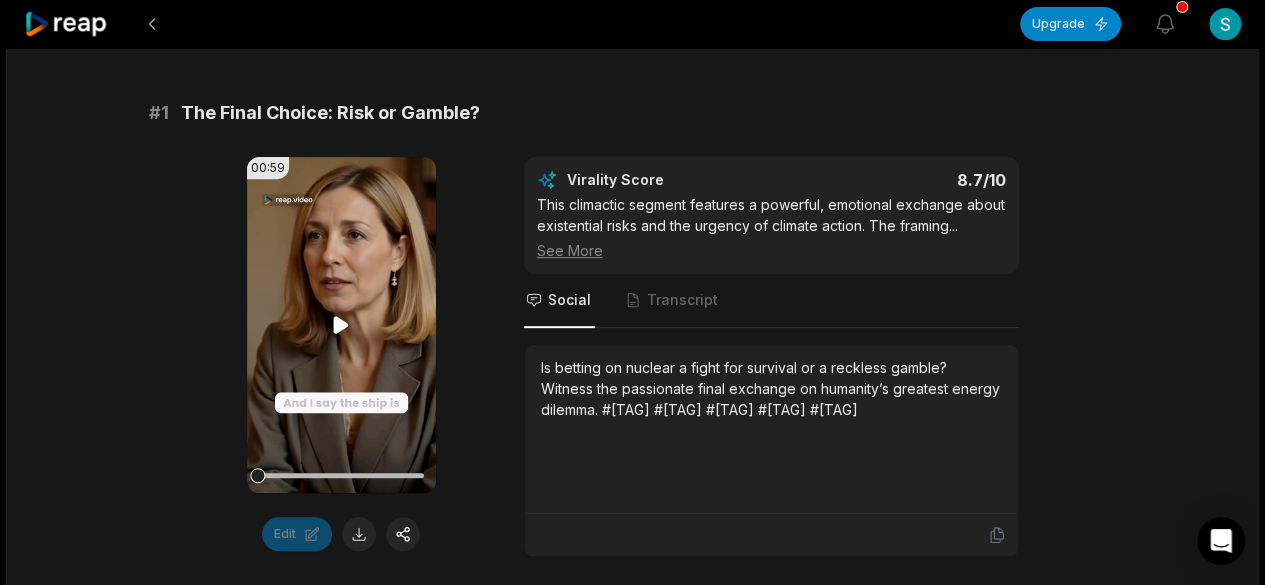 click 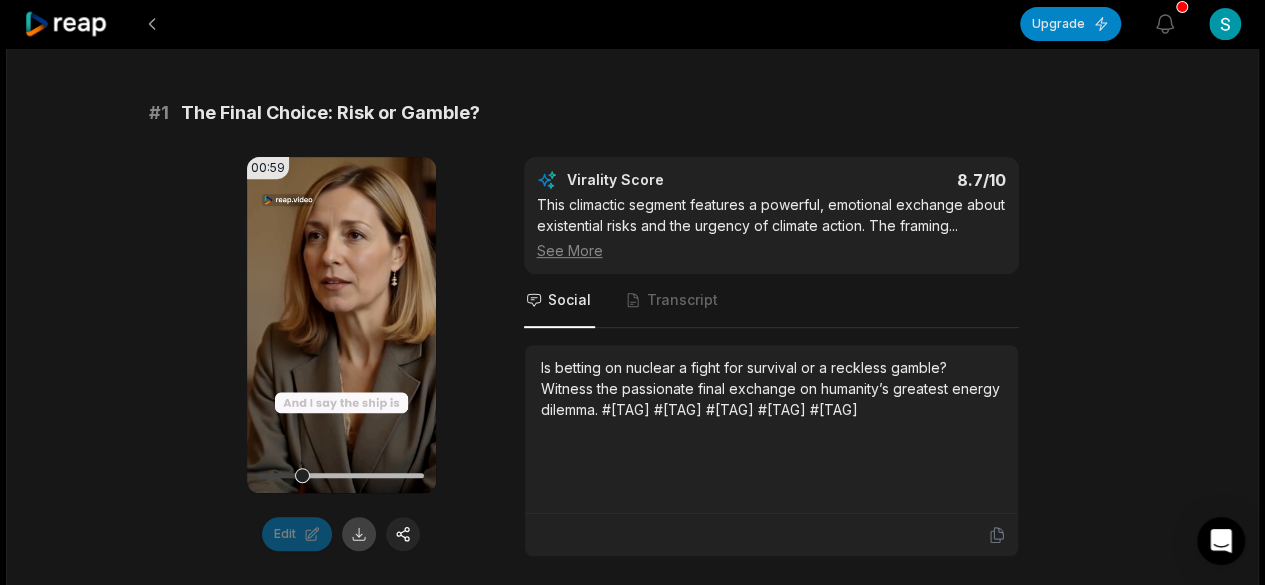 click at bounding box center (359, 534) 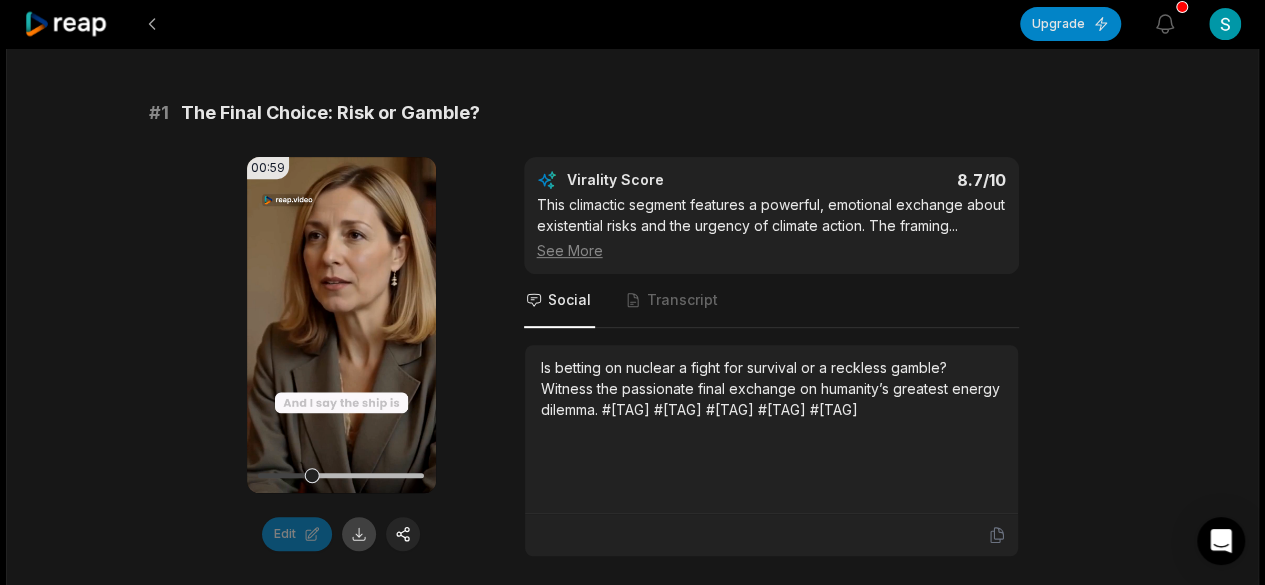 click at bounding box center [359, 534] 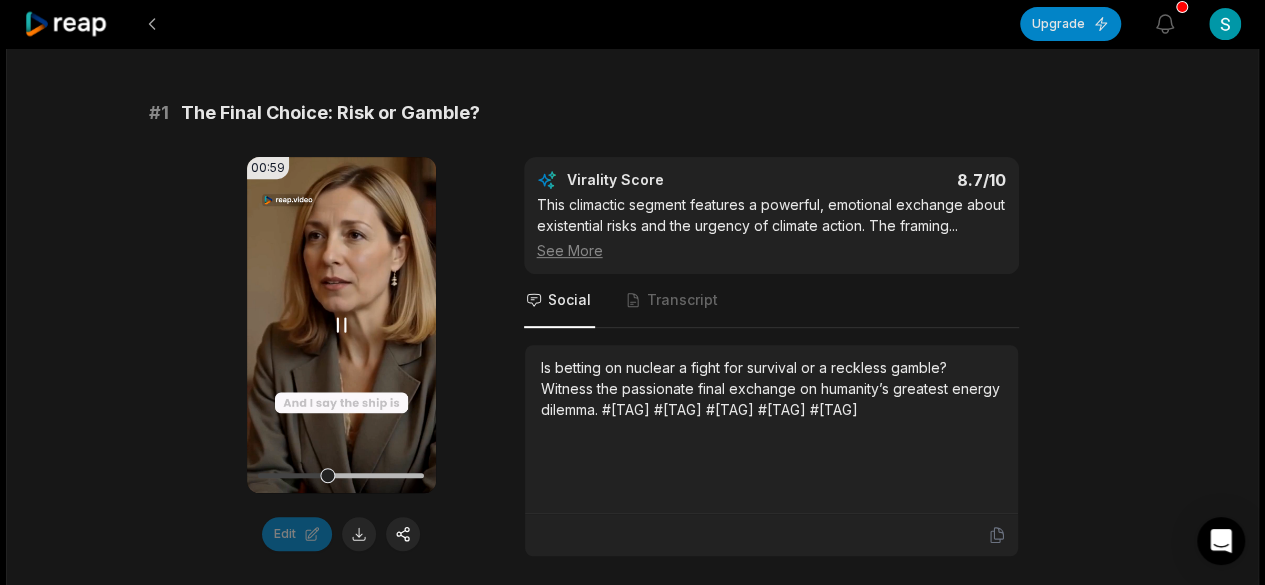 click 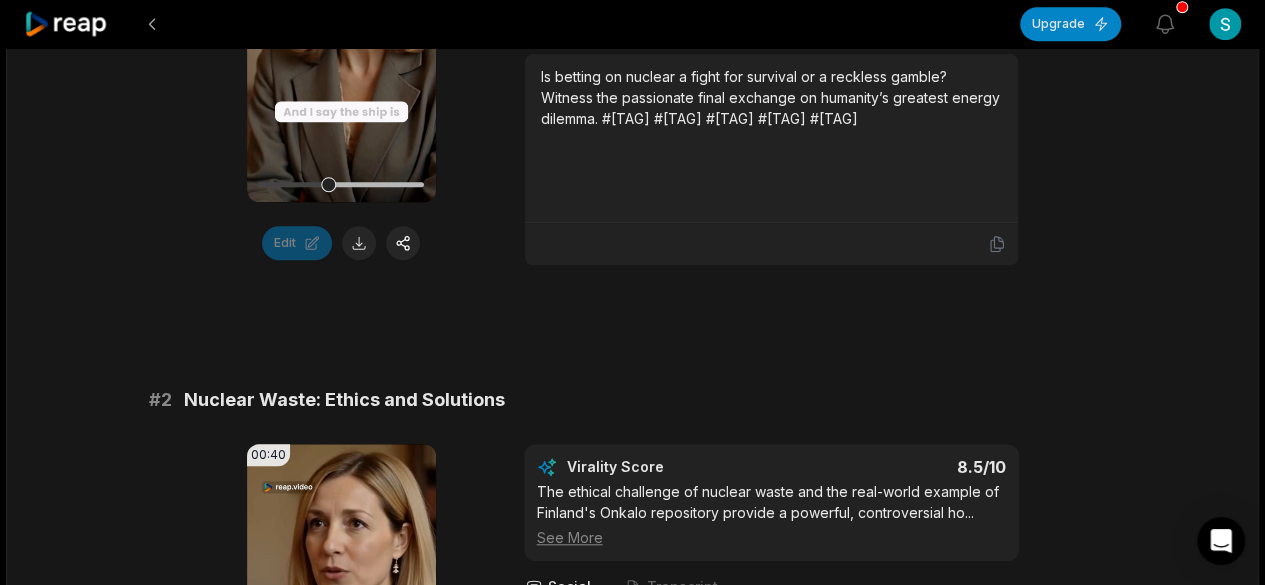 scroll, scrollTop: 800, scrollLeft: 0, axis: vertical 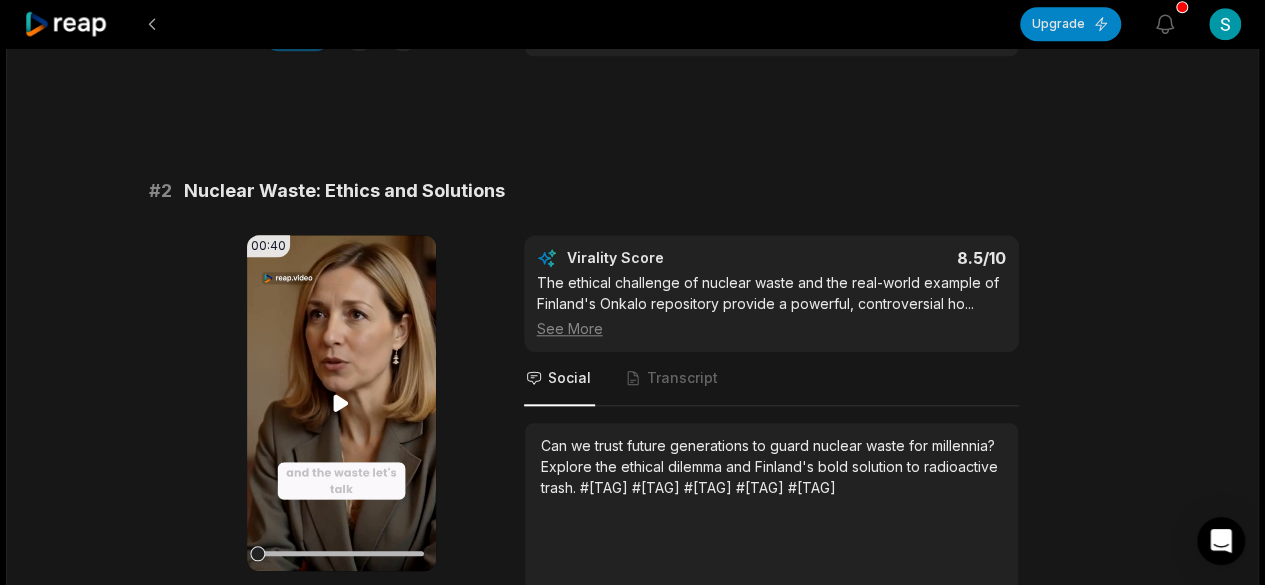click 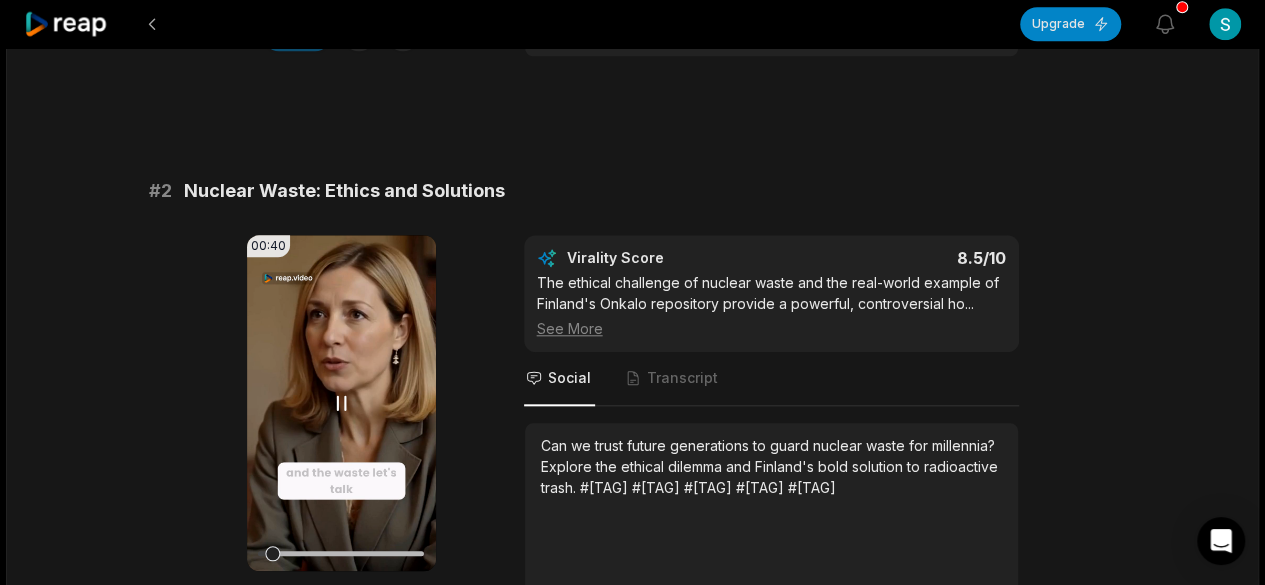 click 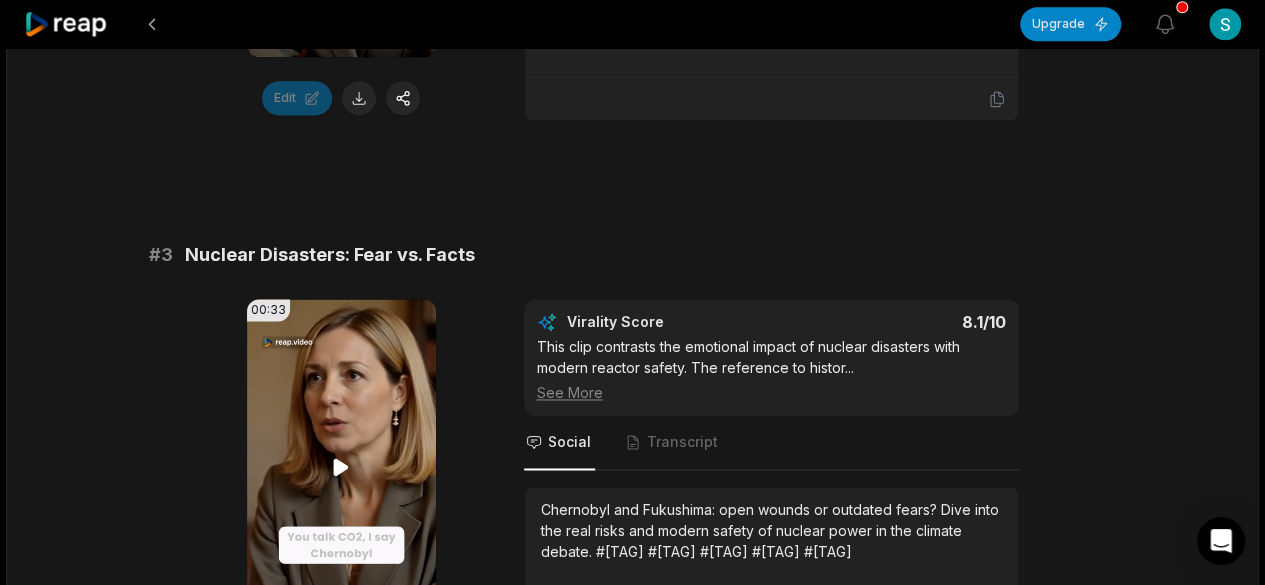 scroll, scrollTop: 1400, scrollLeft: 0, axis: vertical 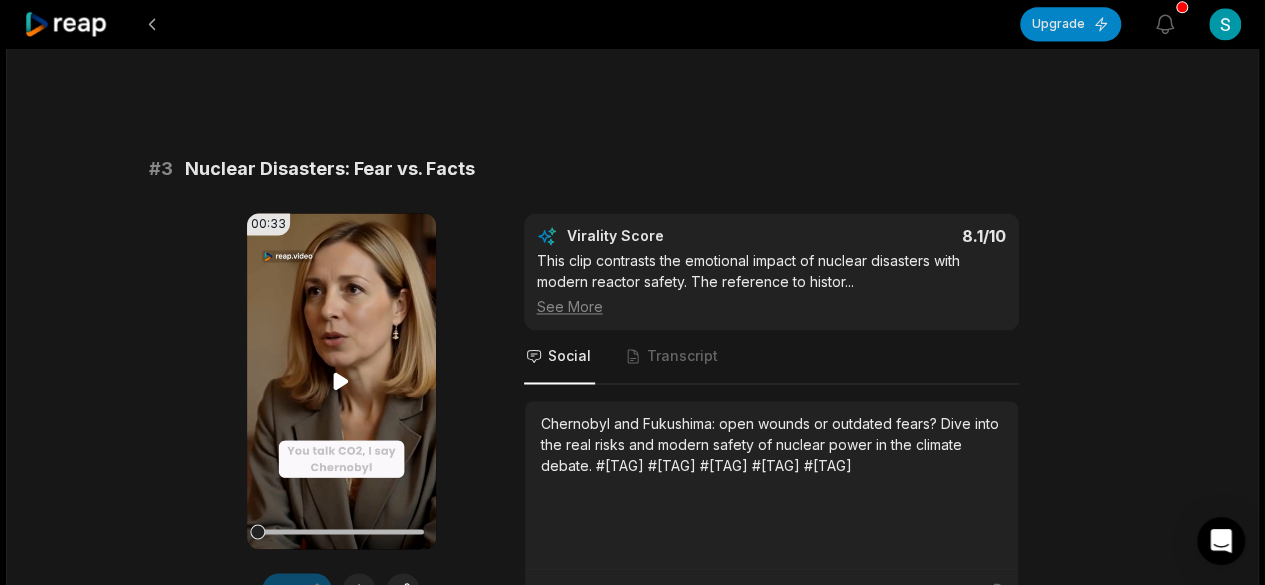 click 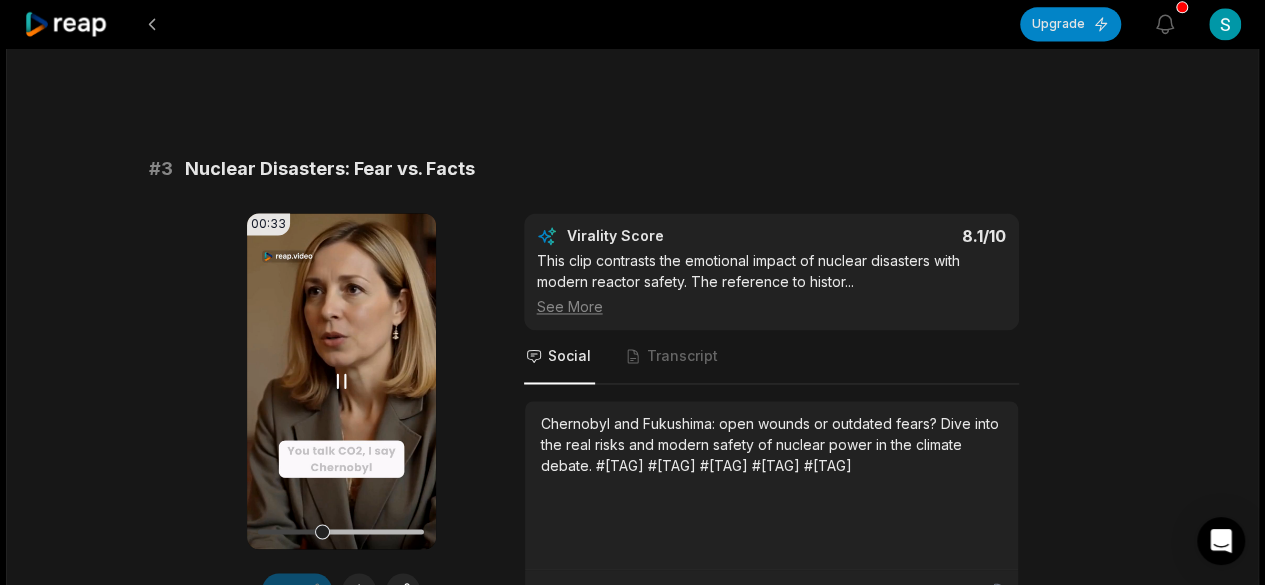 click 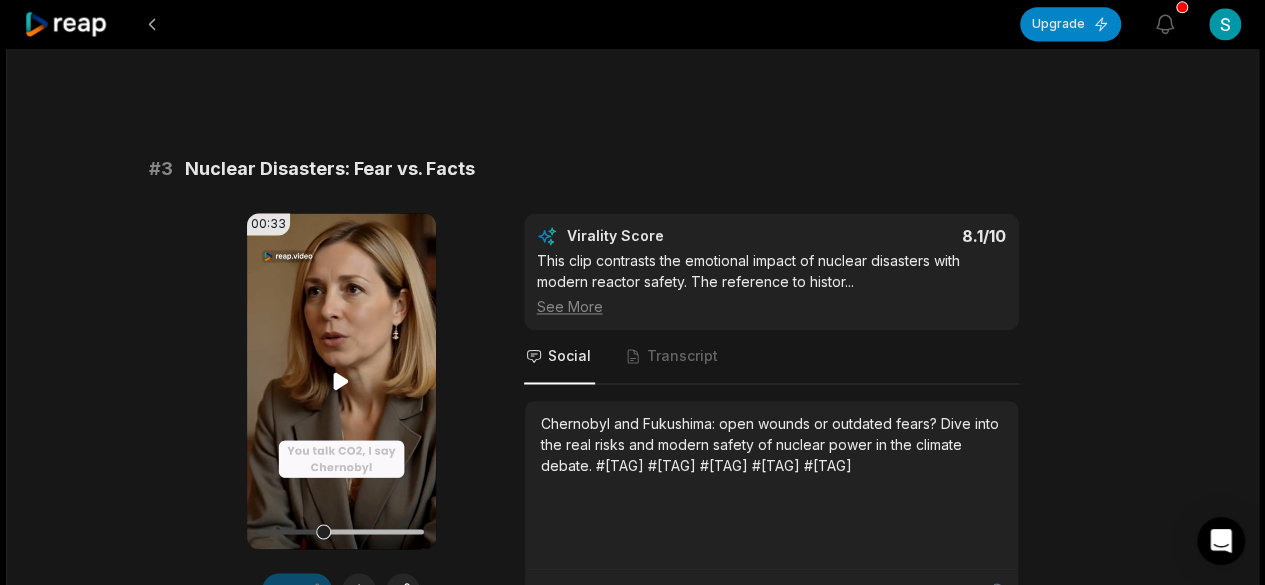 click 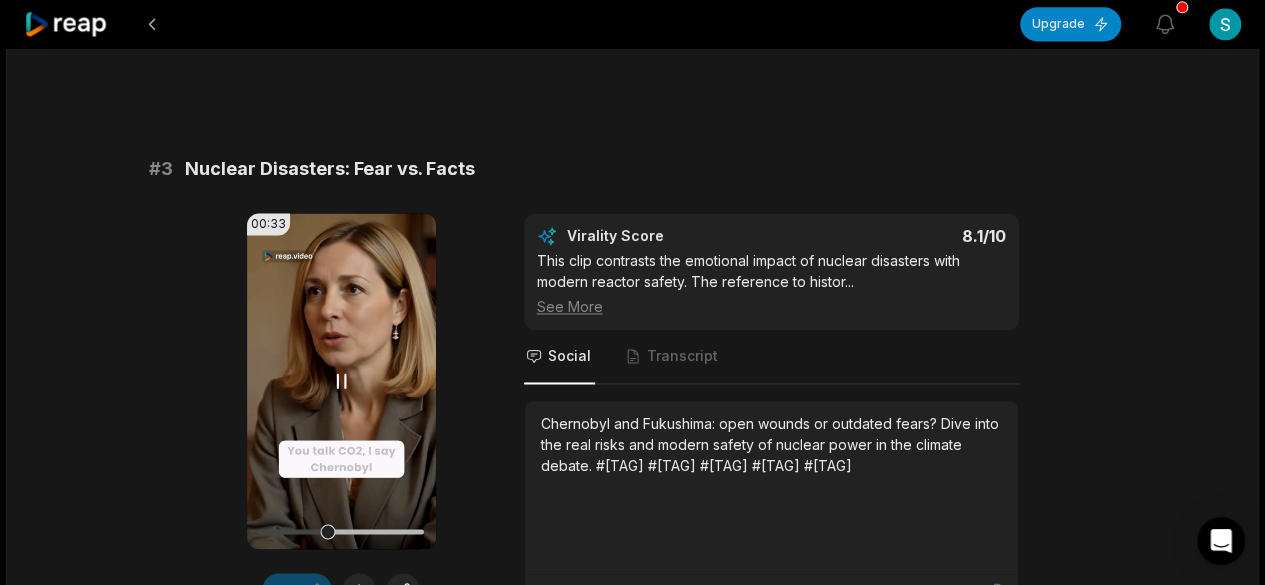 click at bounding box center (341, 531) 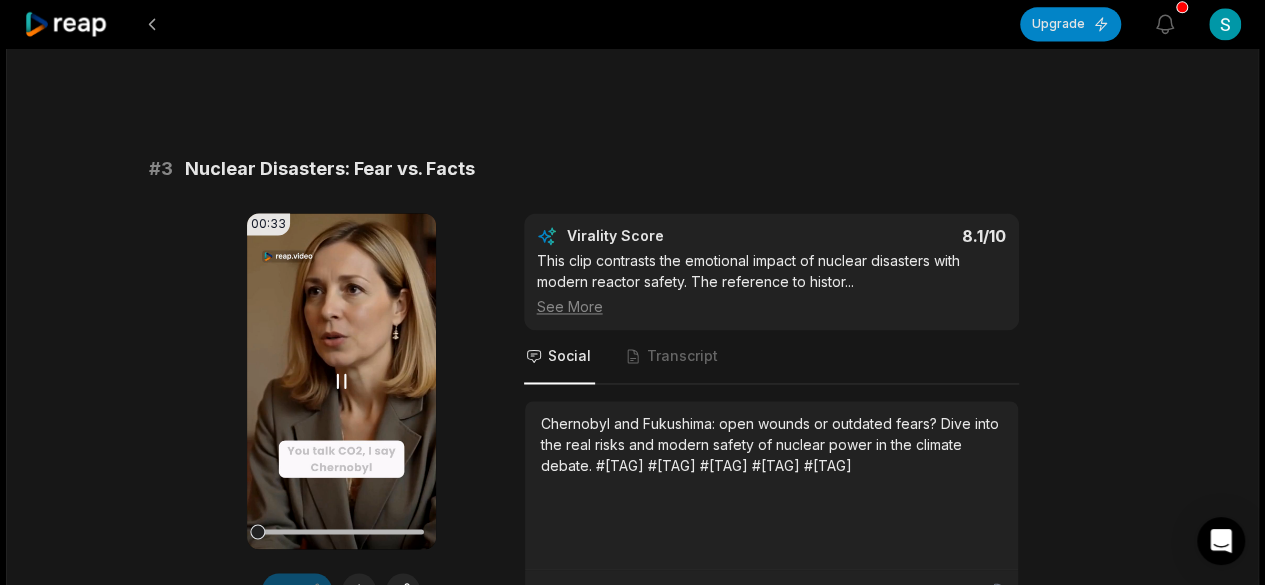 click at bounding box center [257, 531] 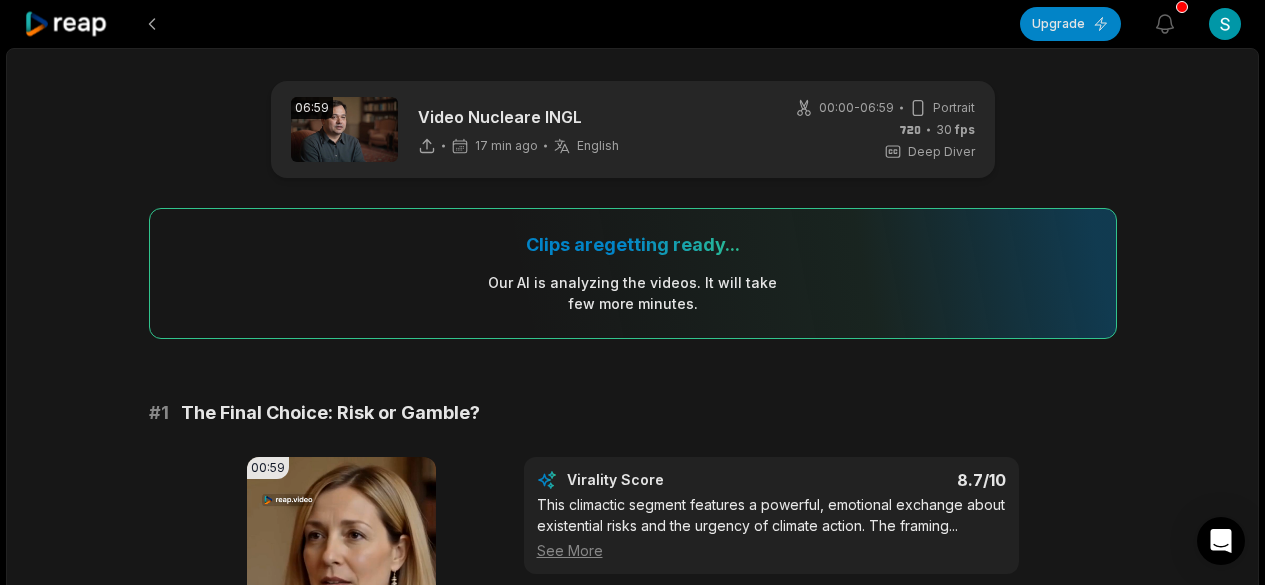 scroll, scrollTop: 1400, scrollLeft: 0, axis: vertical 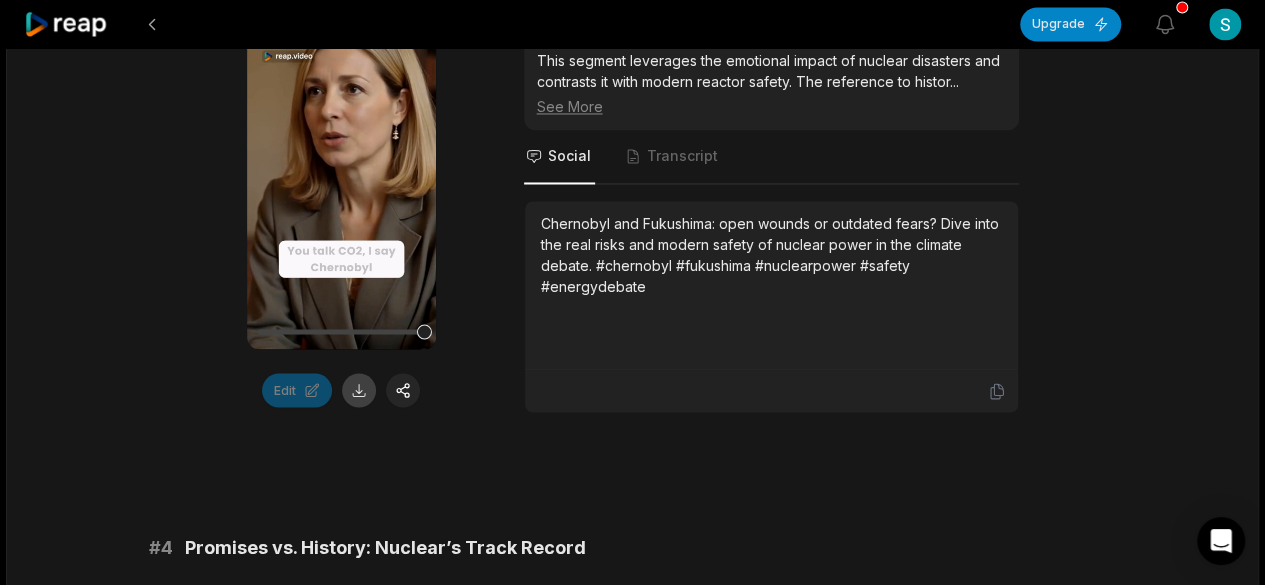 click at bounding box center [359, 390] 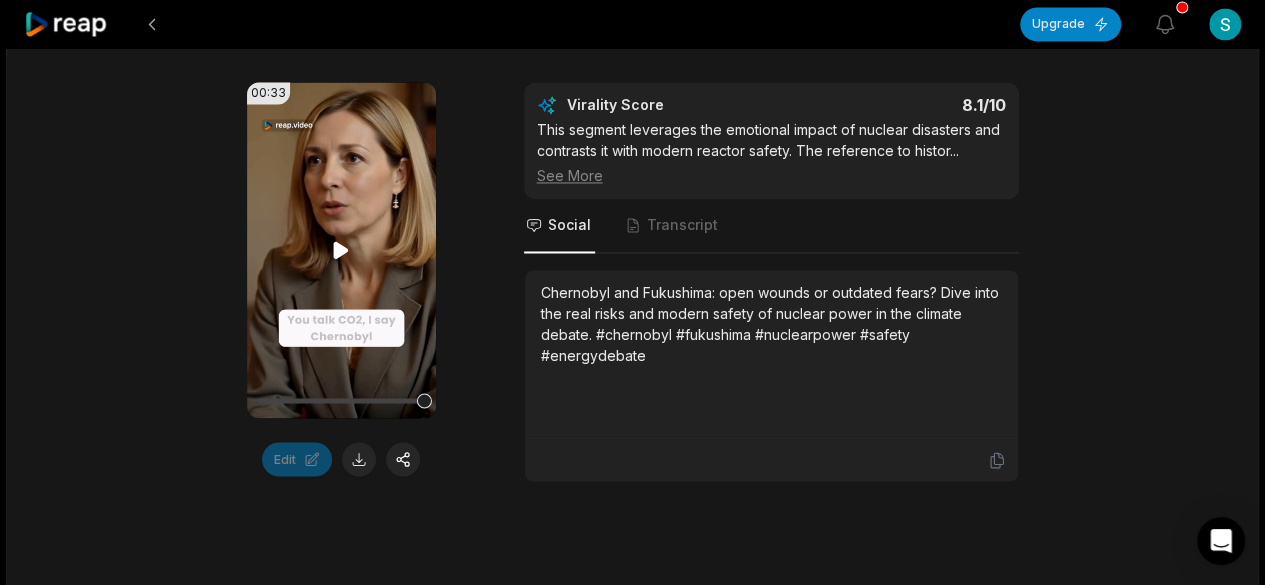 scroll, scrollTop: 1500, scrollLeft: 0, axis: vertical 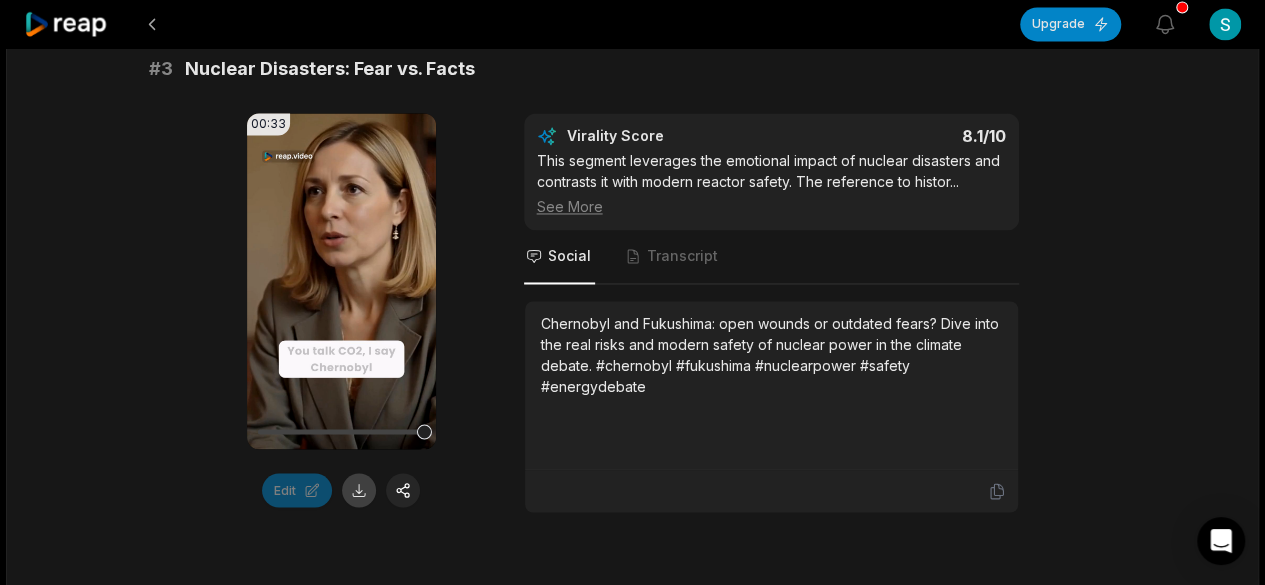click at bounding box center [359, 490] 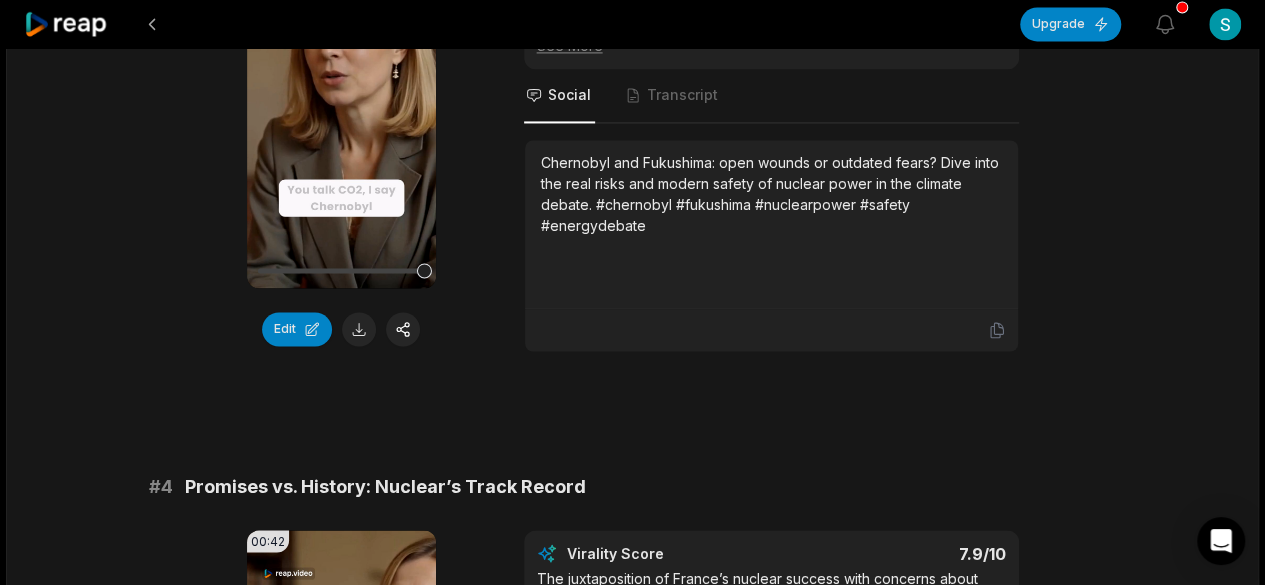 scroll, scrollTop: 1339, scrollLeft: 0, axis: vertical 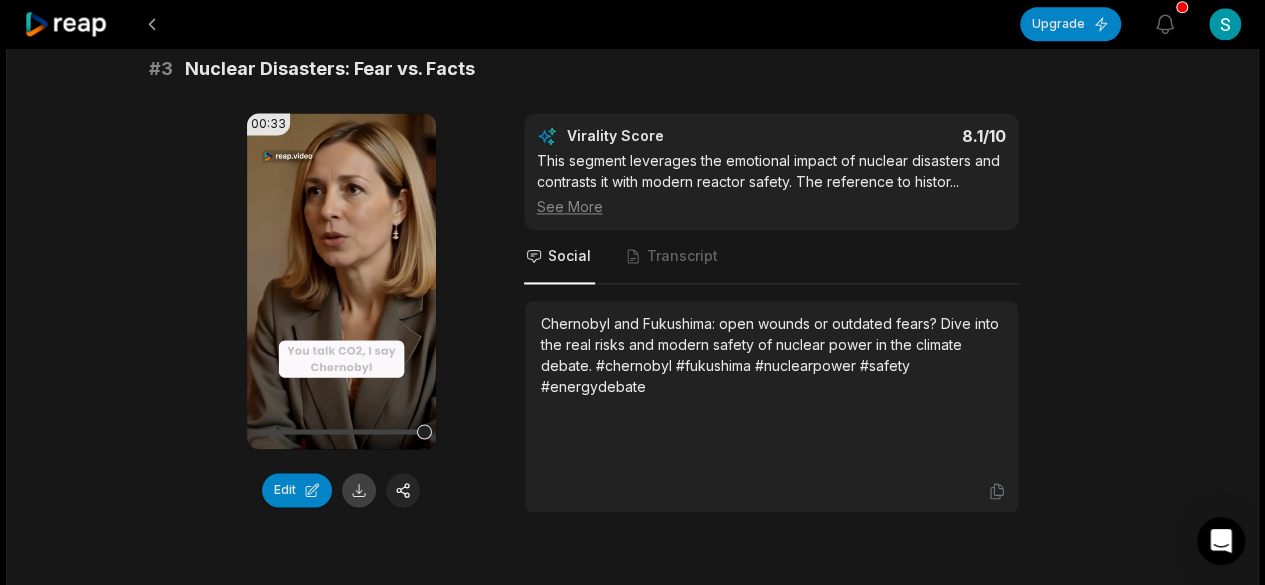click at bounding box center [359, 490] 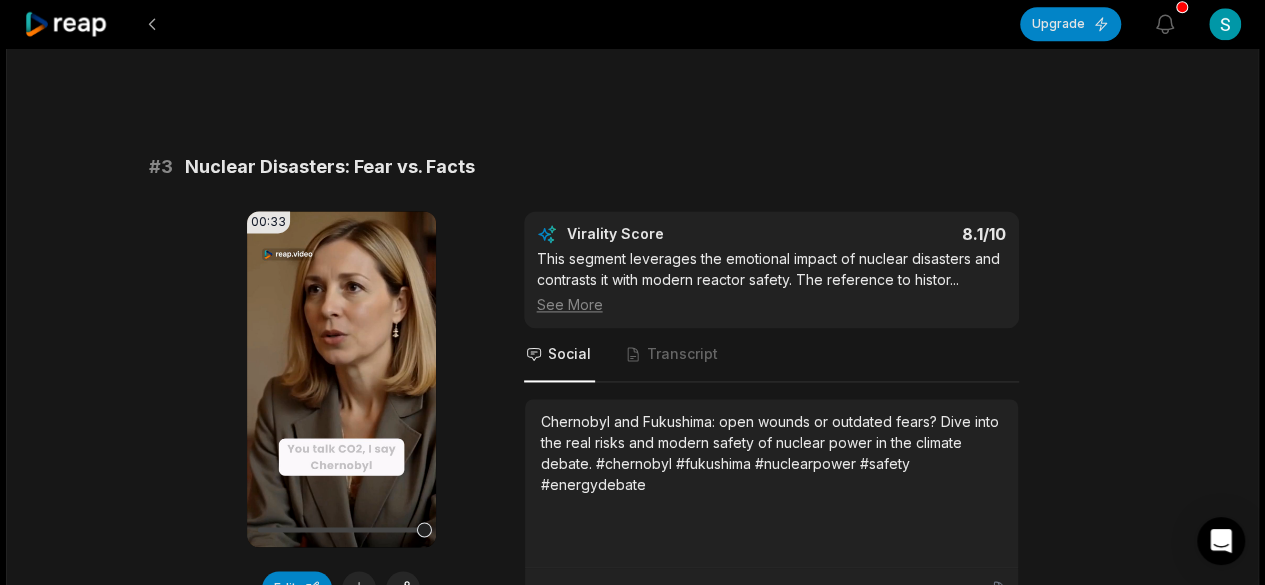 scroll, scrollTop: 1339, scrollLeft: 0, axis: vertical 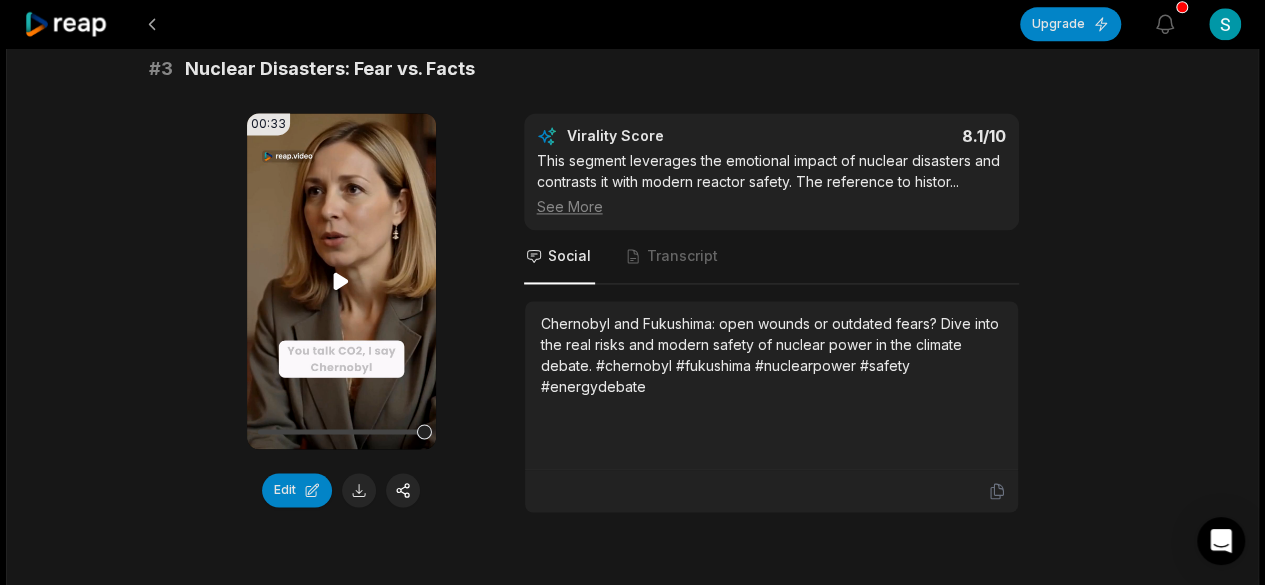 click at bounding box center (341, 431) 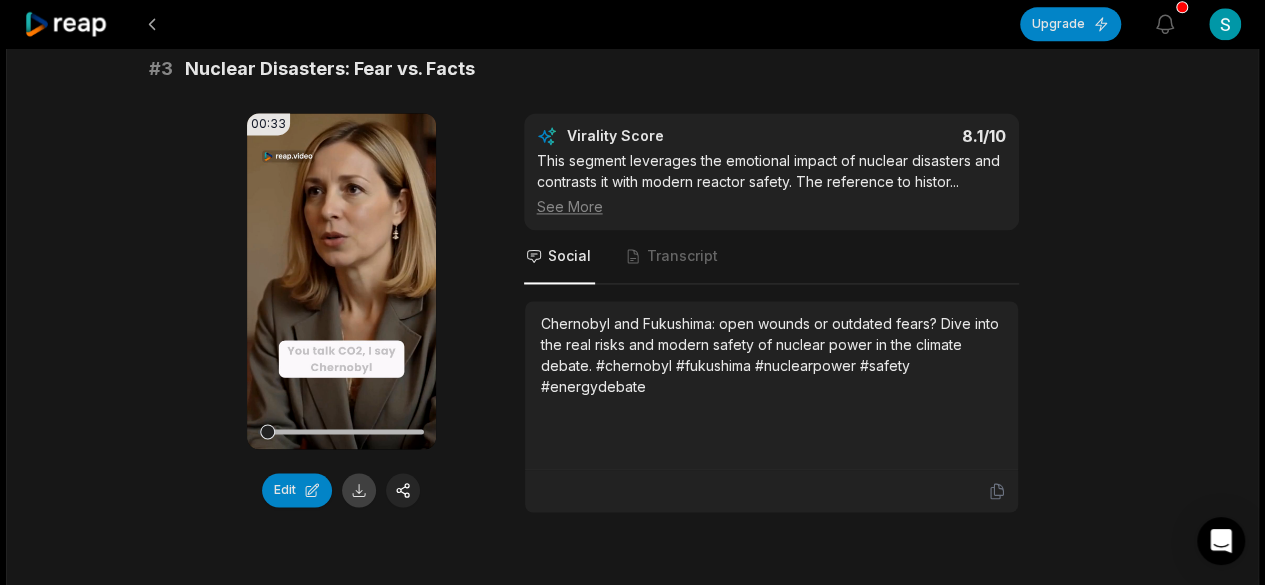 click at bounding box center [359, 490] 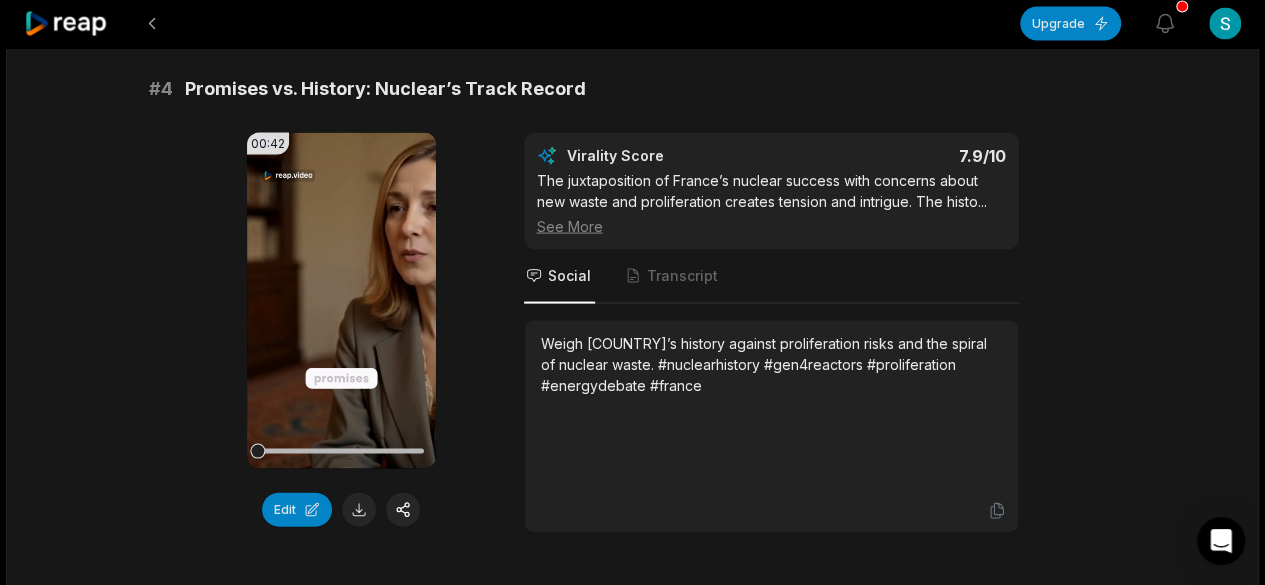 scroll, scrollTop: 1939, scrollLeft: 0, axis: vertical 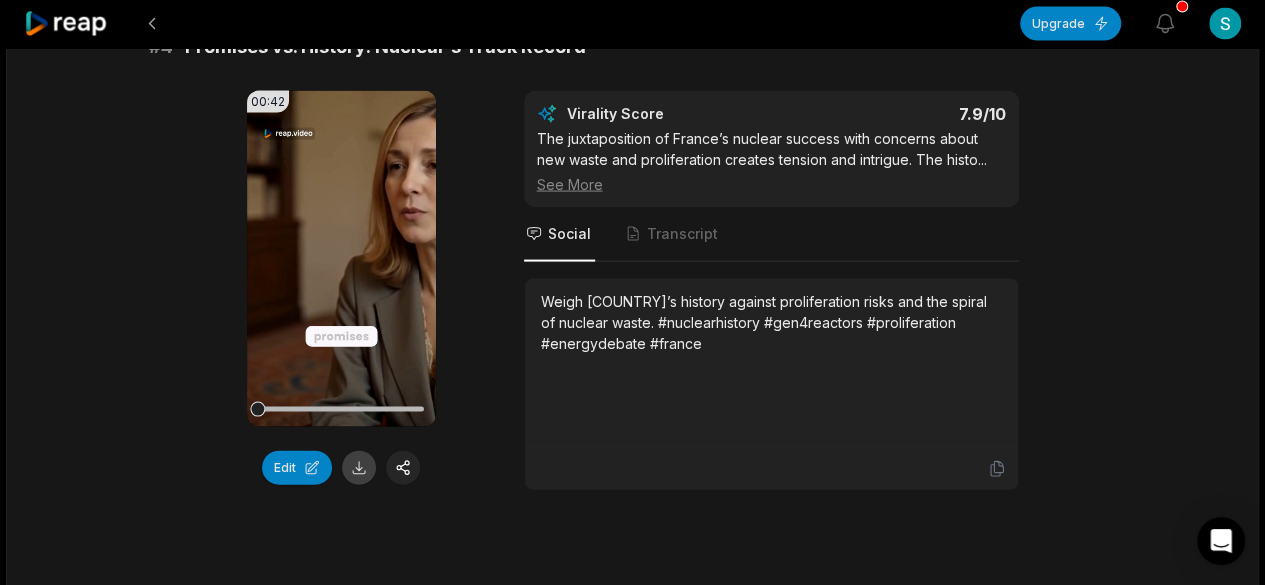 click at bounding box center [359, 468] 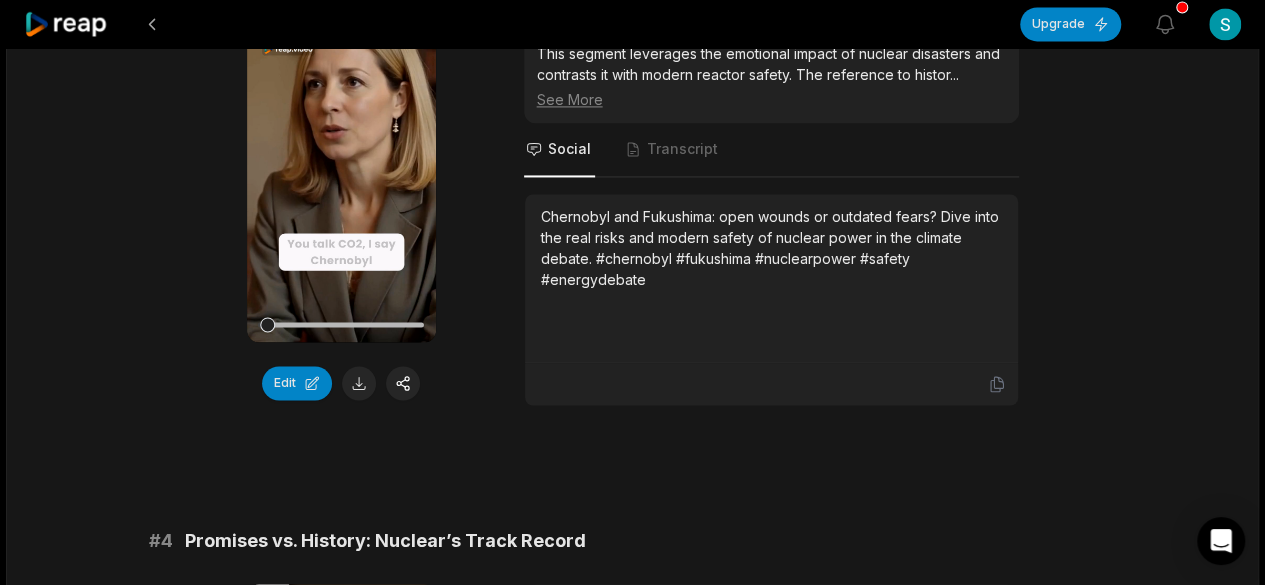 scroll, scrollTop: 1439, scrollLeft: 0, axis: vertical 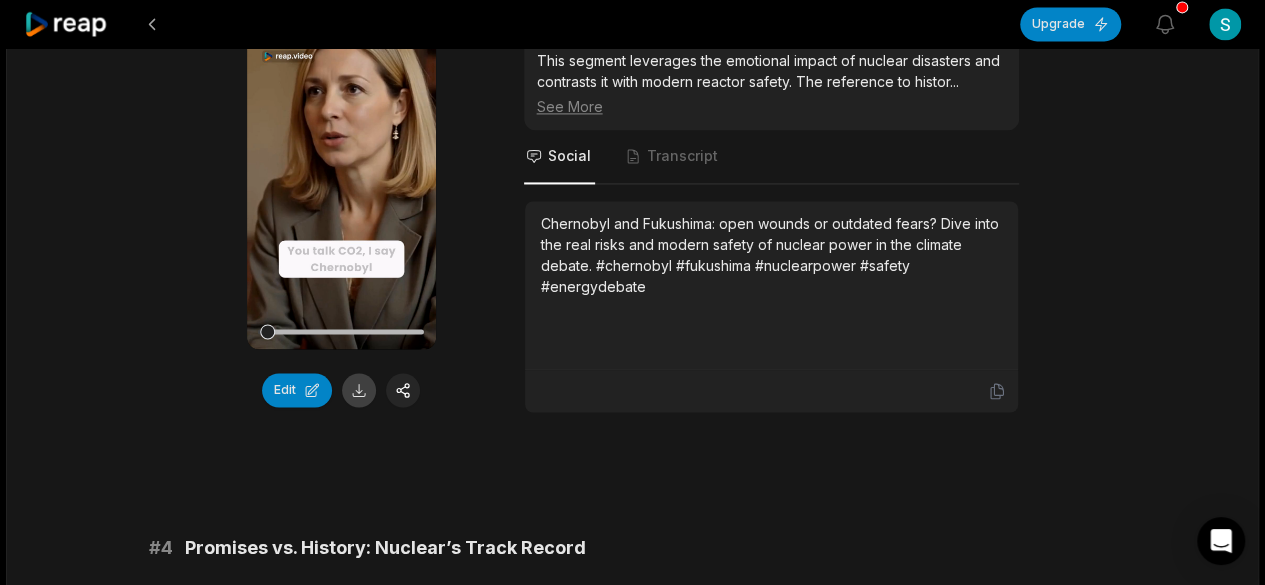 click at bounding box center (359, 390) 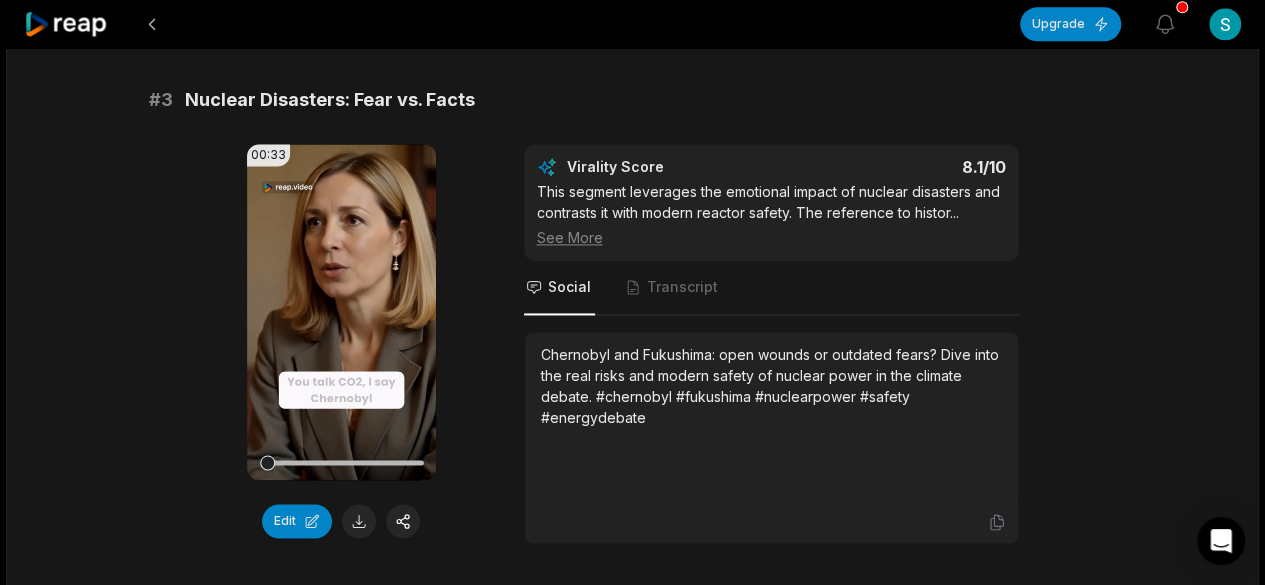 scroll, scrollTop: 1339, scrollLeft: 0, axis: vertical 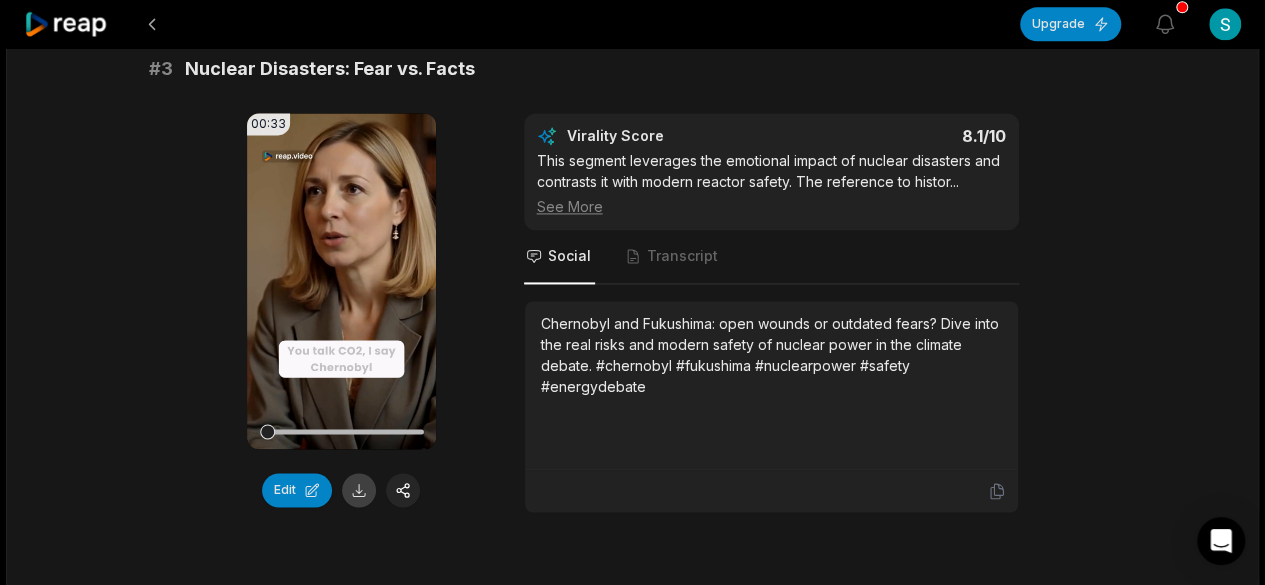 click at bounding box center (359, 490) 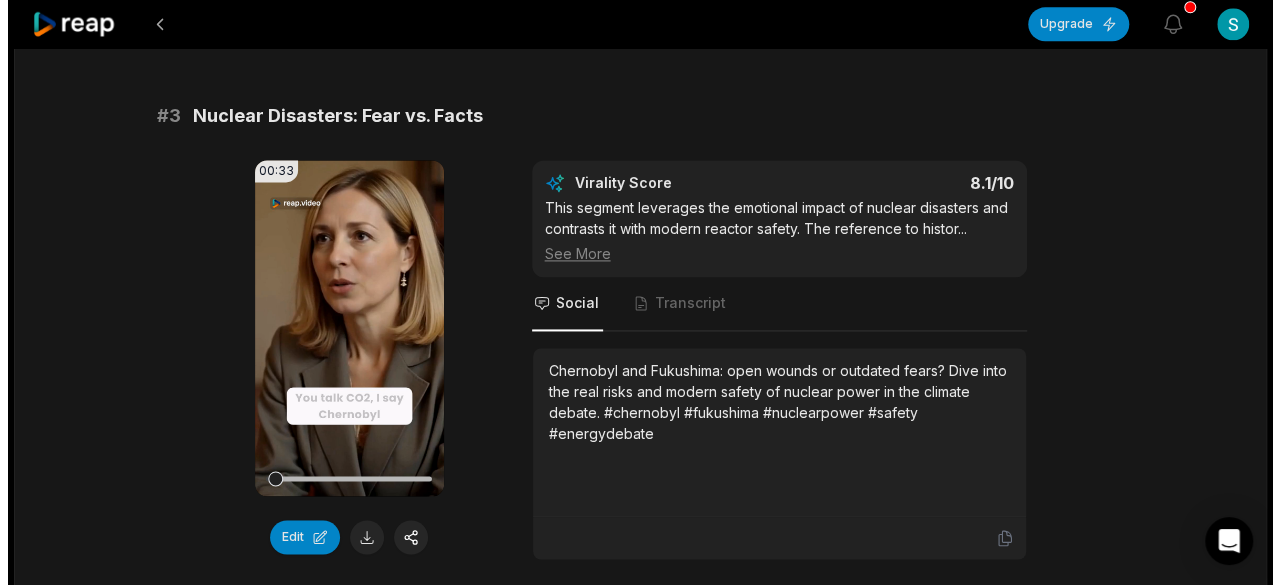 scroll, scrollTop: 1300, scrollLeft: 0, axis: vertical 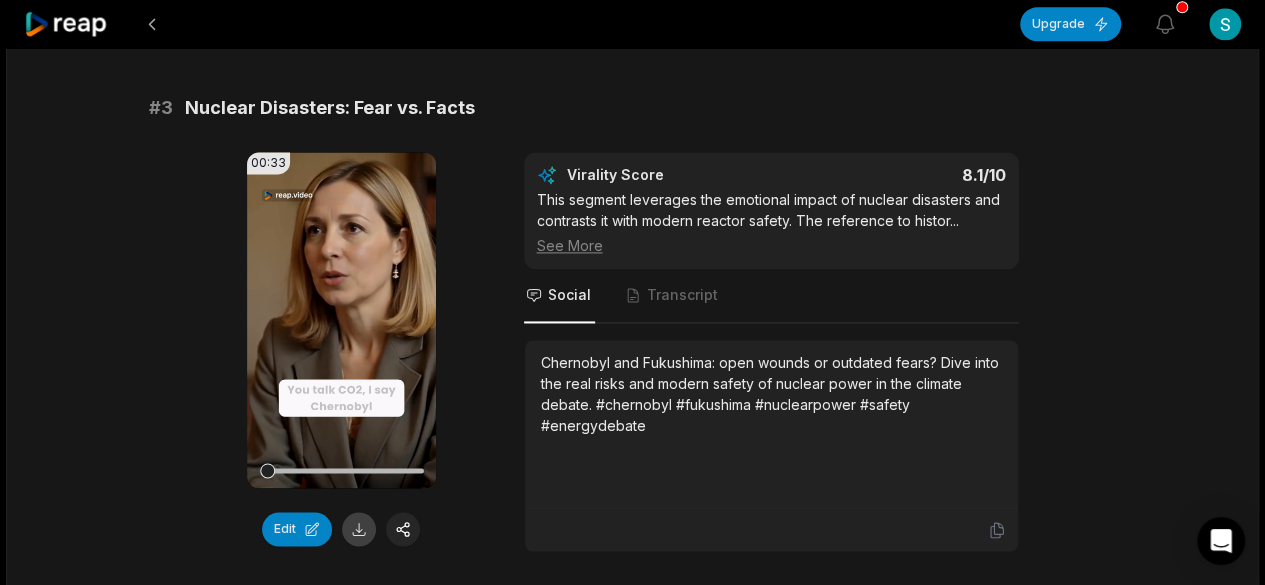 click at bounding box center [359, 529] 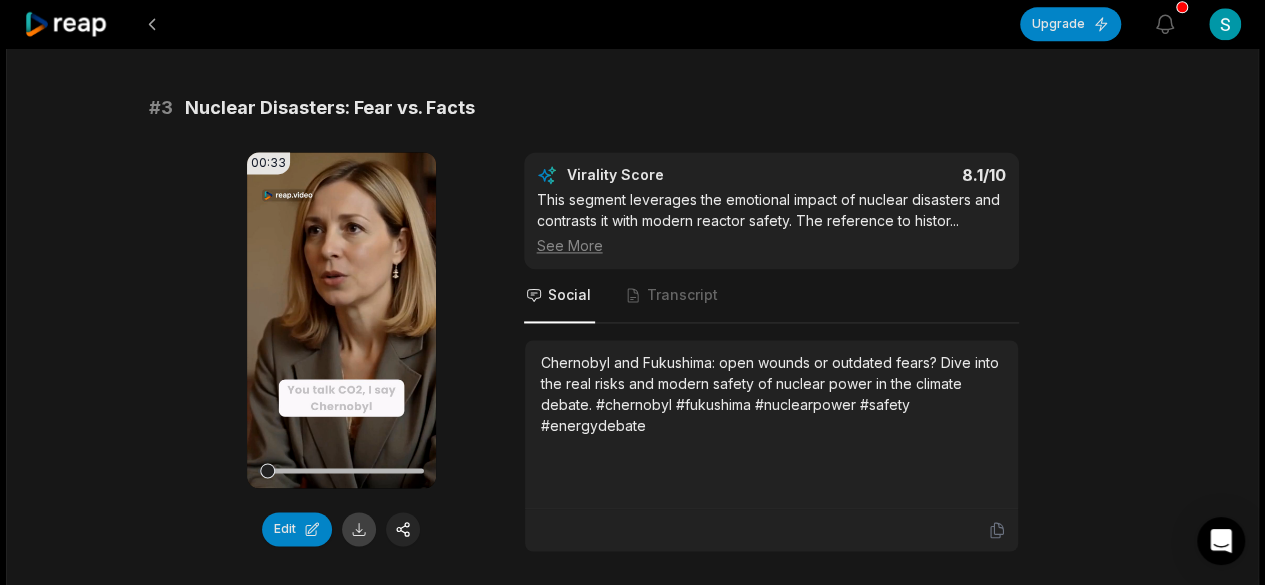 click at bounding box center (359, 529) 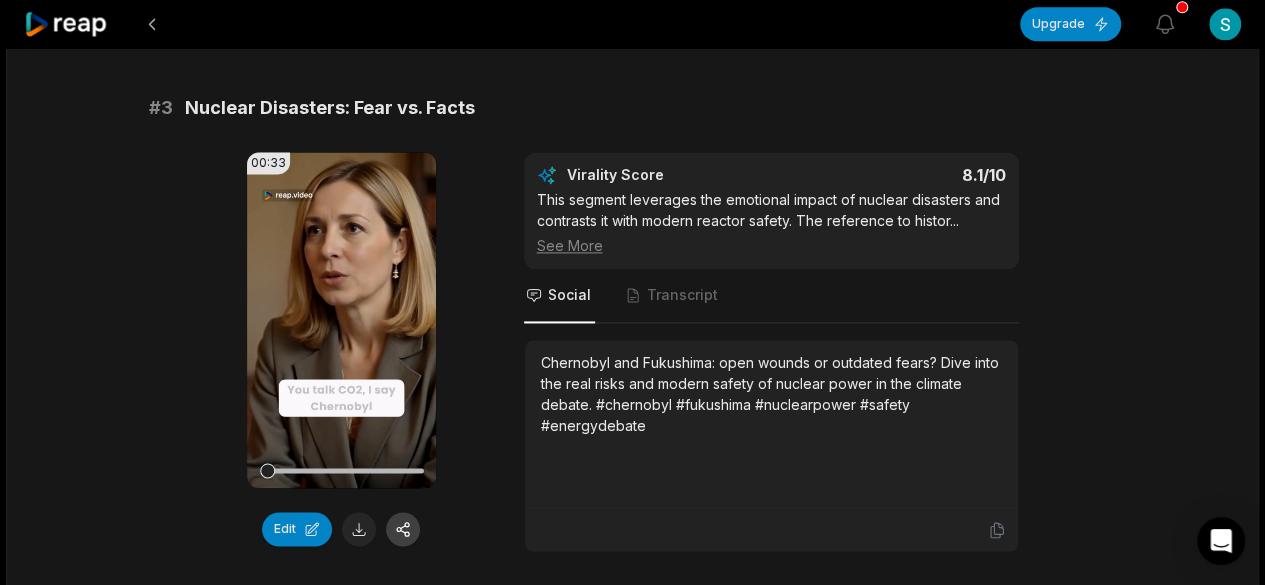click at bounding box center [403, 529] 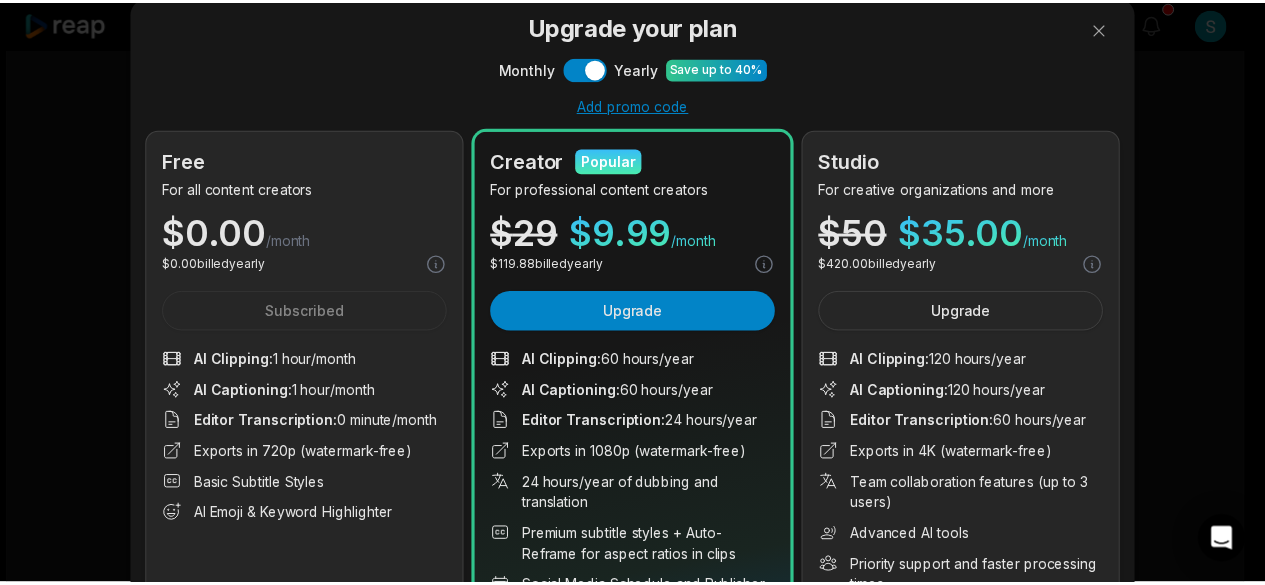 scroll, scrollTop: 100, scrollLeft: 0, axis: vertical 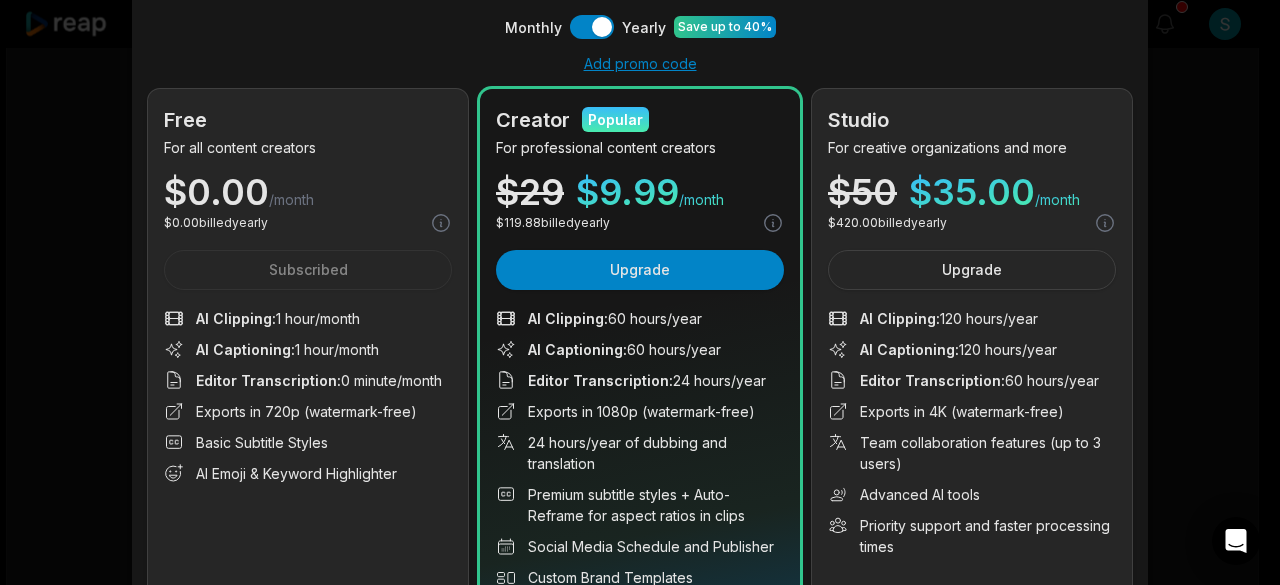 click on "Upgrade your plan Monthly Use setting Yearly Save up to 40% Add promo code Free For all content creators $ 0.00 /month $ 0.00  billed  yearly Subscribed AI Clipping :  1 hour/month AI Captioning :  1 hour/month Editor Transcription :  0 minute/month Exports in 720p (watermark-free) Basic Subtitle Styles AI Emoji & Keyword Highlighter   1 hours of clipping,      1 hours of captions and more Creator Popular For professional content creators $ 29 $ 9.99 /month $ 119.88  billed  yearly Upgrade AI Clipping :  60 hours/year AI Captioning :  60 hours/year Editor Transcription :  24 hours/year Exports in 1080p (watermark-free) 24 hours/year of dubbing and translation Premium subtitle styles + Auto-Reframe for aspect ratios in clips Social Media Schedule and Publisher Custom Brand Templates Access to unlimited stock media library   60 hours of clipping,      60 hours of captions and more Studio For creative organizations and more $ 50 $ 35.00 /month $ 420.00  billed  yearly Upgrade AI Clipping :  120 hours/year : :" at bounding box center (640, 322) 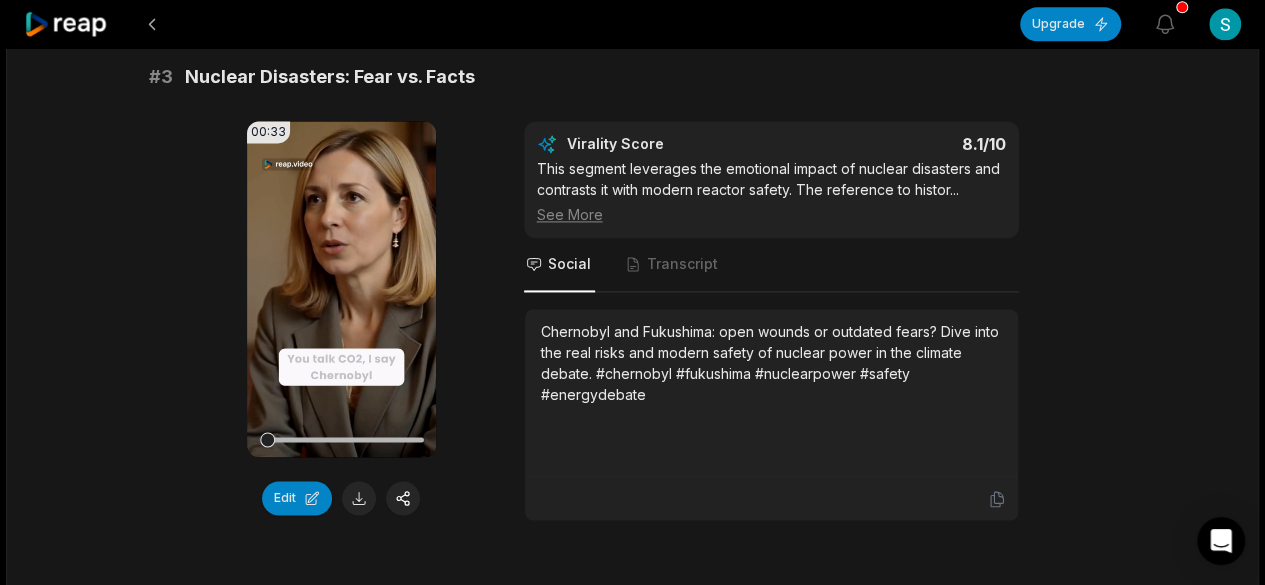 scroll, scrollTop: 1300, scrollLeft: 0, axis: vertical 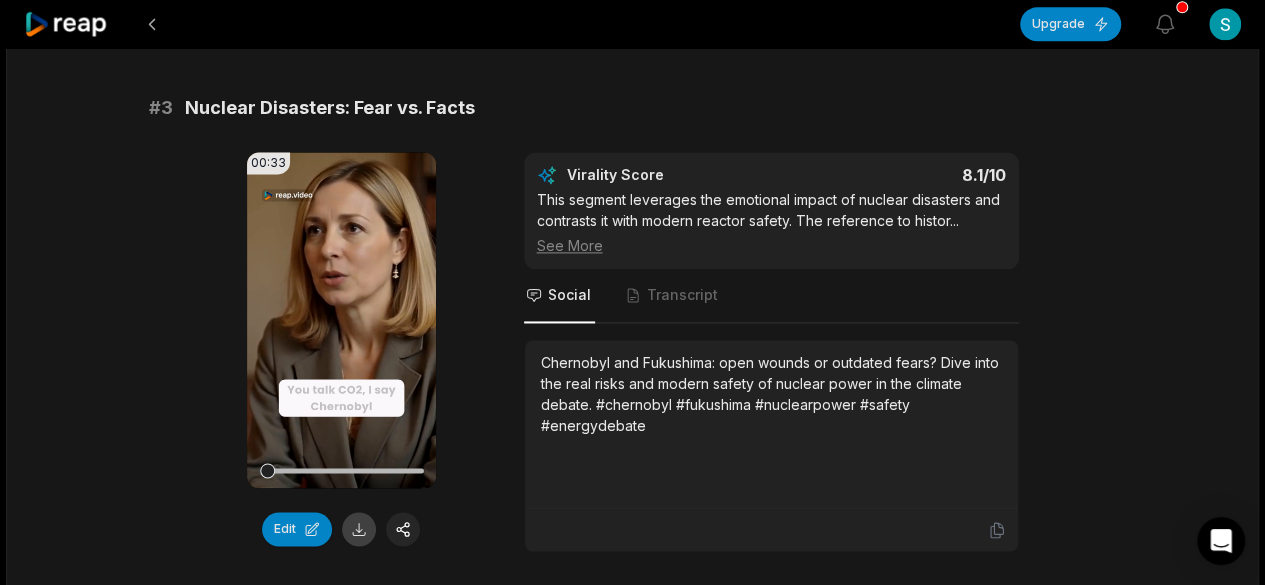 click at bounding box center (359, 529) 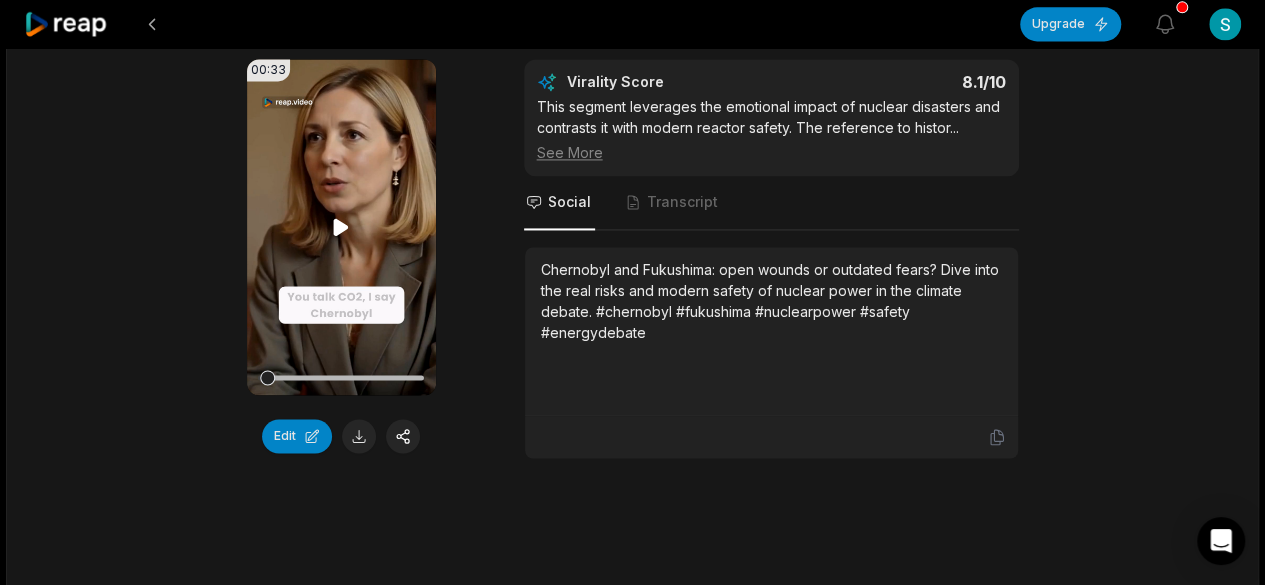 scroll, scrollTop: 1400, scrollLeft: 0, axis: vertical 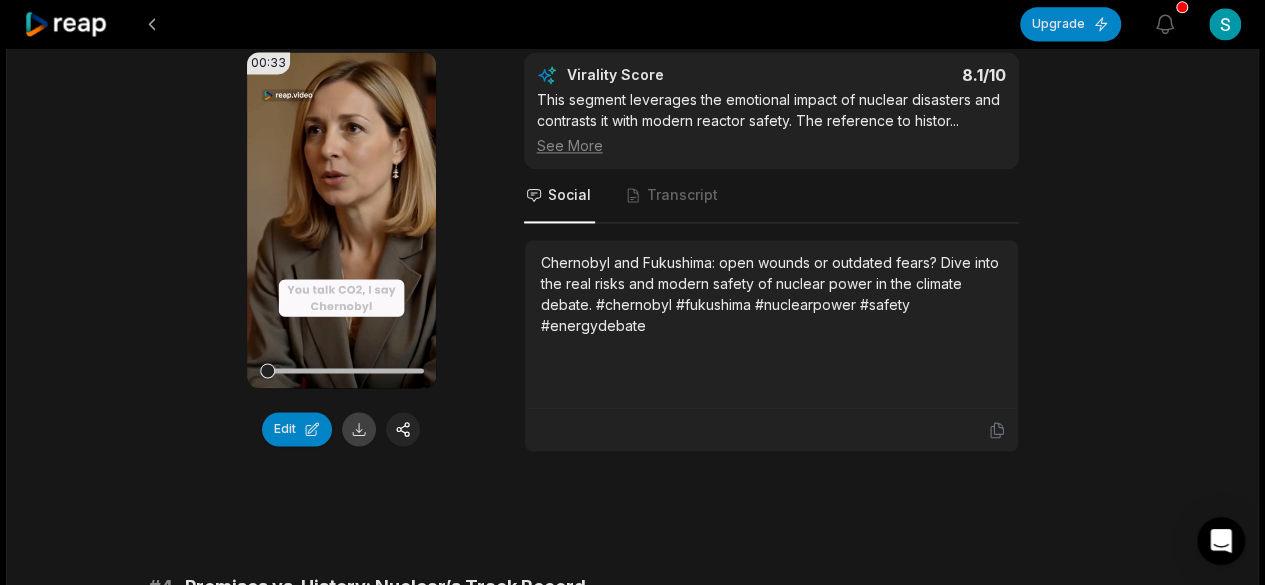 click at bounding box center [359, 429] 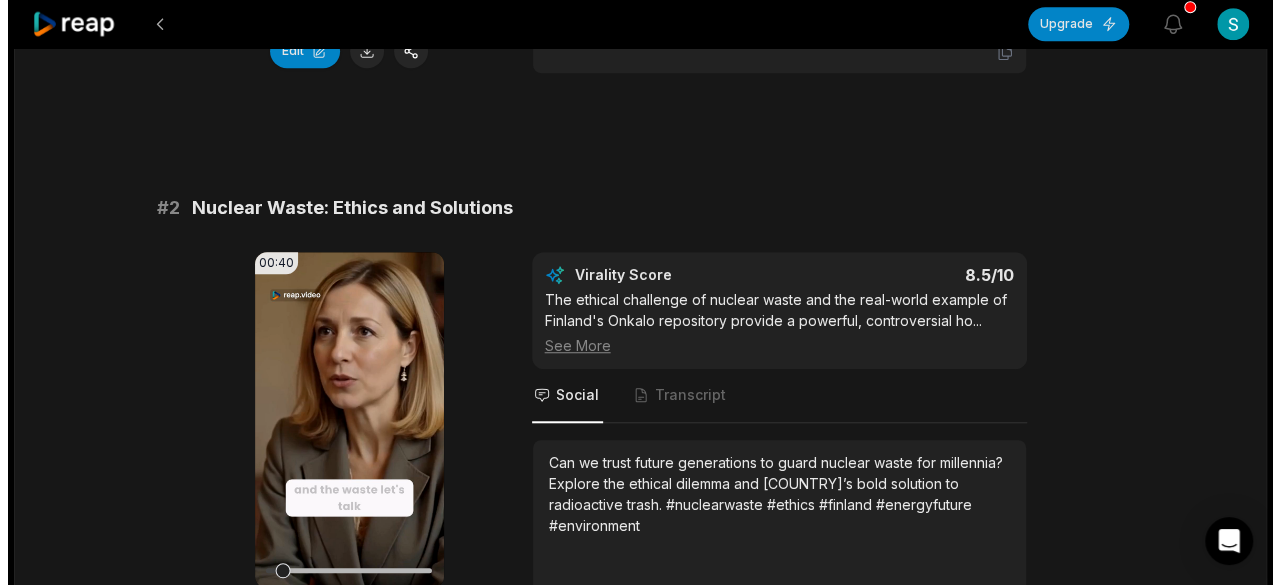 scroll, scrollTop: 100, scrollLeft: 0, axis: vertical 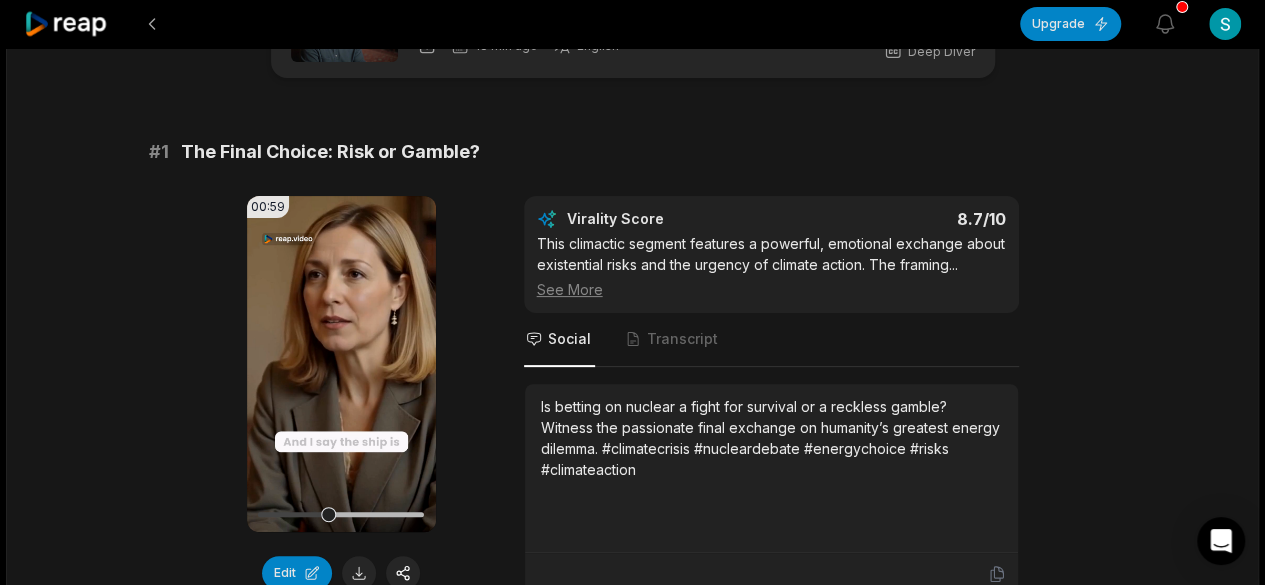 click on "00:59 Your browser does not support mp4 format. Edit Virality Score 8.7 /10 This climactic segment features a powerful, emotional exchange about existential risks and the urgency of climate action. The framing ...   See More Social Transcript Is betting on nuclear a fight for survival or a reckless gamble? Witness the passionate final exchange on humanity’s greatest energy dilemma. #climatecrisis #nucleardebate #energychoice #risks #climateaction" at bounding box center (633, 396) 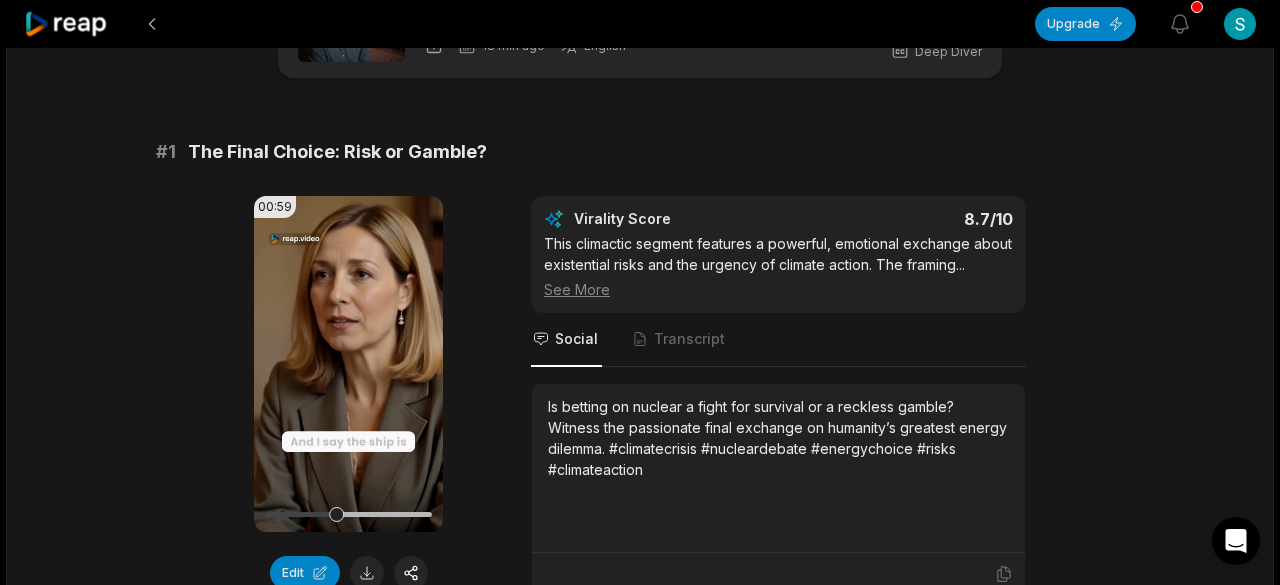 click on "Upgrade View notifications Open user menu 06:59 Video Nucleare INGL 18 min ago English en 00:00  -  06:59 Portrait 30   fps Deep Diver # 1 The Final Choice: Risk or Gamble? 00:59 Your browser does not support mp4 format. Edit Virality Score 8.7 /10 This climactic segment features a powerful, emotional exchange about existential risks and the urgency of climate action. The framing ...   See More Social Transcript Is betting on nuclear a fight for survival or a reckless gamble? Witness the passionate final exchange on humanity’s greatest energy dilemma. #climatecrisis #nucleardebate #energychoice #risks #climateaction # 2 Nuclear Waste: Ethics and Solutions 00:40 Your browser does not support mp4 format. Edit Virality Score 8.5 /10 The ethical challenge of nuclear waste and the real-world example of [COUNTRY]’s Onkalo repository provide a powerful, controversial ho ...   See More Social Transcript # 3 Nuclear Disasters: Fear vs. Facts 00:33 Your browser does not support mp4 format. Edit Virality Score 8.1 /10" at bounding box center [640, 192] 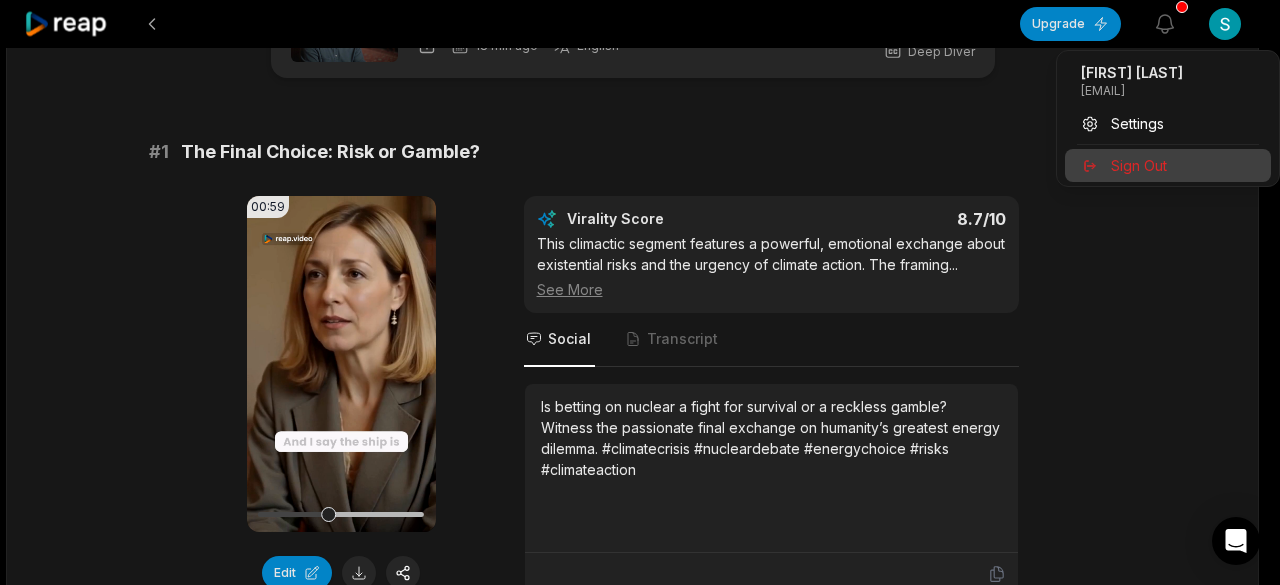 click on "Sign Out" at bounding box center (1139, 165) 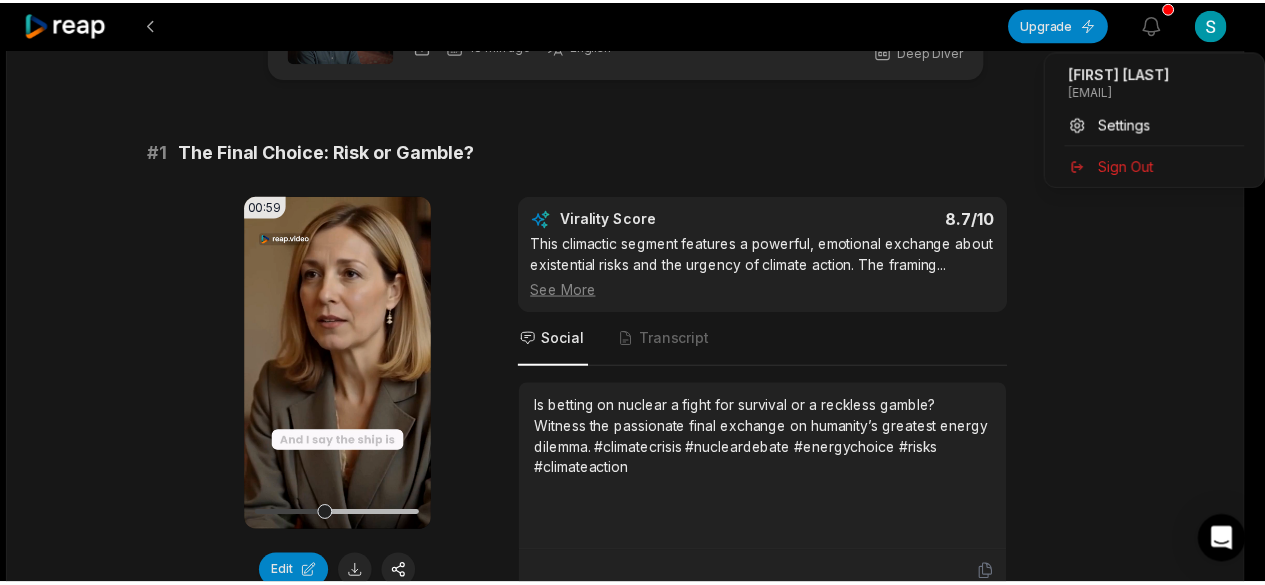 scroll, scrollTop: 0, scrollLeft: 0, axis: both 